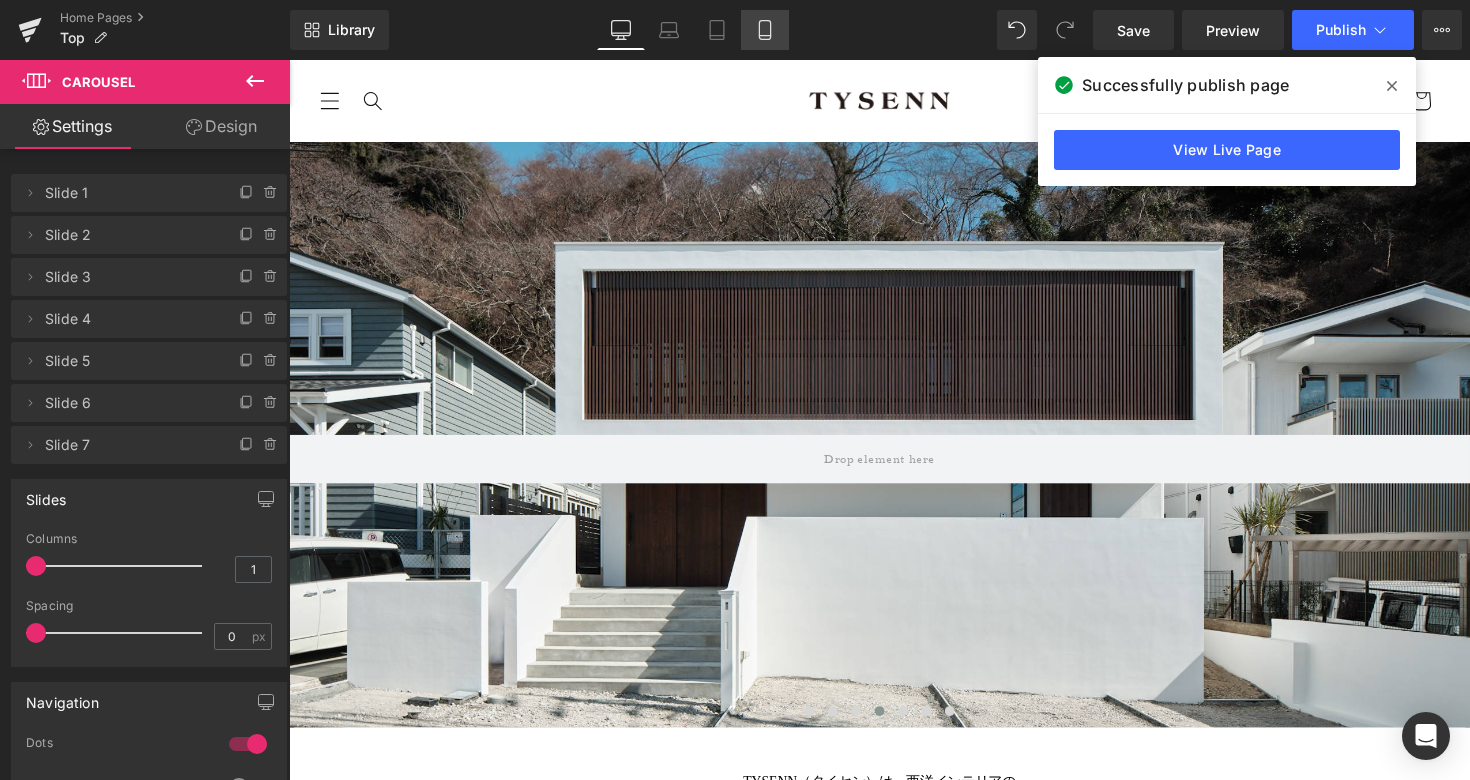 scroll, scrollTop: 37, scrollLeft: 0, axis: vertical 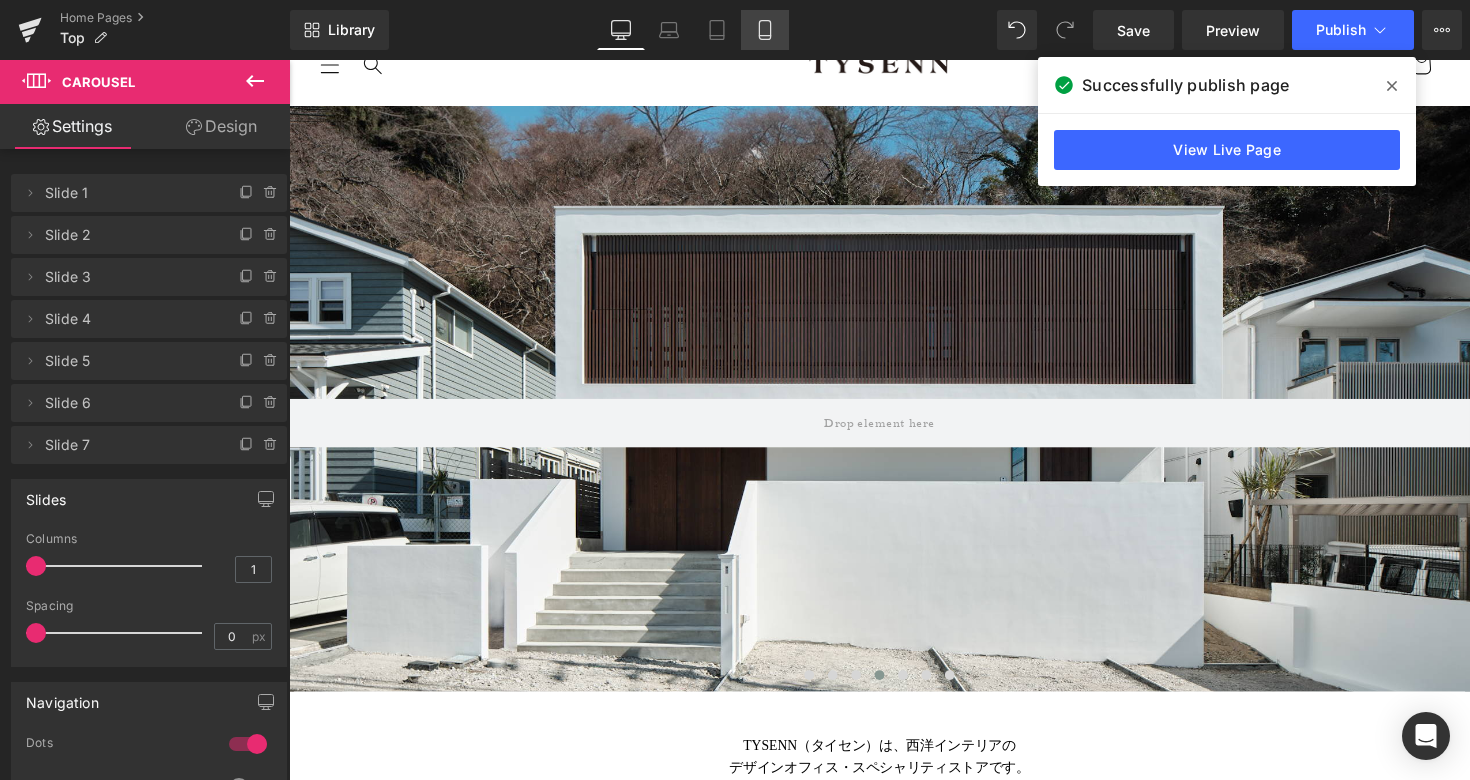 click on "Mobile" at bounding box center [765, 30] 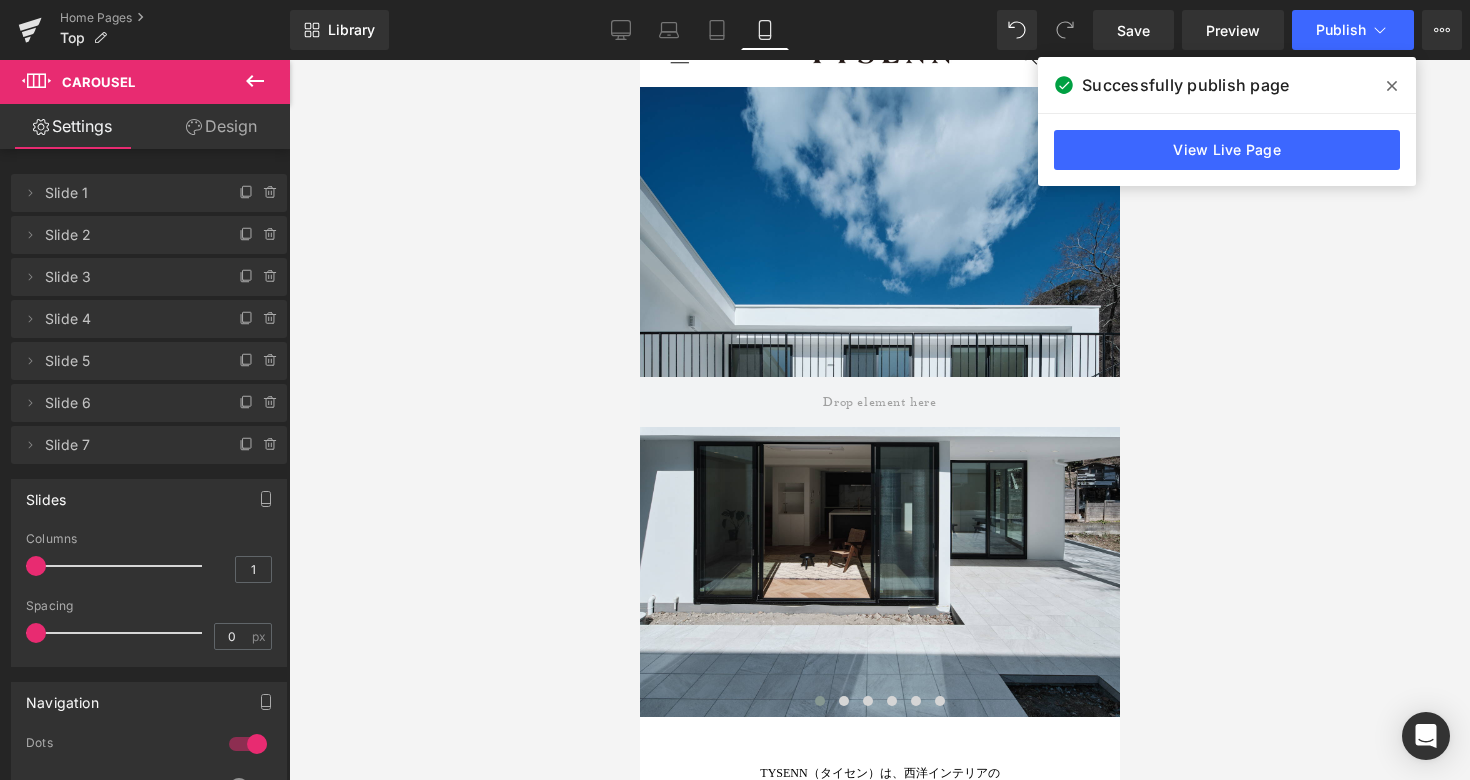 scroll, scrollTop: 0, scrollLeft: 0, axis: both 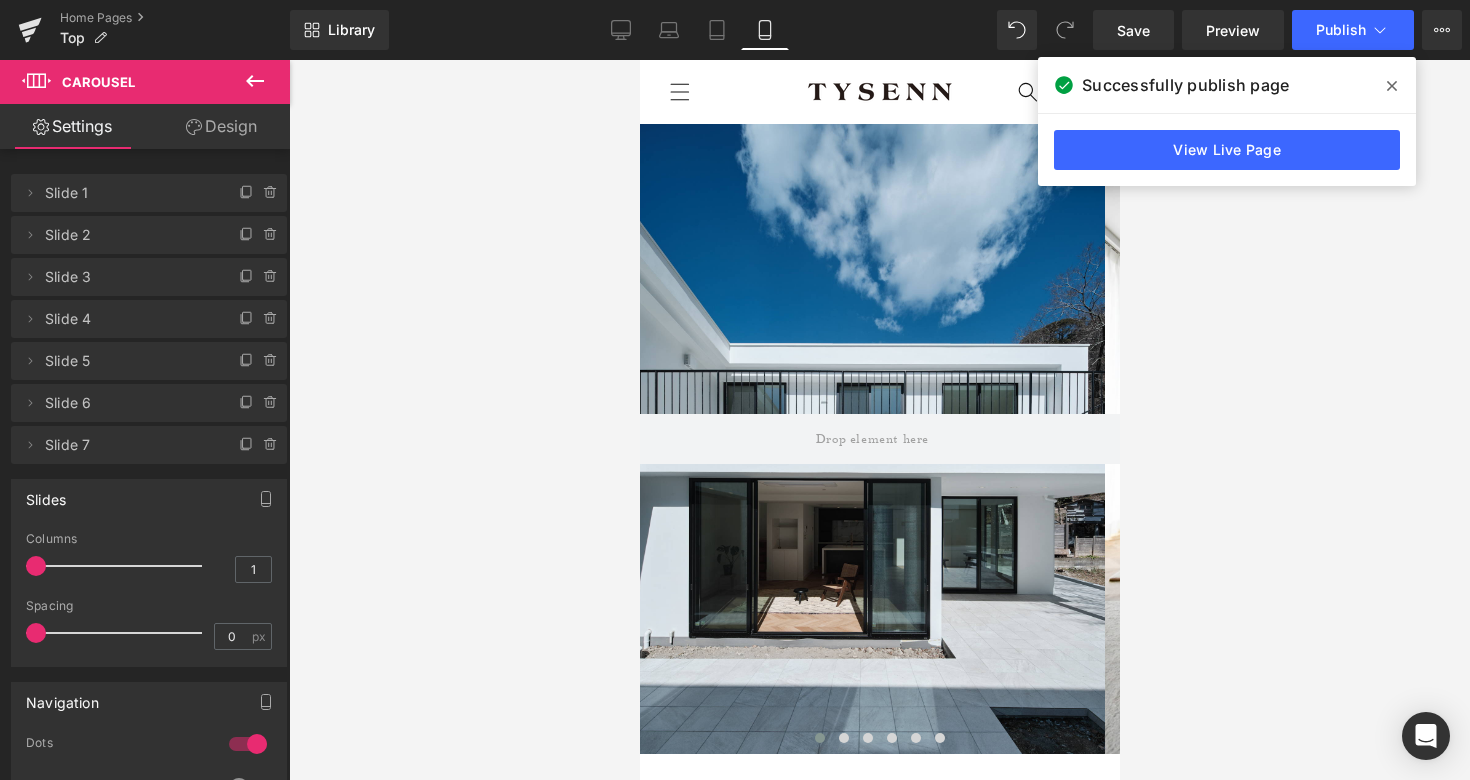 click 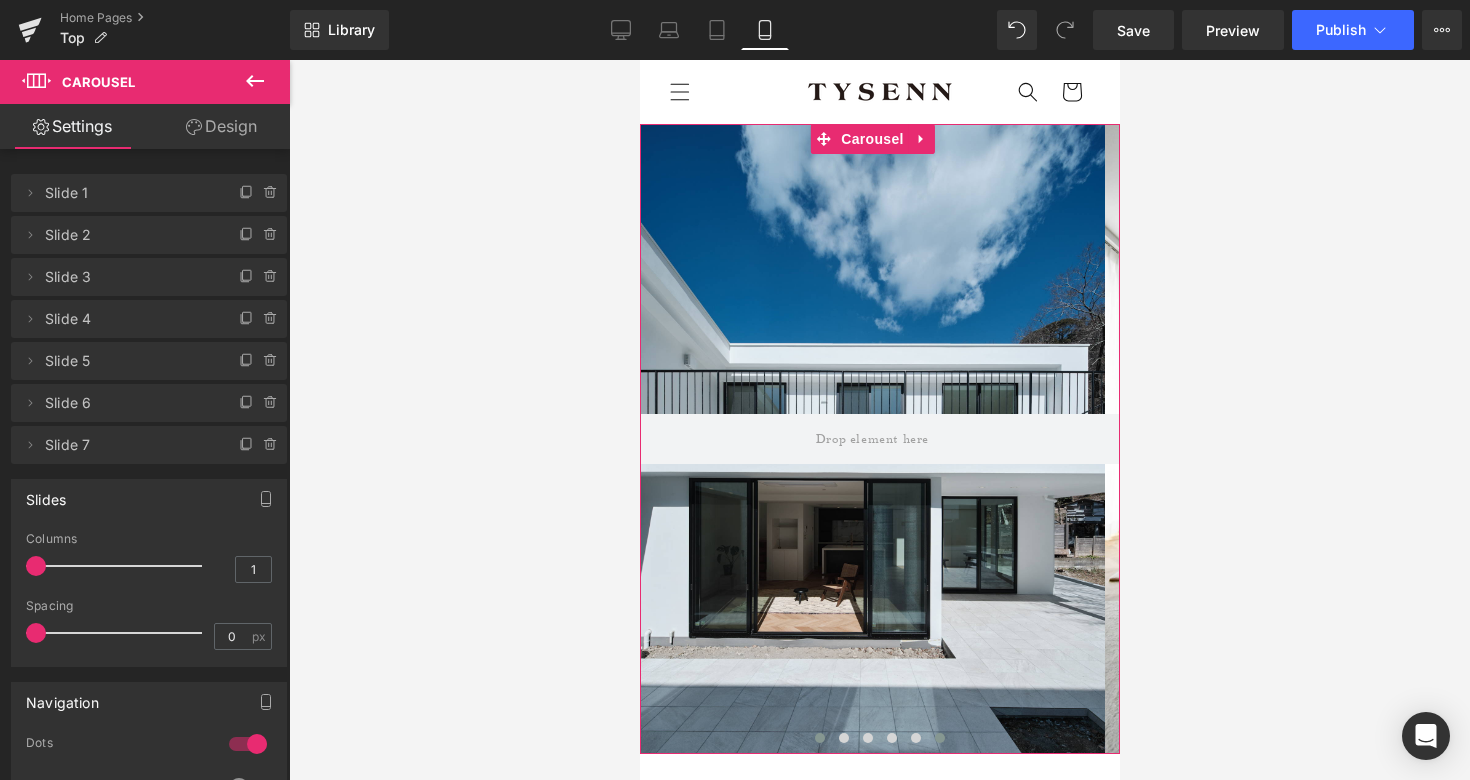 click at bounding box center (939, 738) 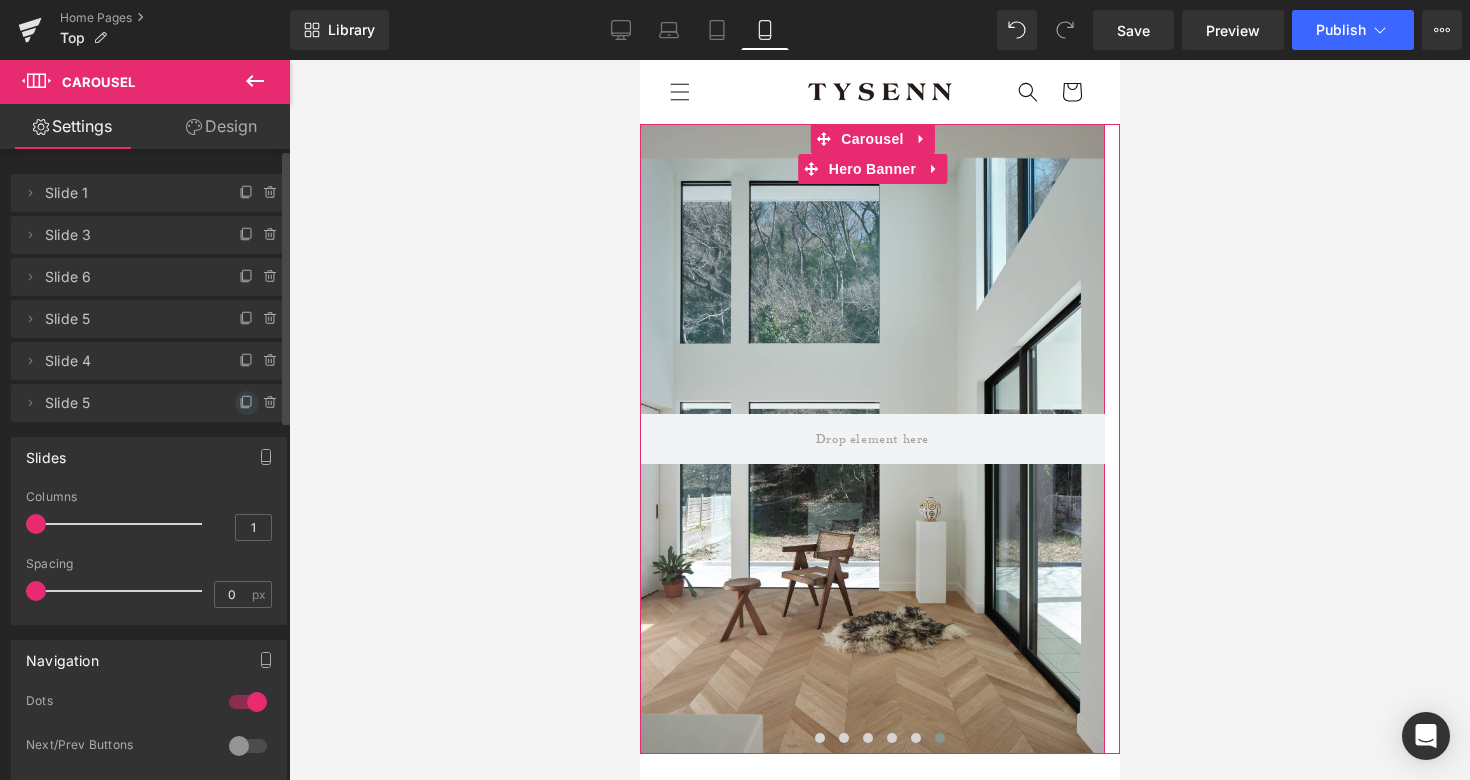 click 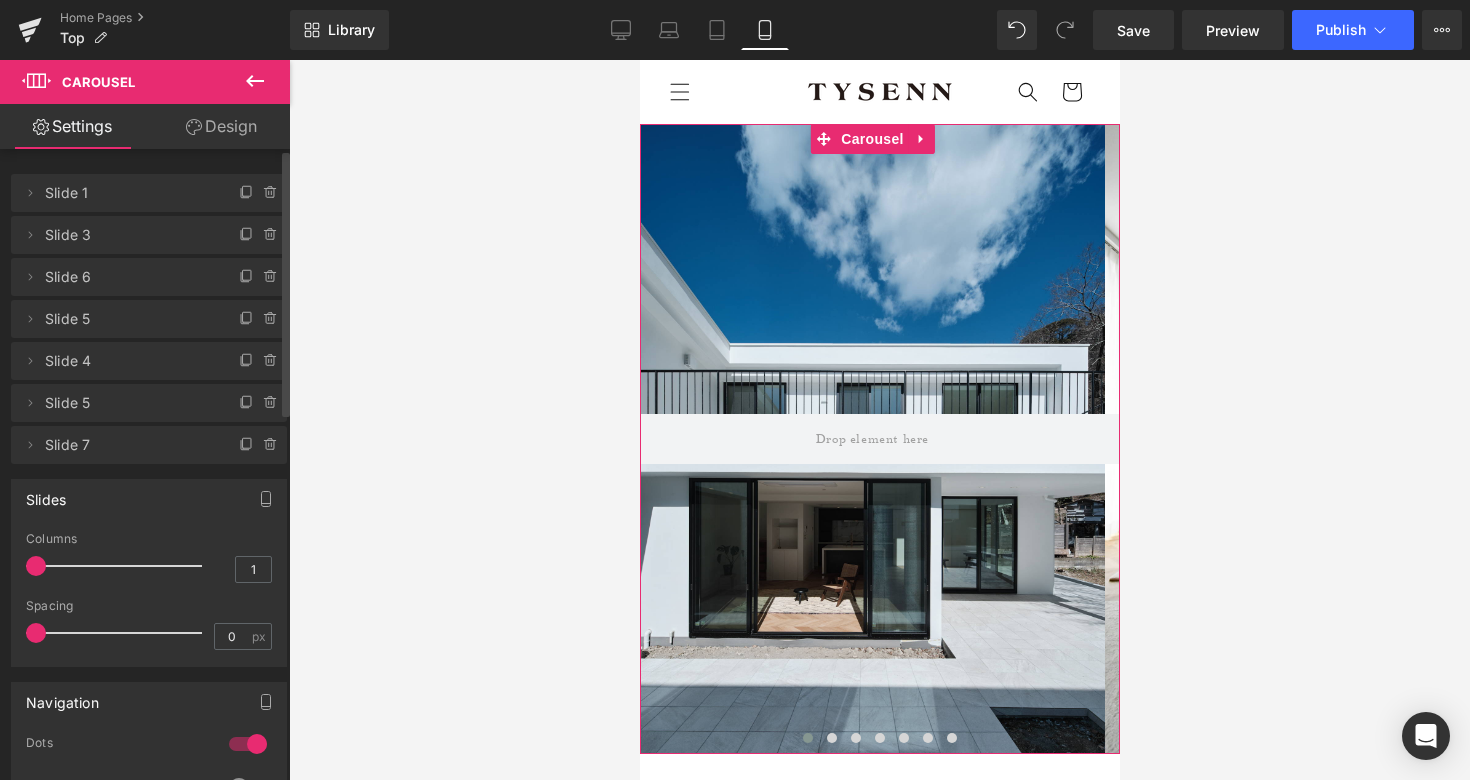 click on "Slide 7" at bounding box center (129, 445) 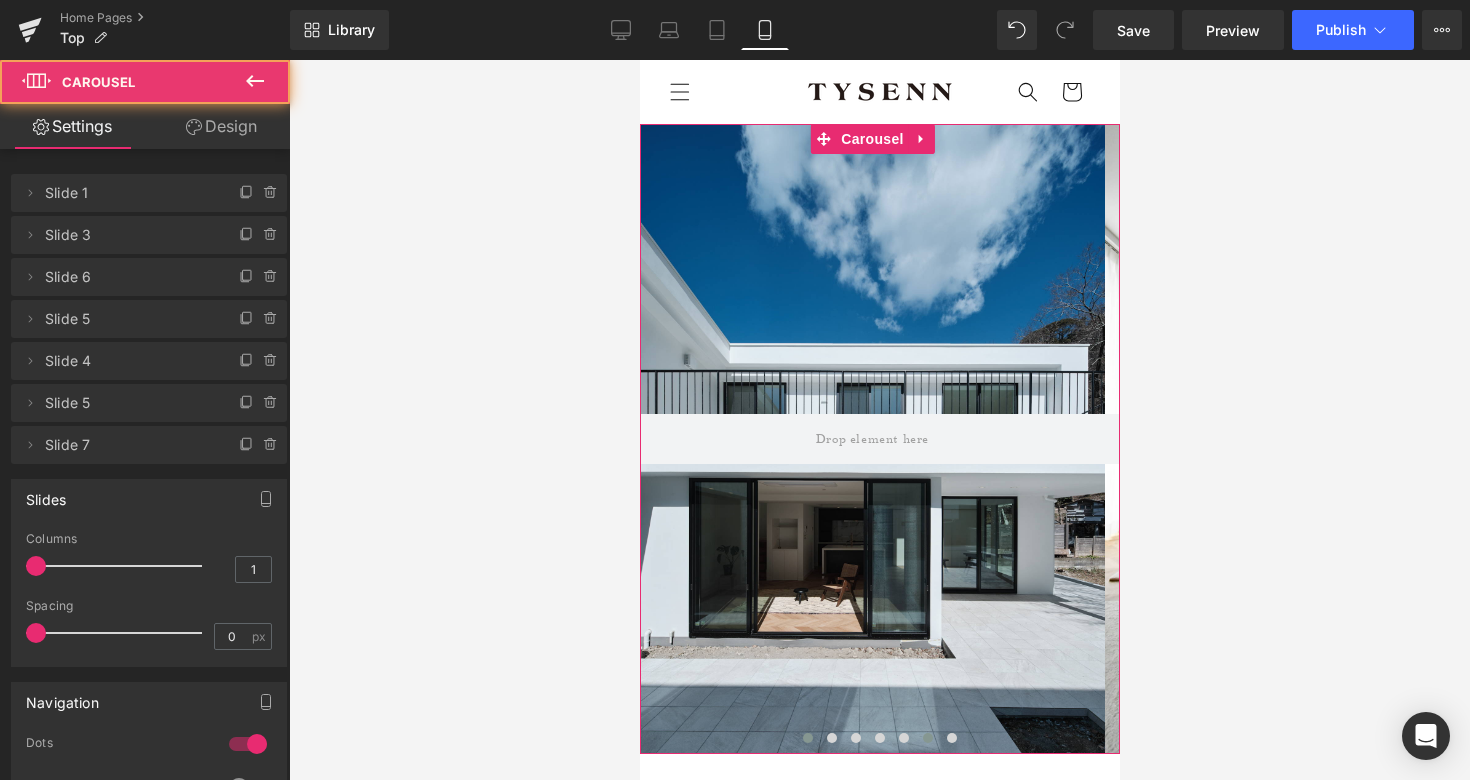 click at bounding box center [927, 738] 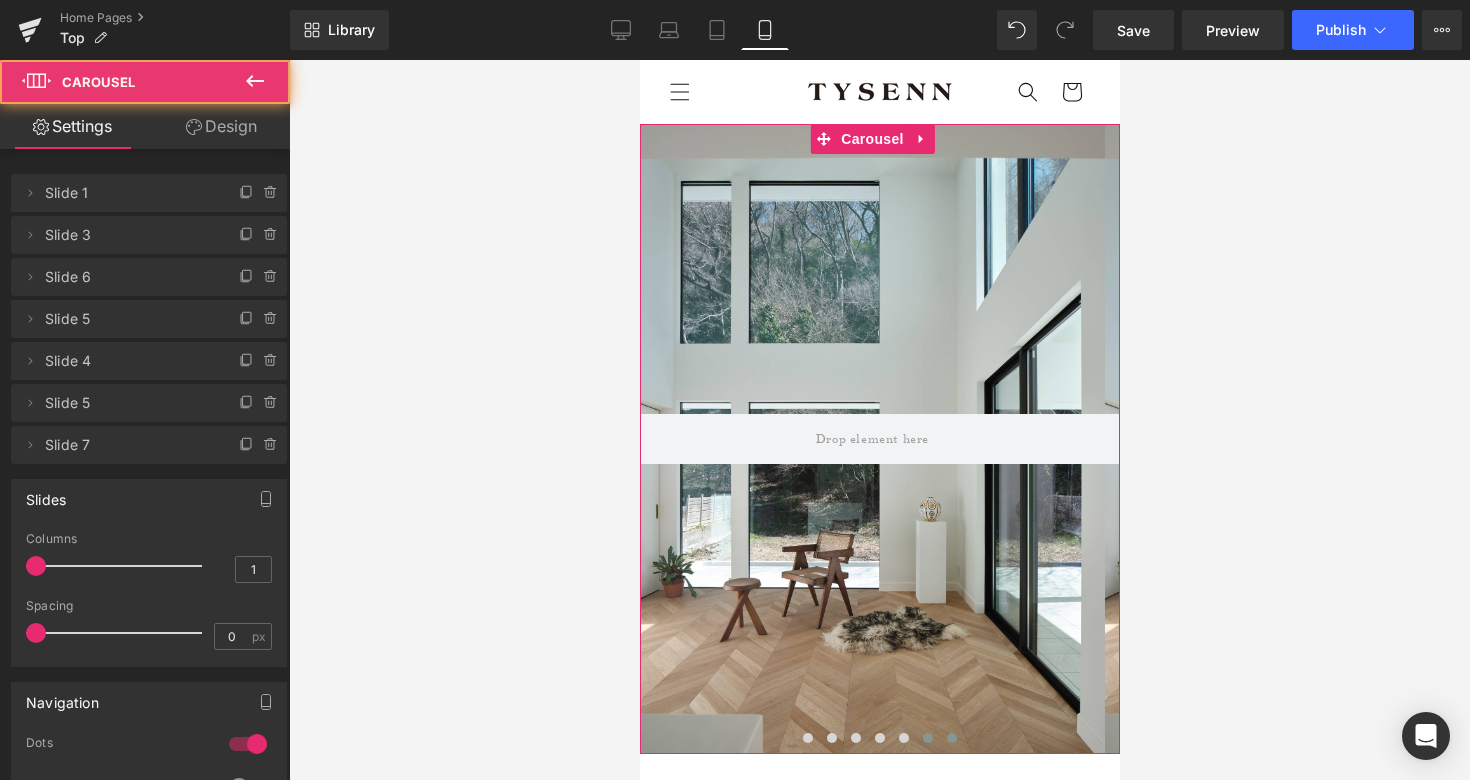click at bounding box center (951, 738) 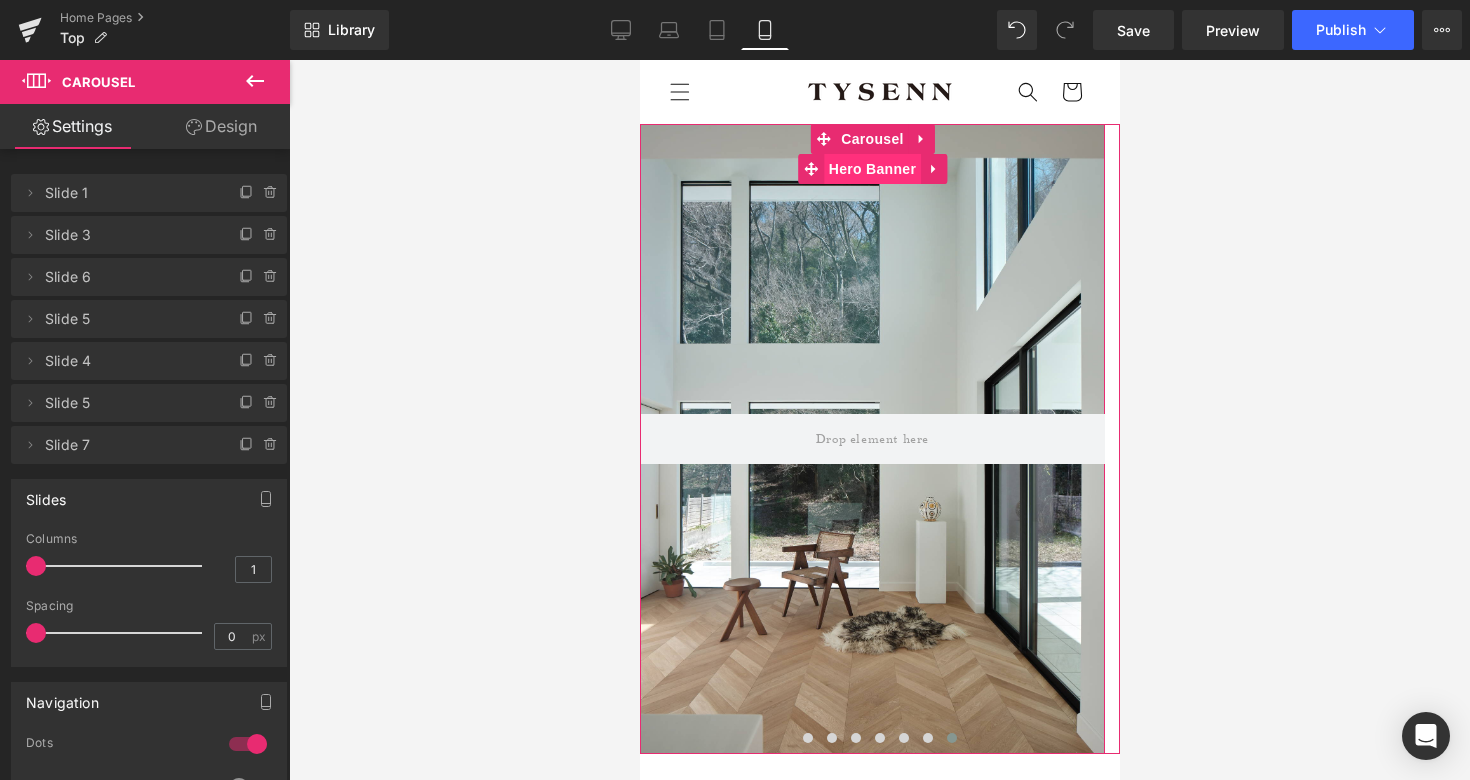 click on "Hero Banner" at bounding box center (871, 169) 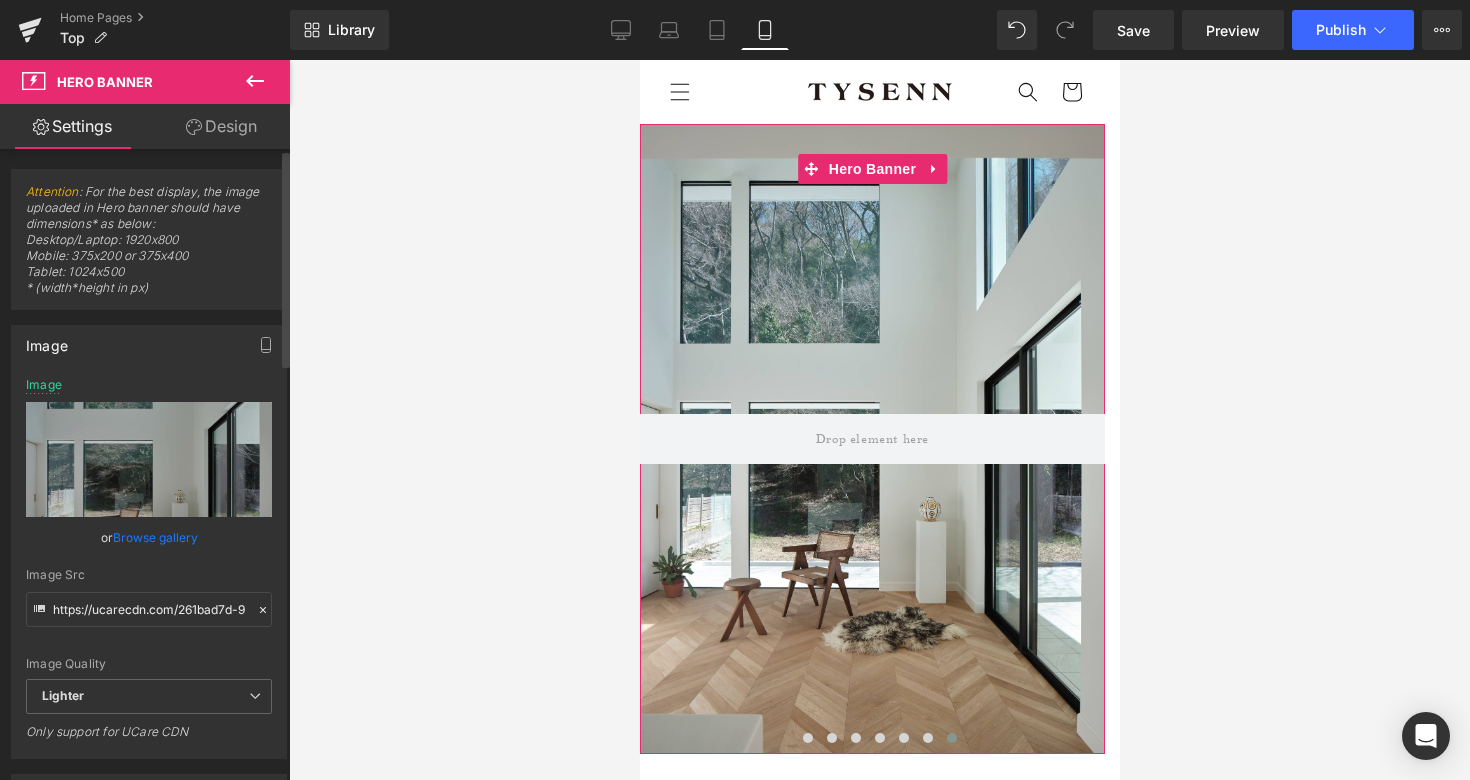 click on "Browse gallery" at bounding box center [155, 537] 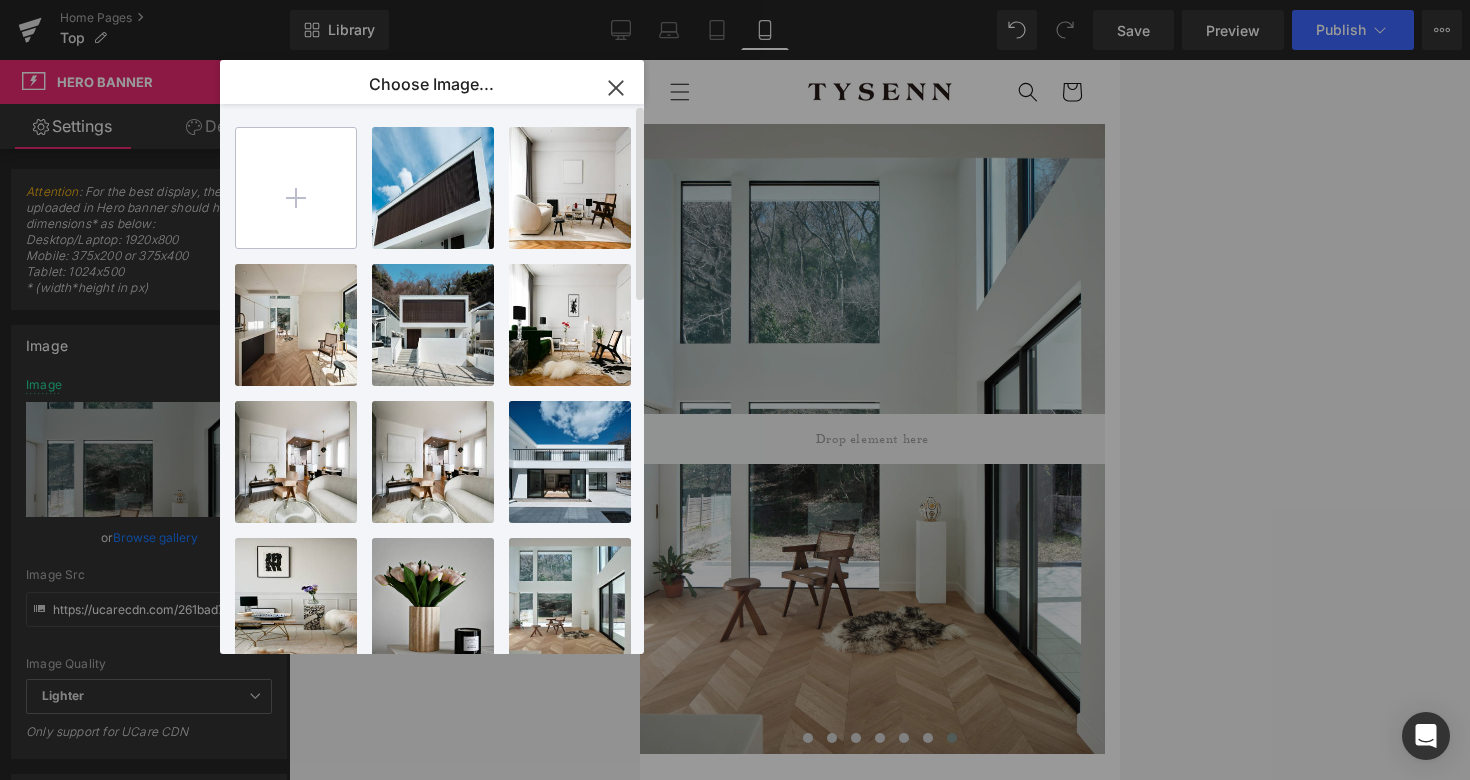 click at bounding box center (296, 188) 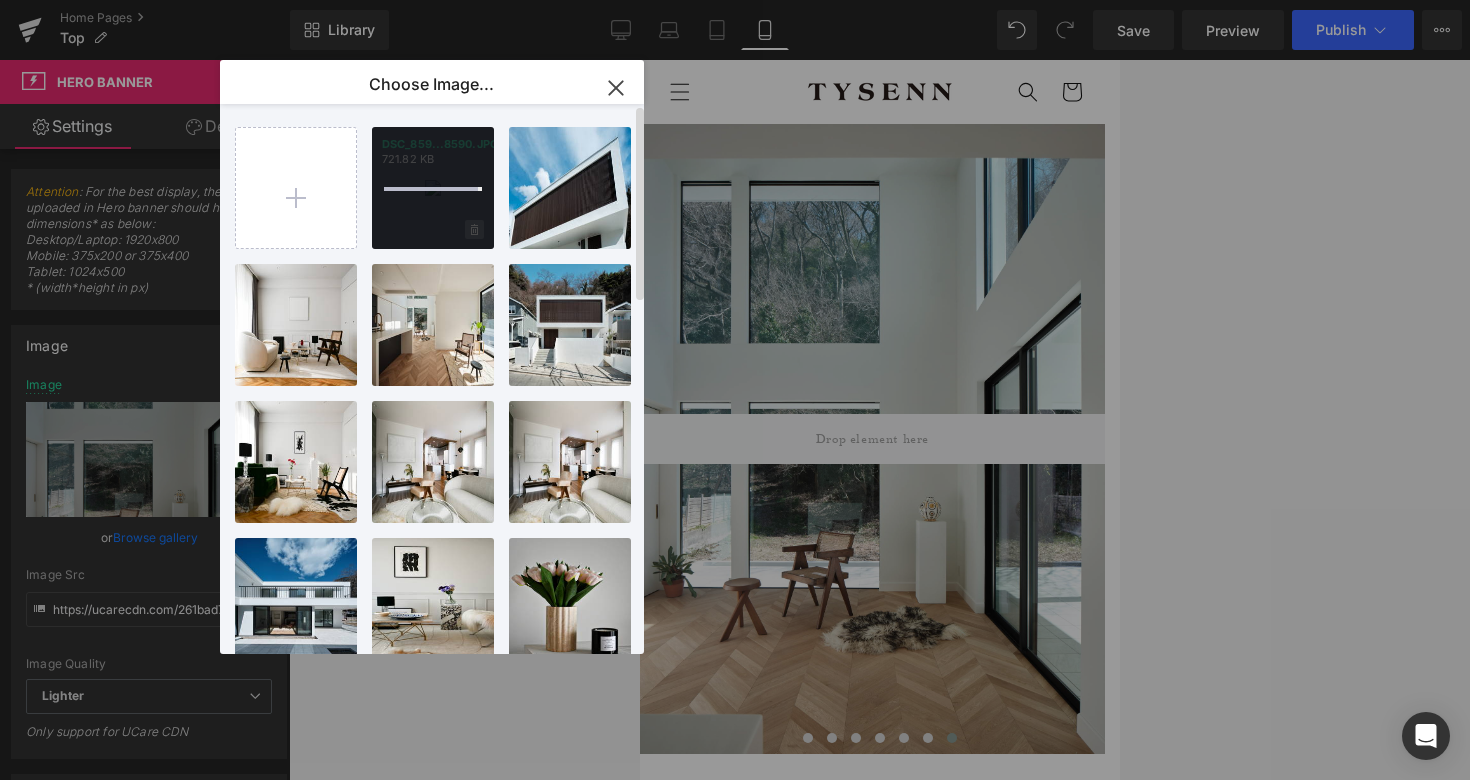 type 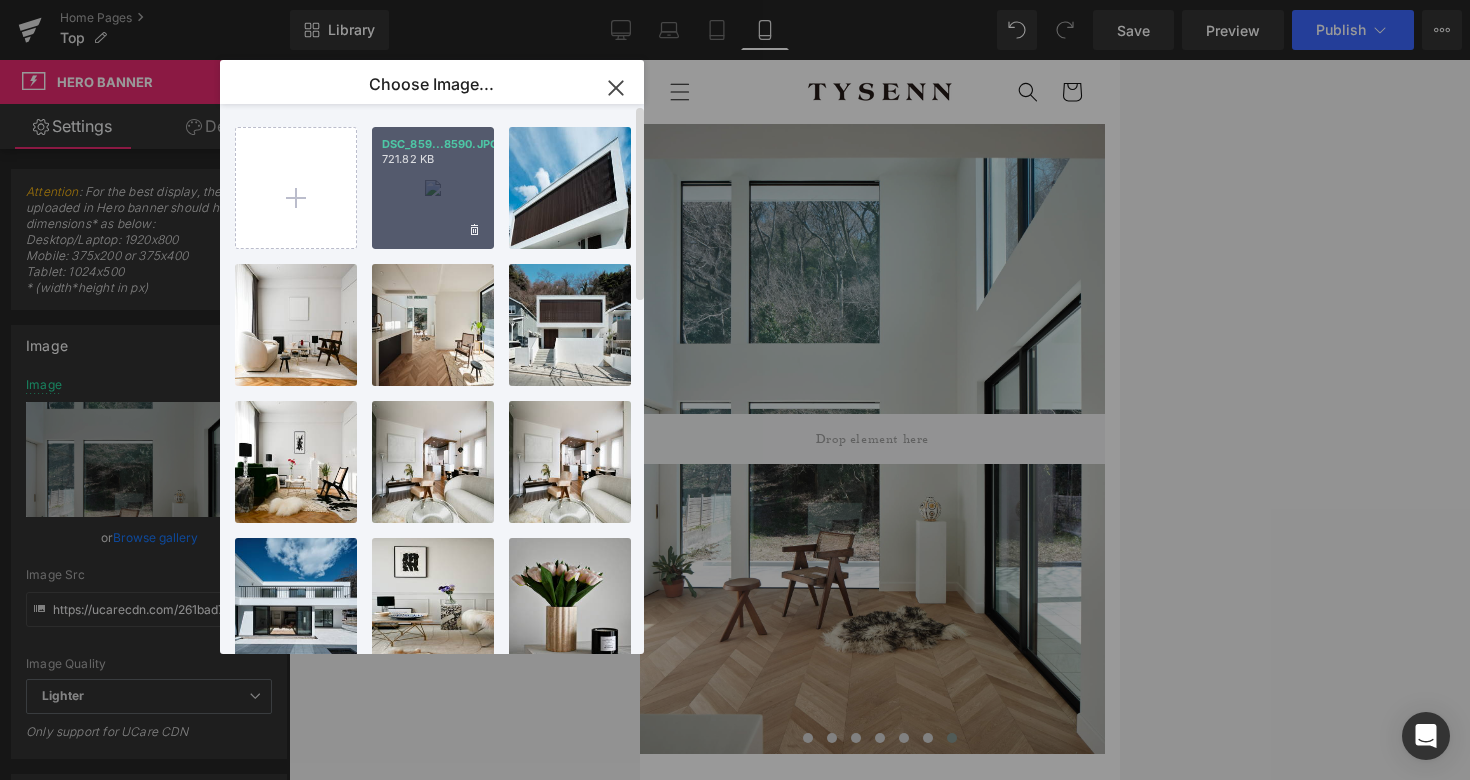 click on "DSC_859...8590.JPG 721.82 KB" at bounding box center (433, 188) 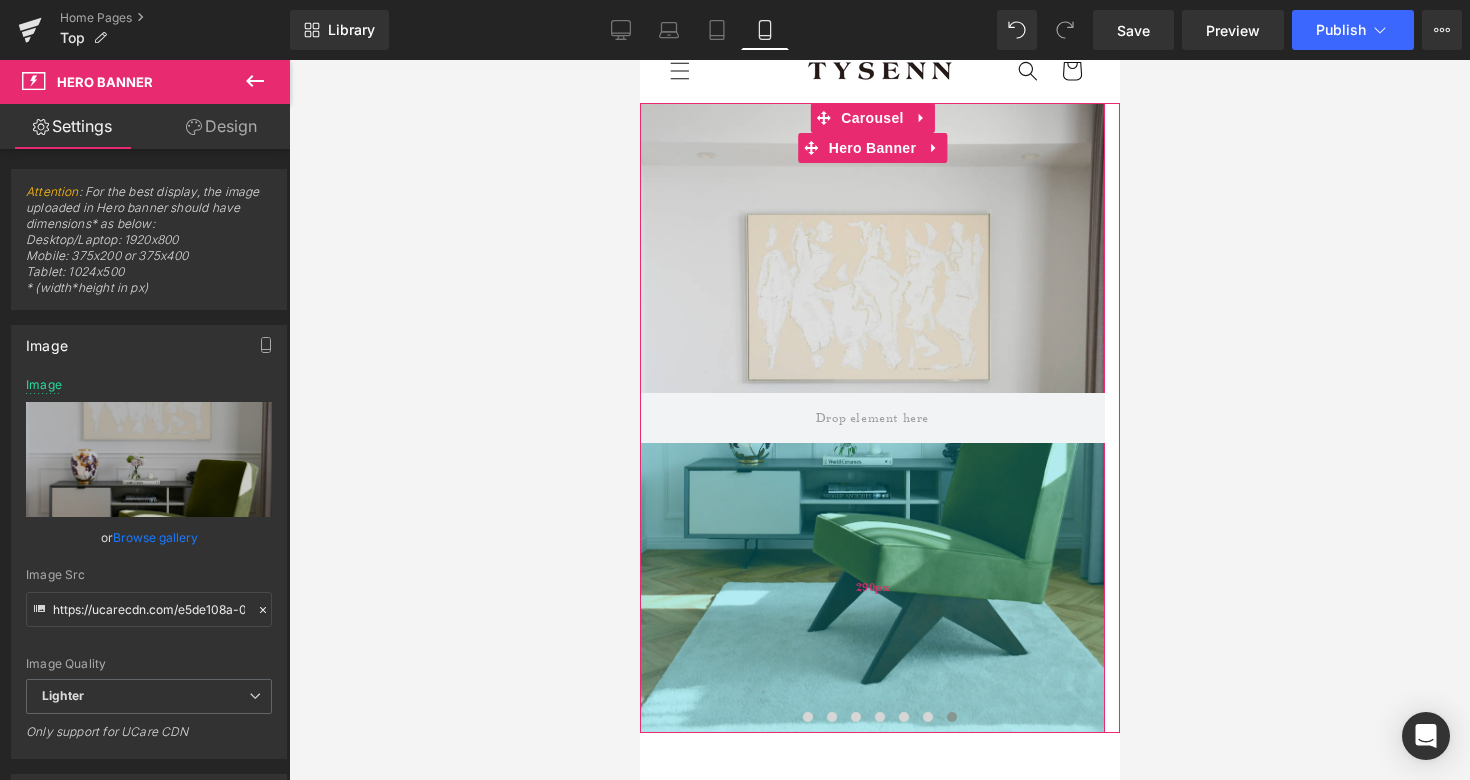 scroll, scrollTop: 53, scrollLeft: 0, axis: vertical 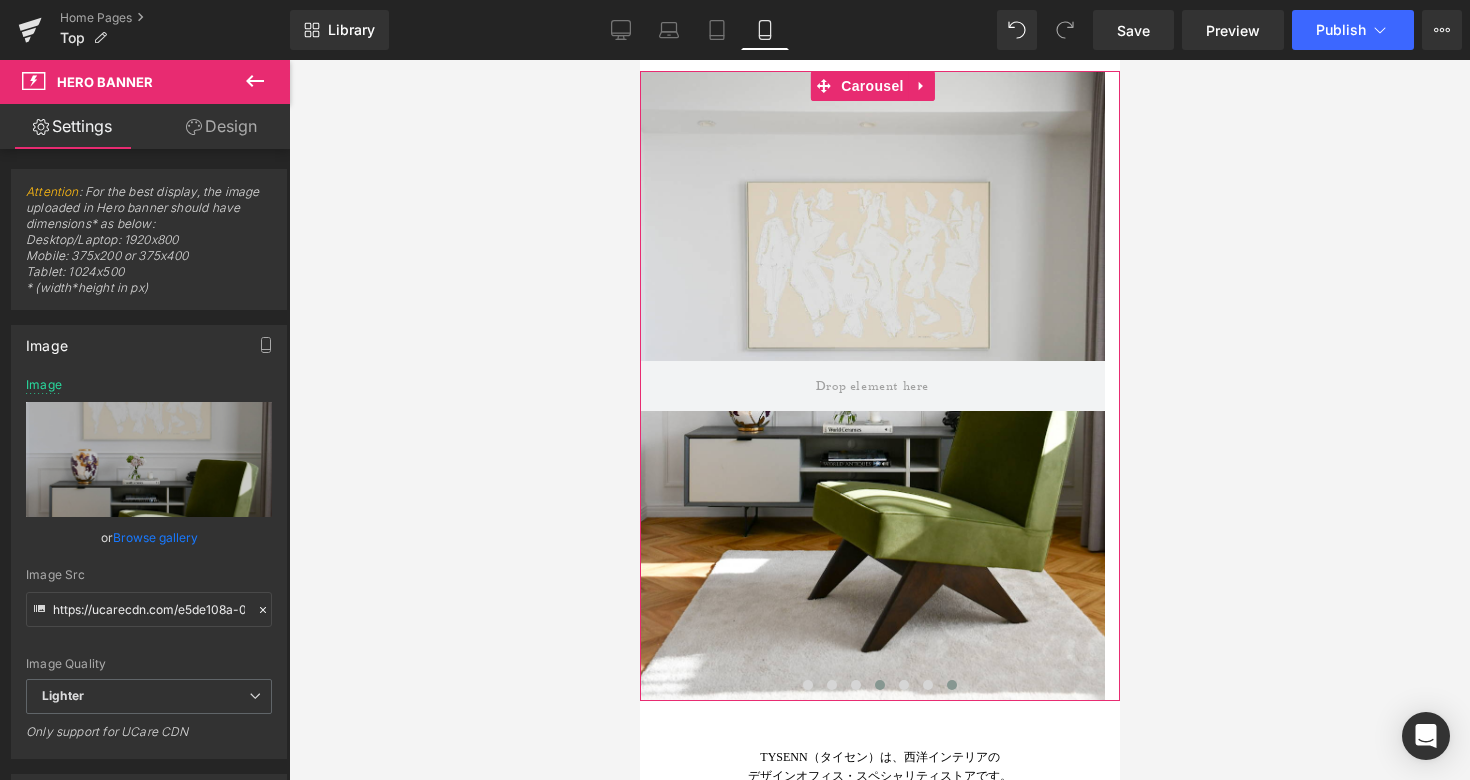 click at bounding box center (879, 685) 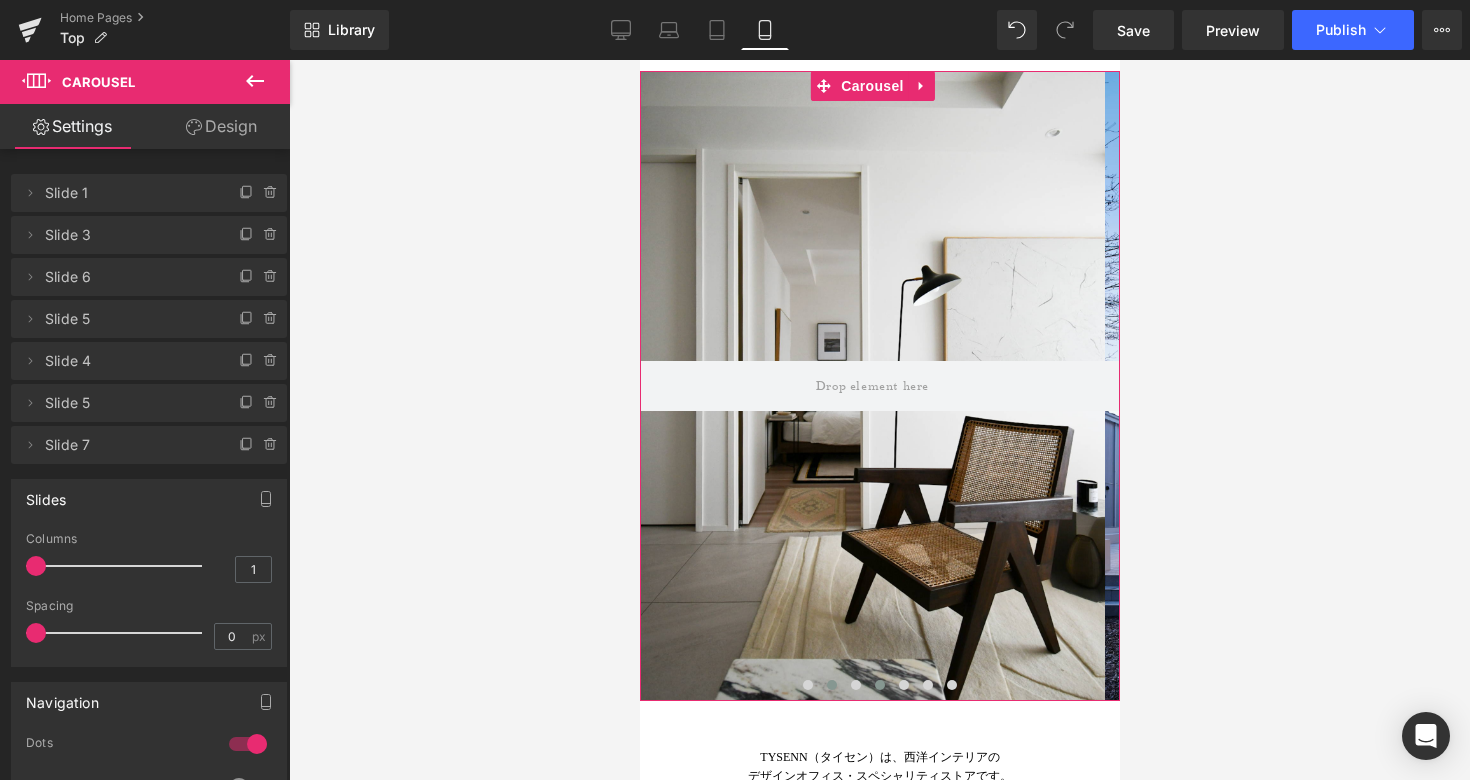 click at bounding box center (831, 685) 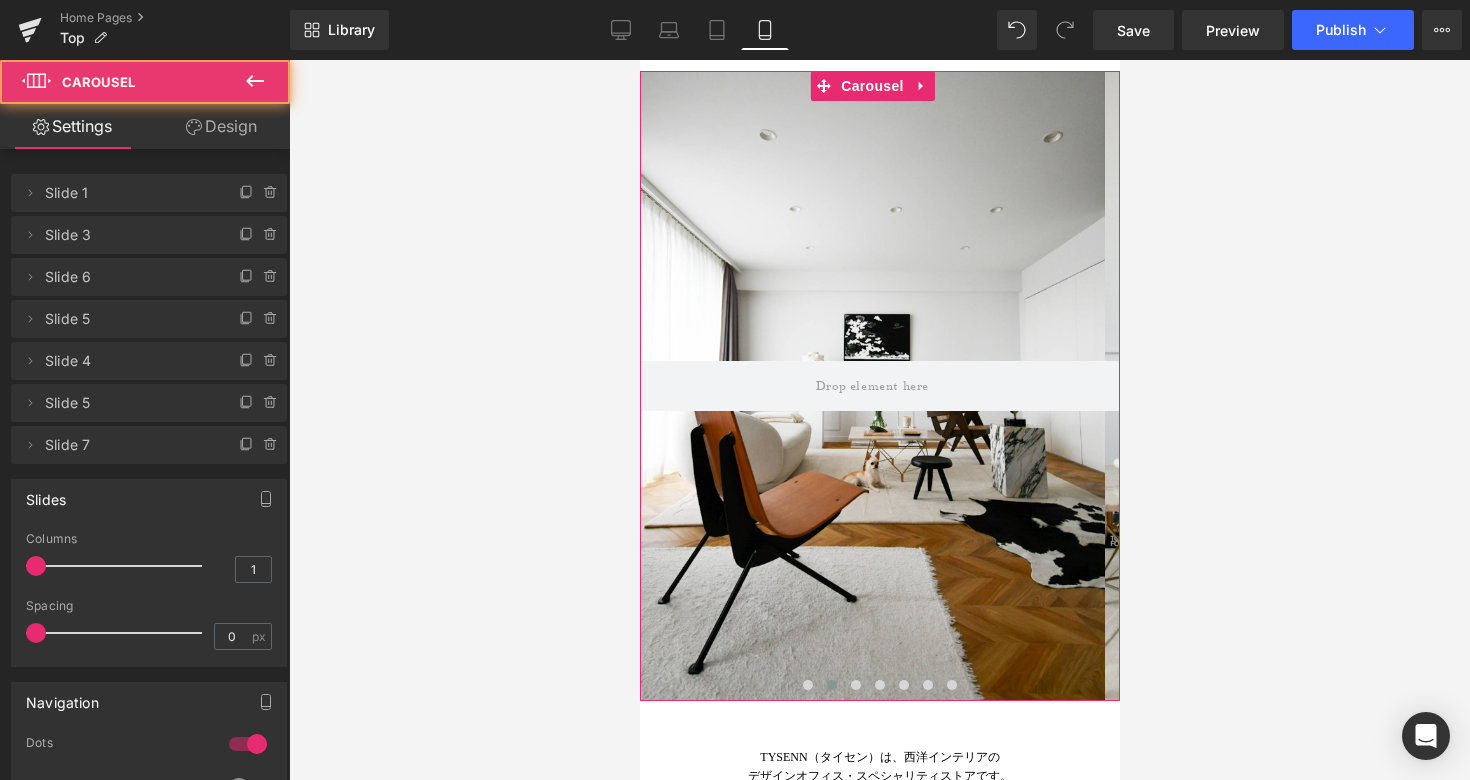 click at bounding box center [831, 685] 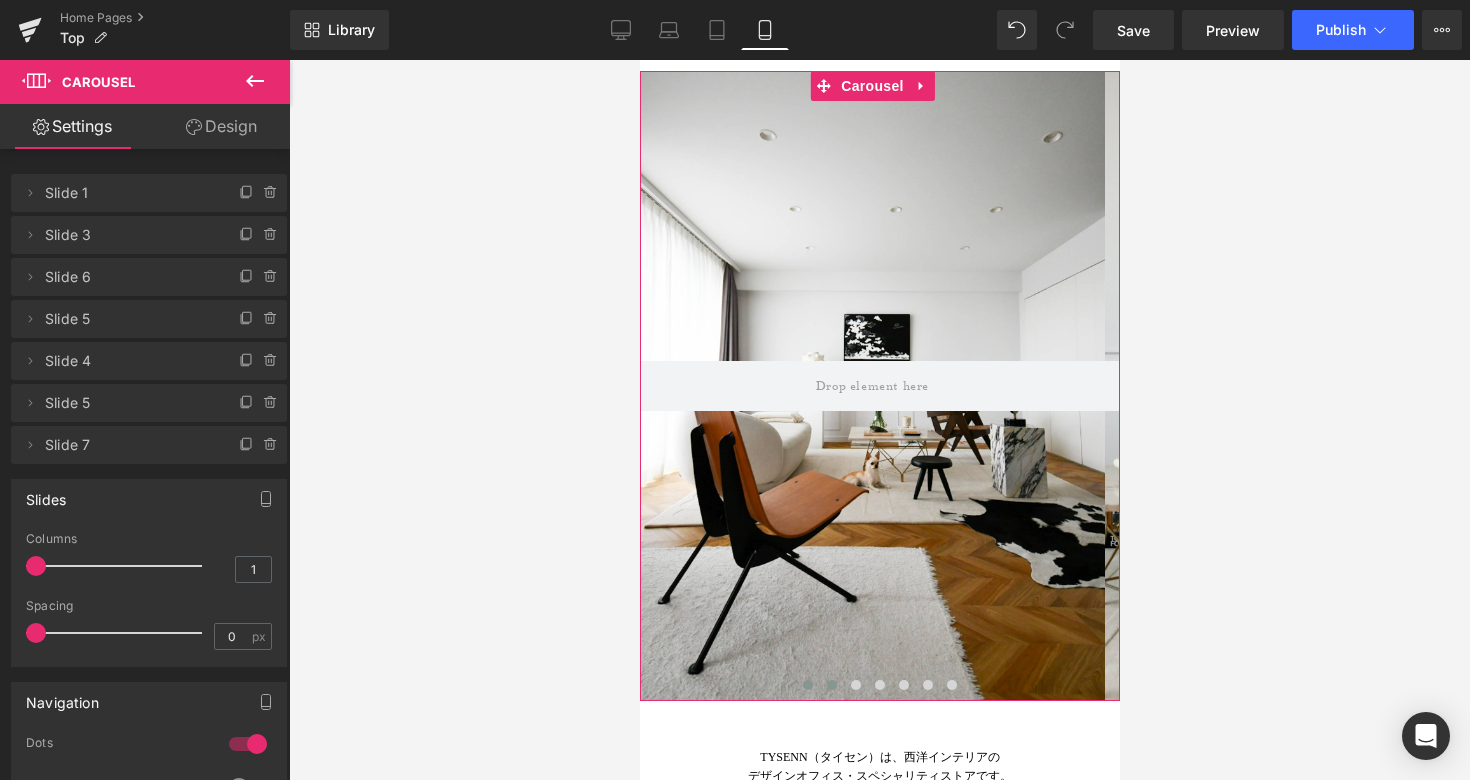 click at bounding box center [807, 685] 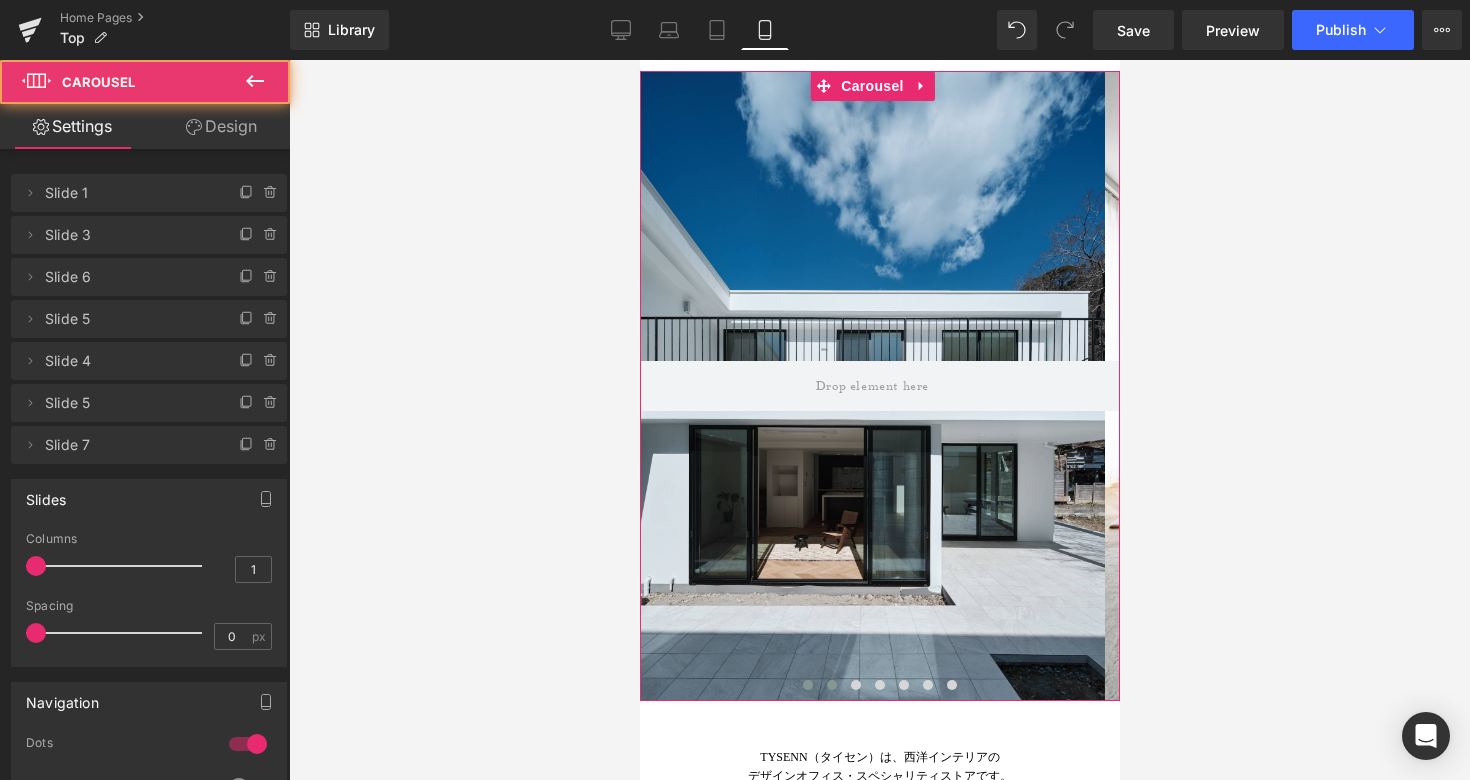 click at bounding box center [831, 685] 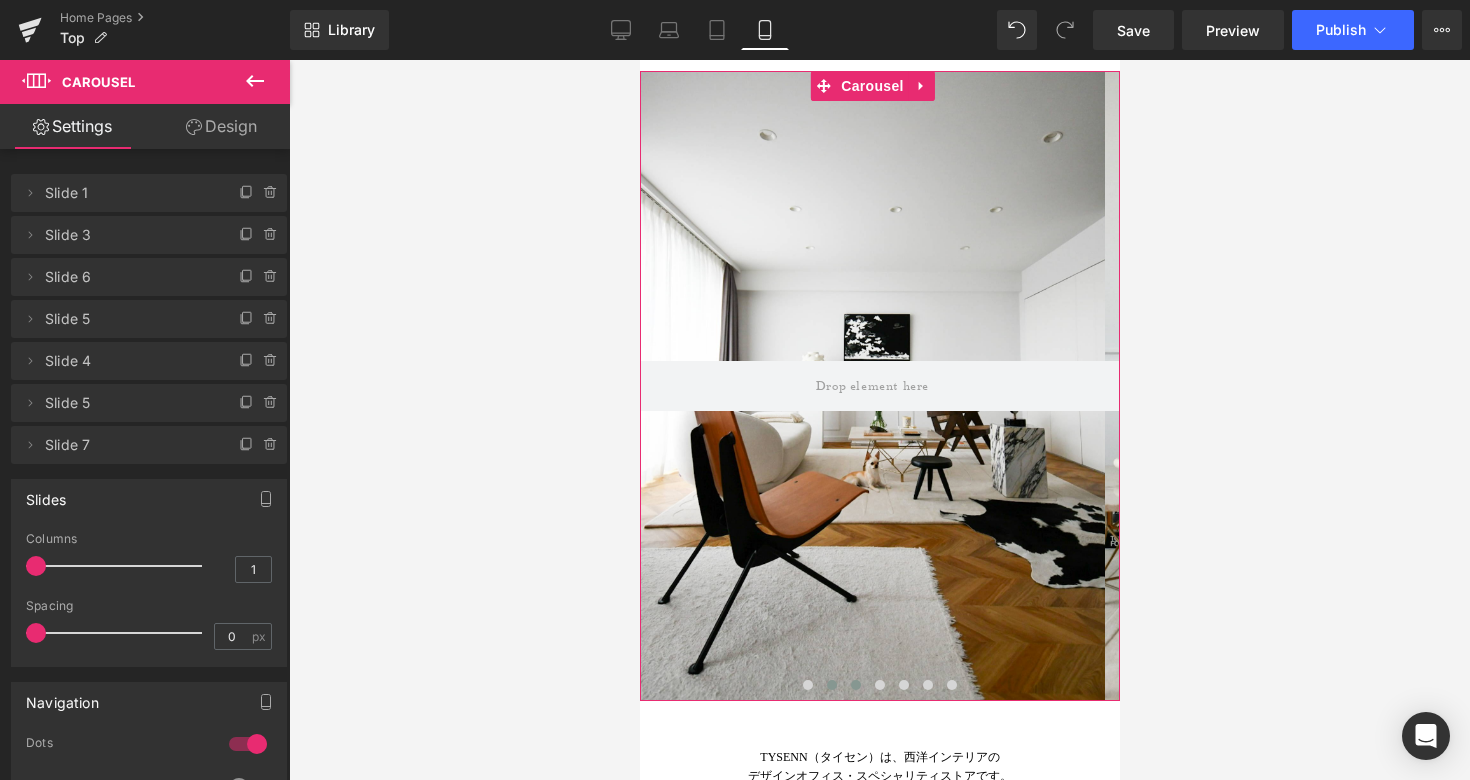 click at bounding box center [855, 685] 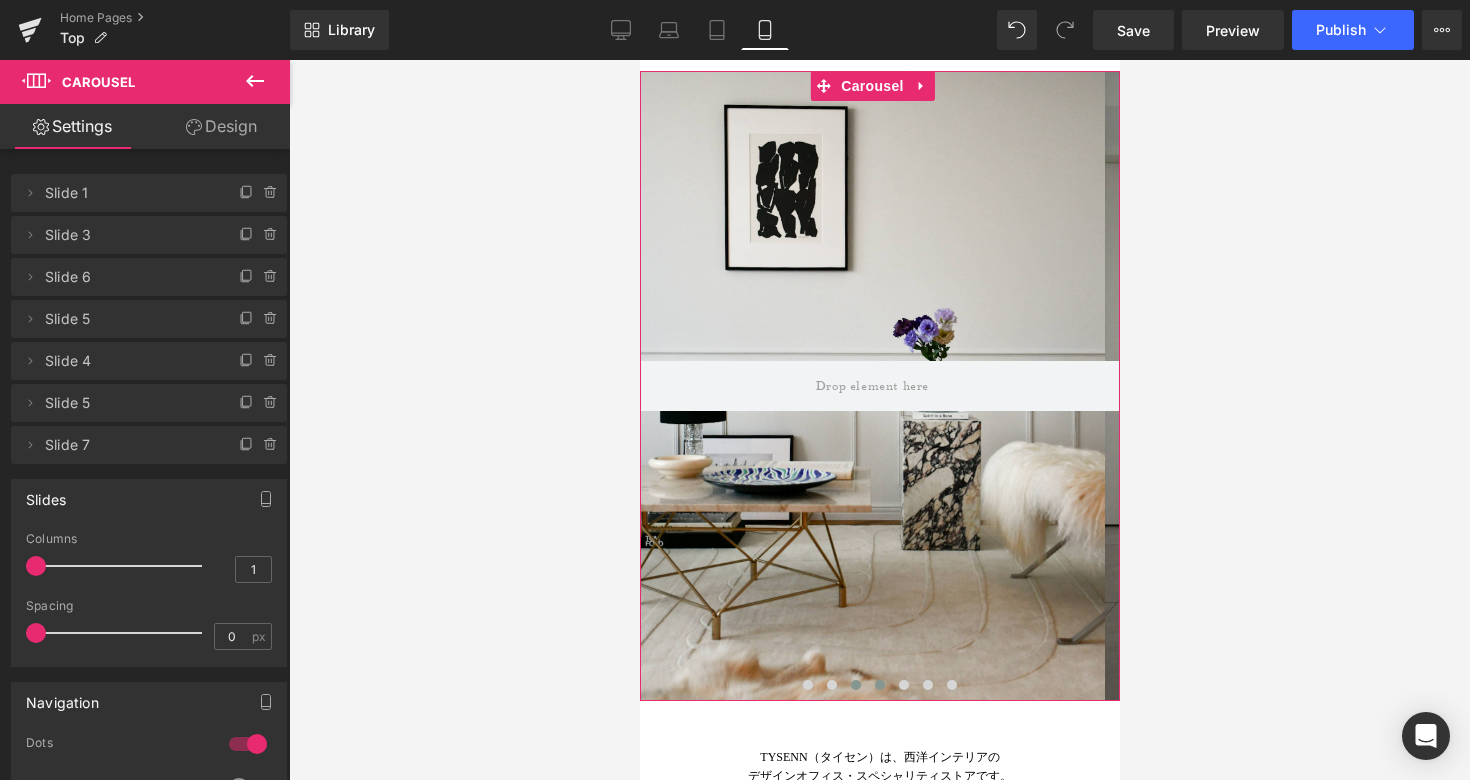 click at bounding box center [879, 685] 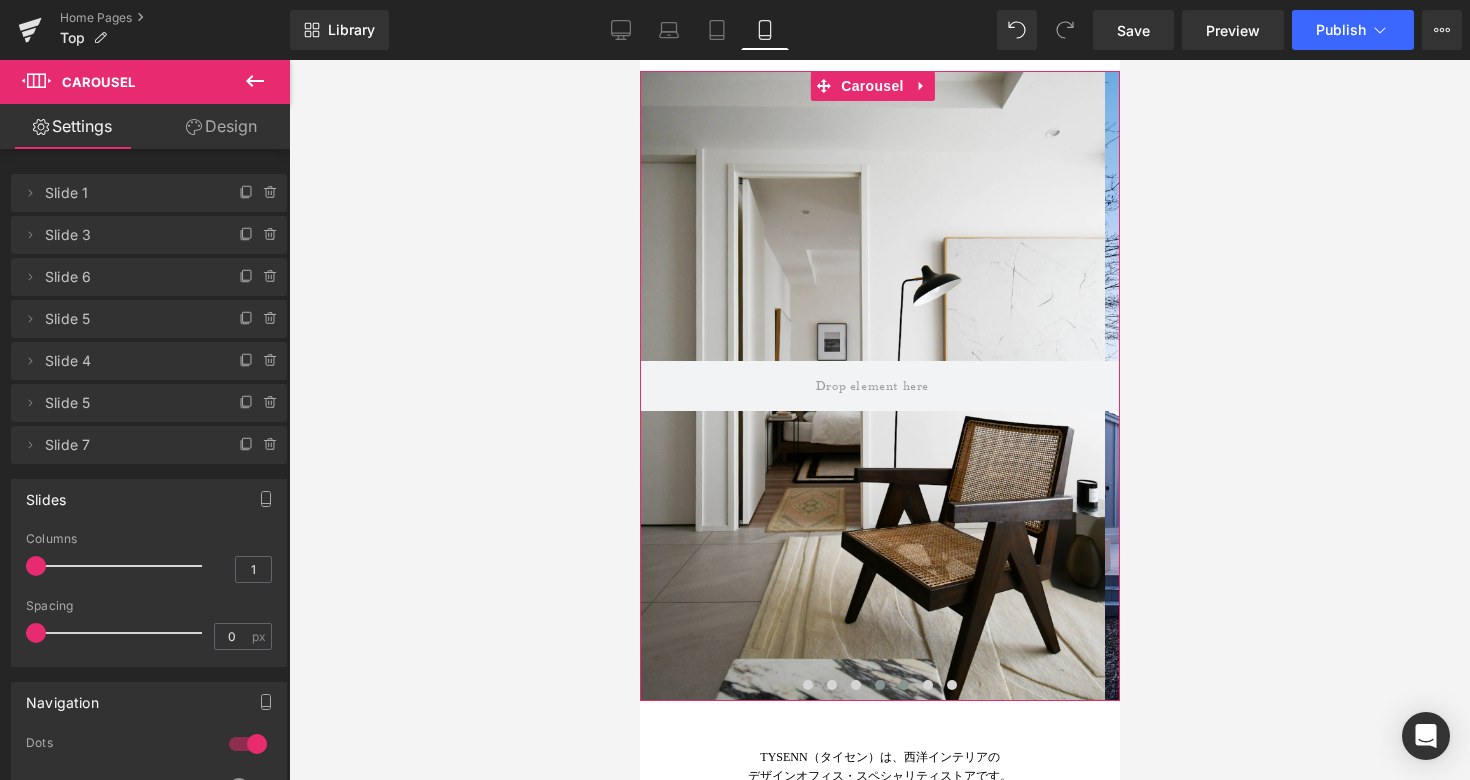 click at bounding box center [903, 685] 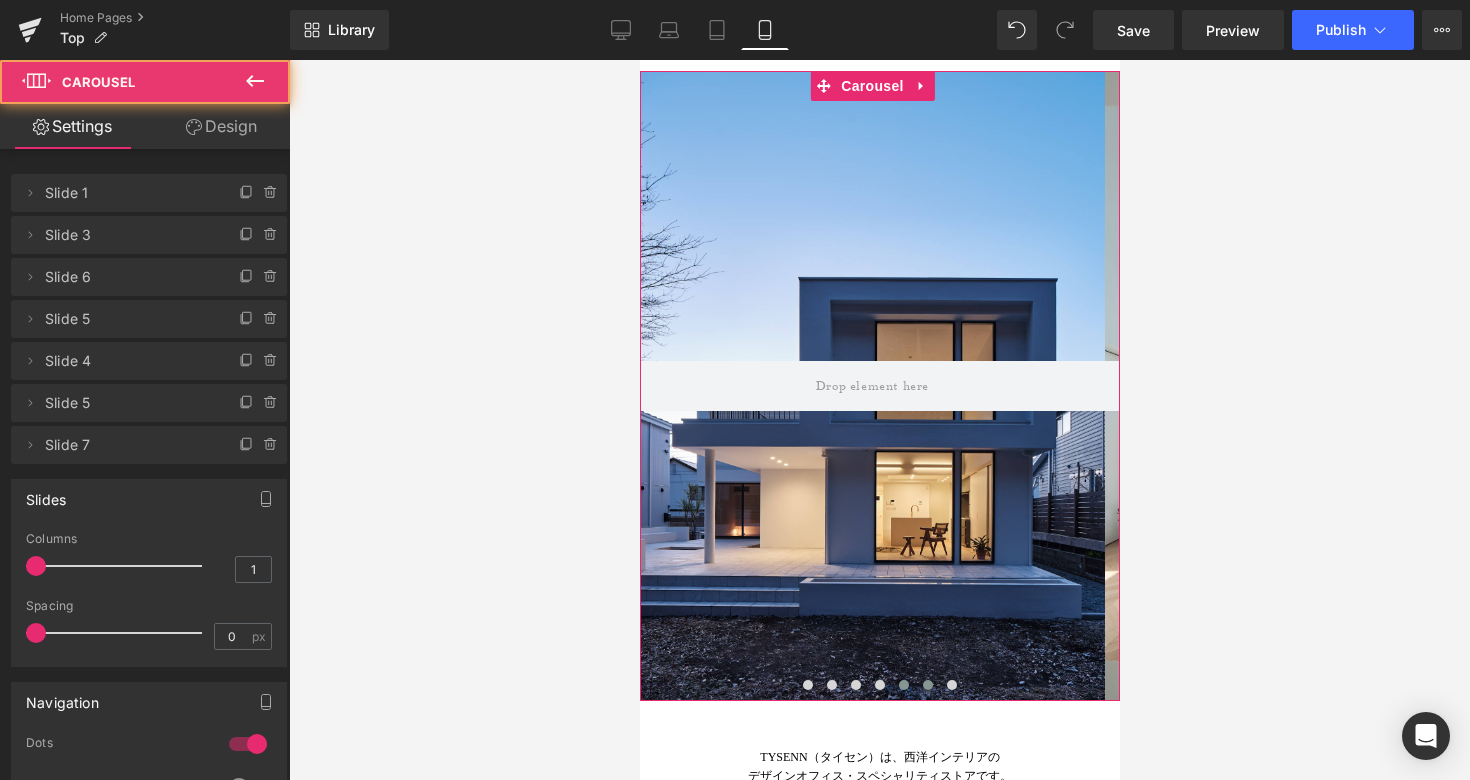 click at bounding box center (927, 685) 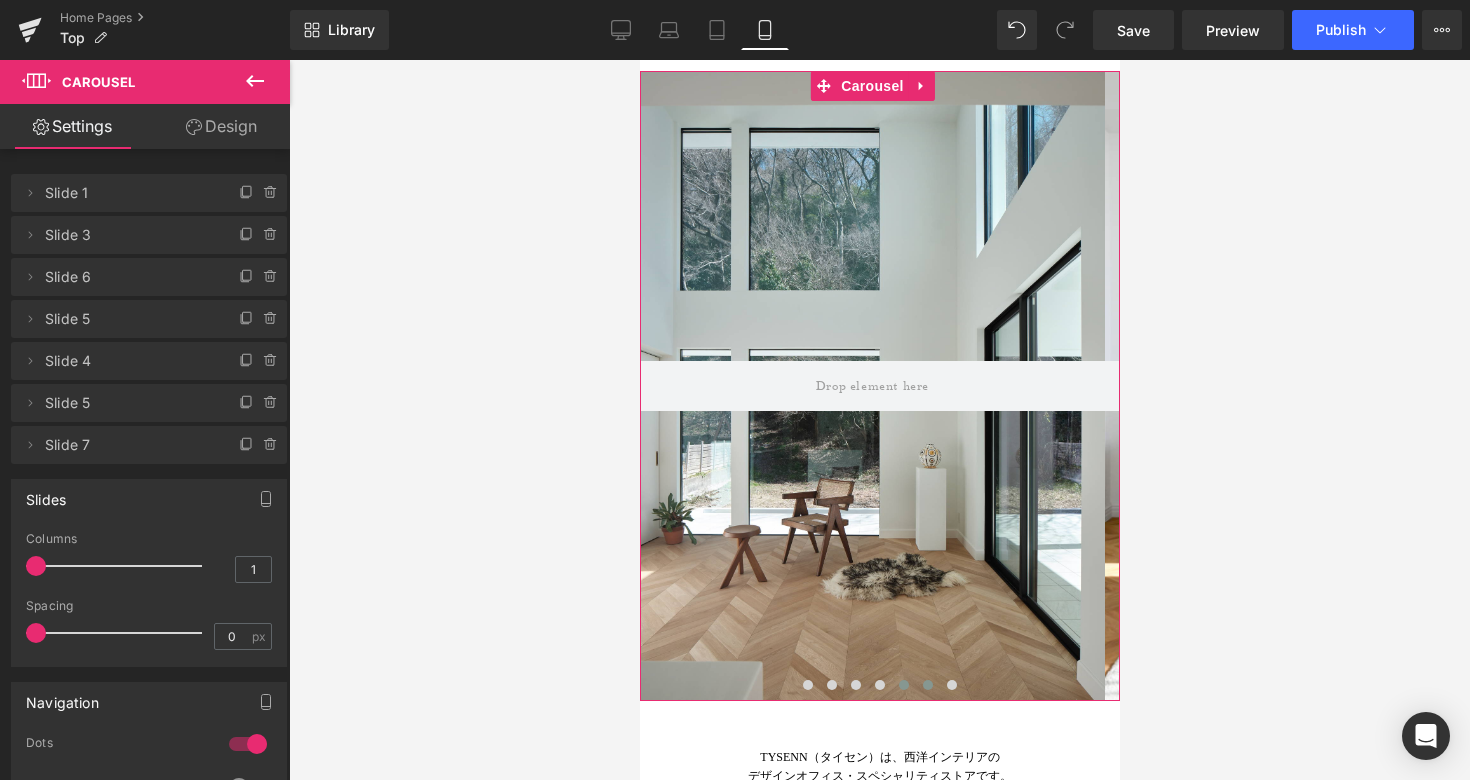click at bounding box center (903, 685) 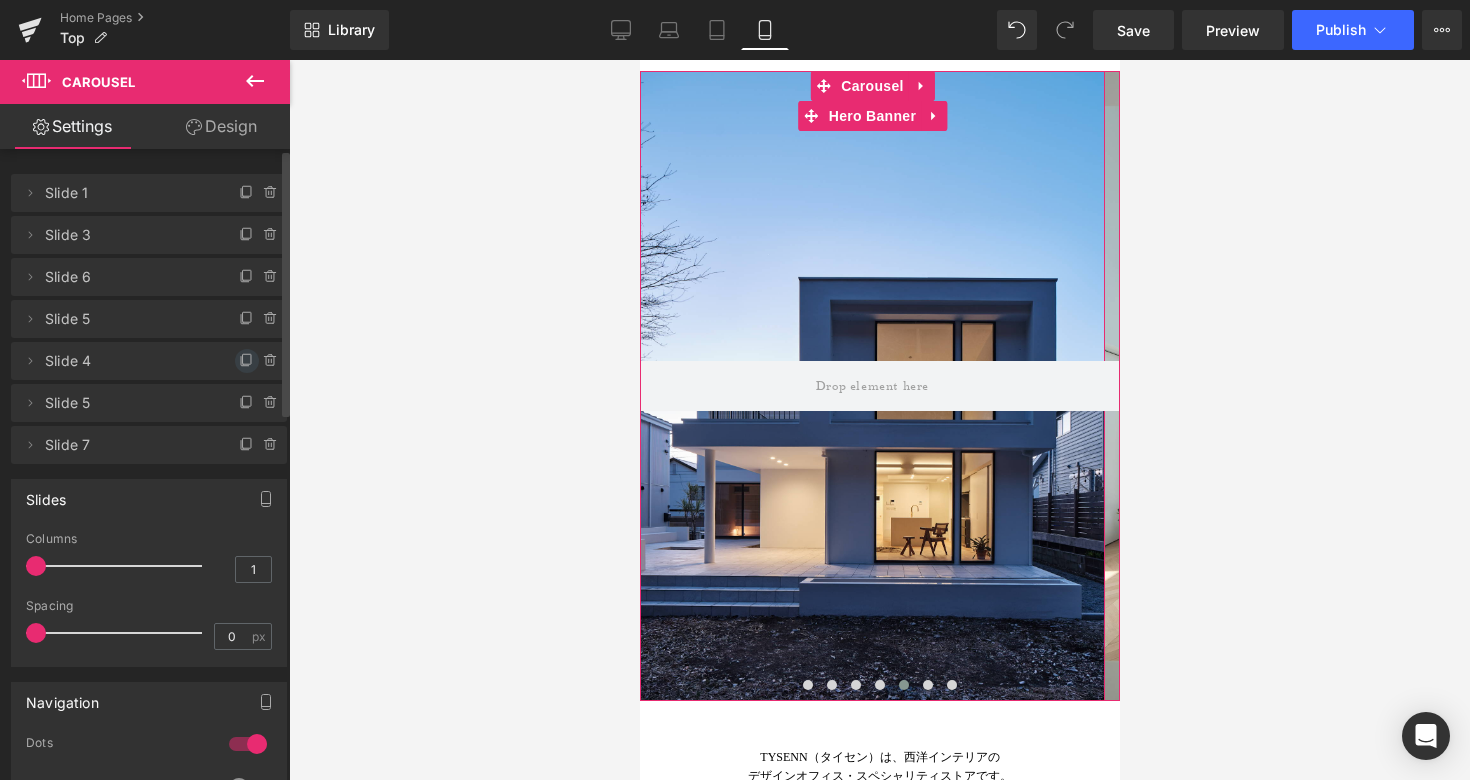 click 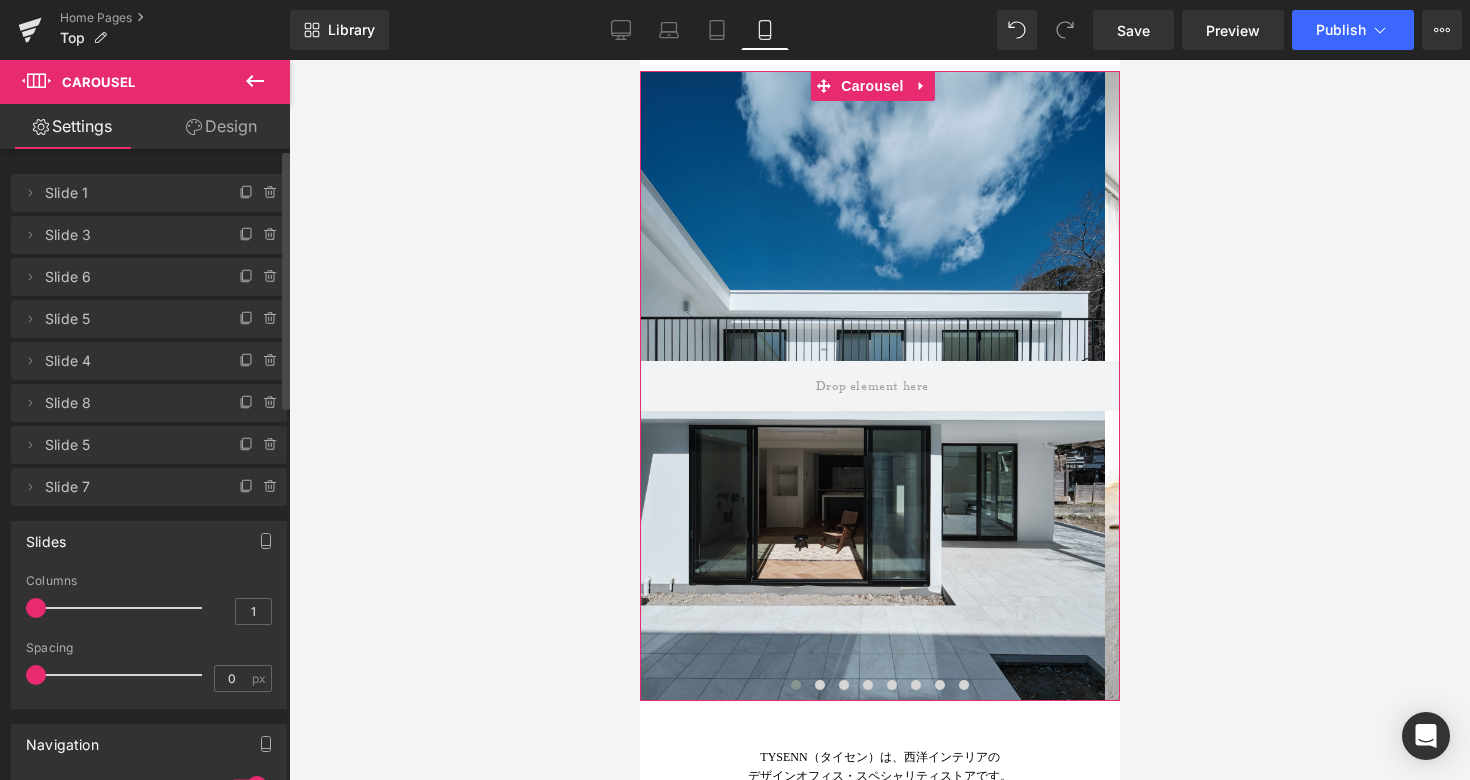 click on "Slide 8" at bounding box center (129, 403) 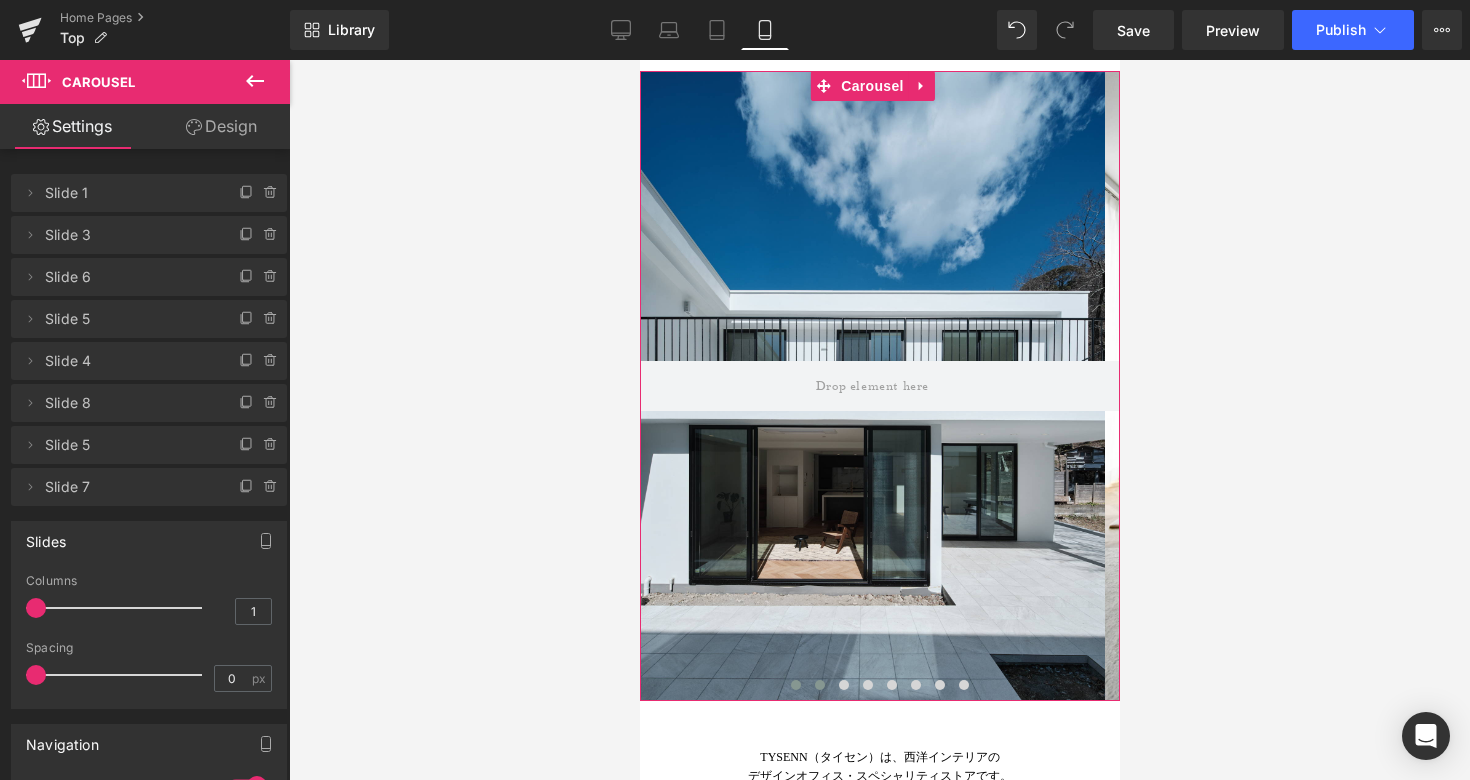 click at bounding box center (819, 685) 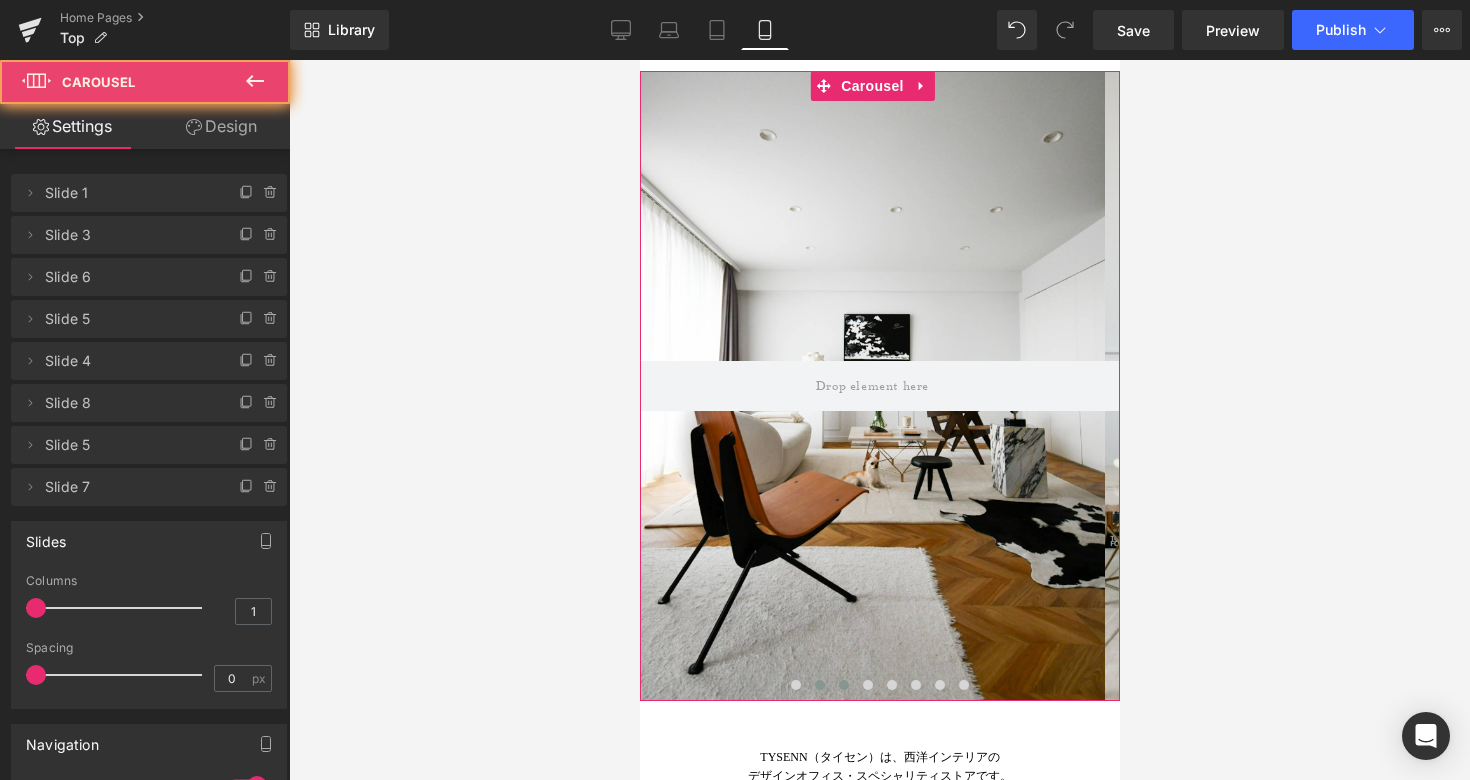 click at bounding box center [843, 685] 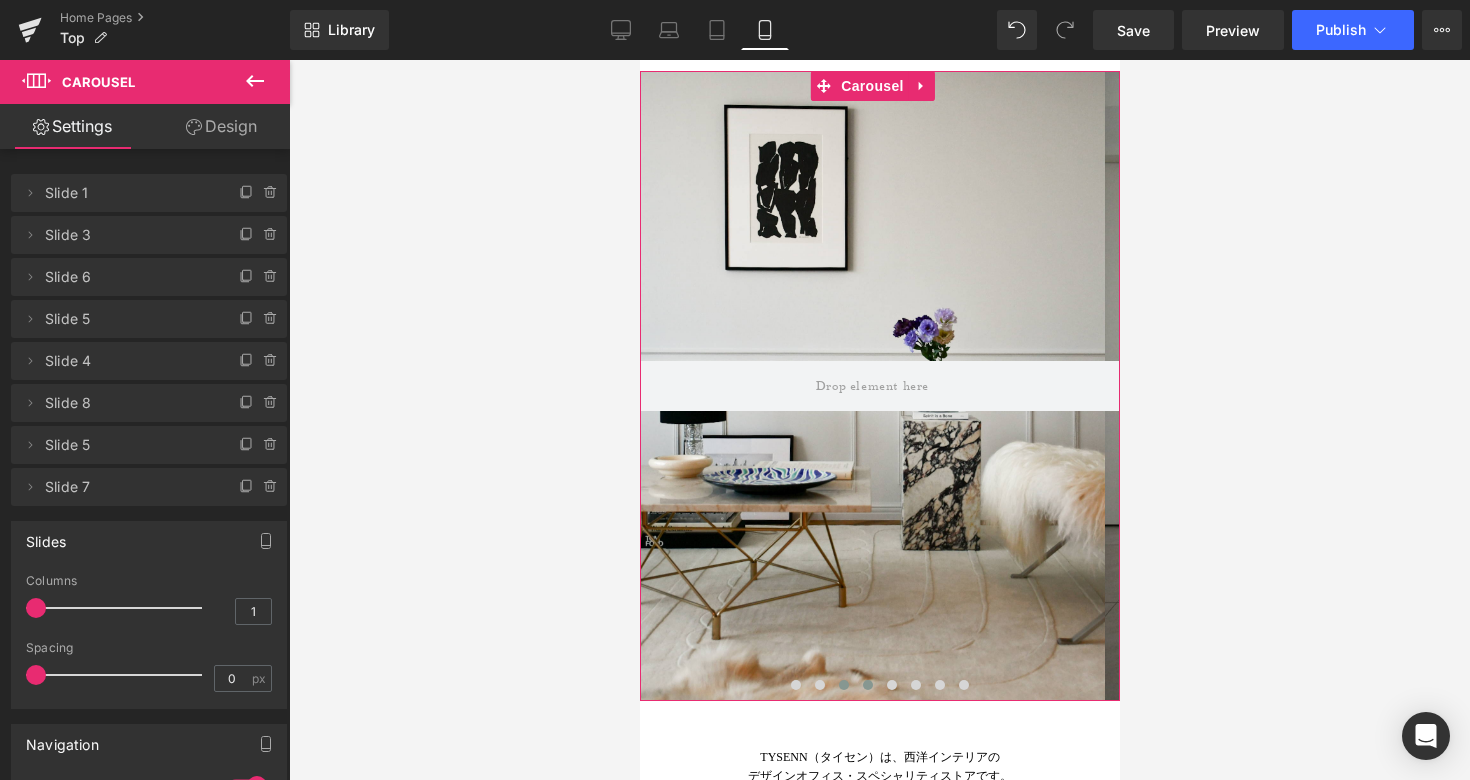 click at bounding box center (867, 685) 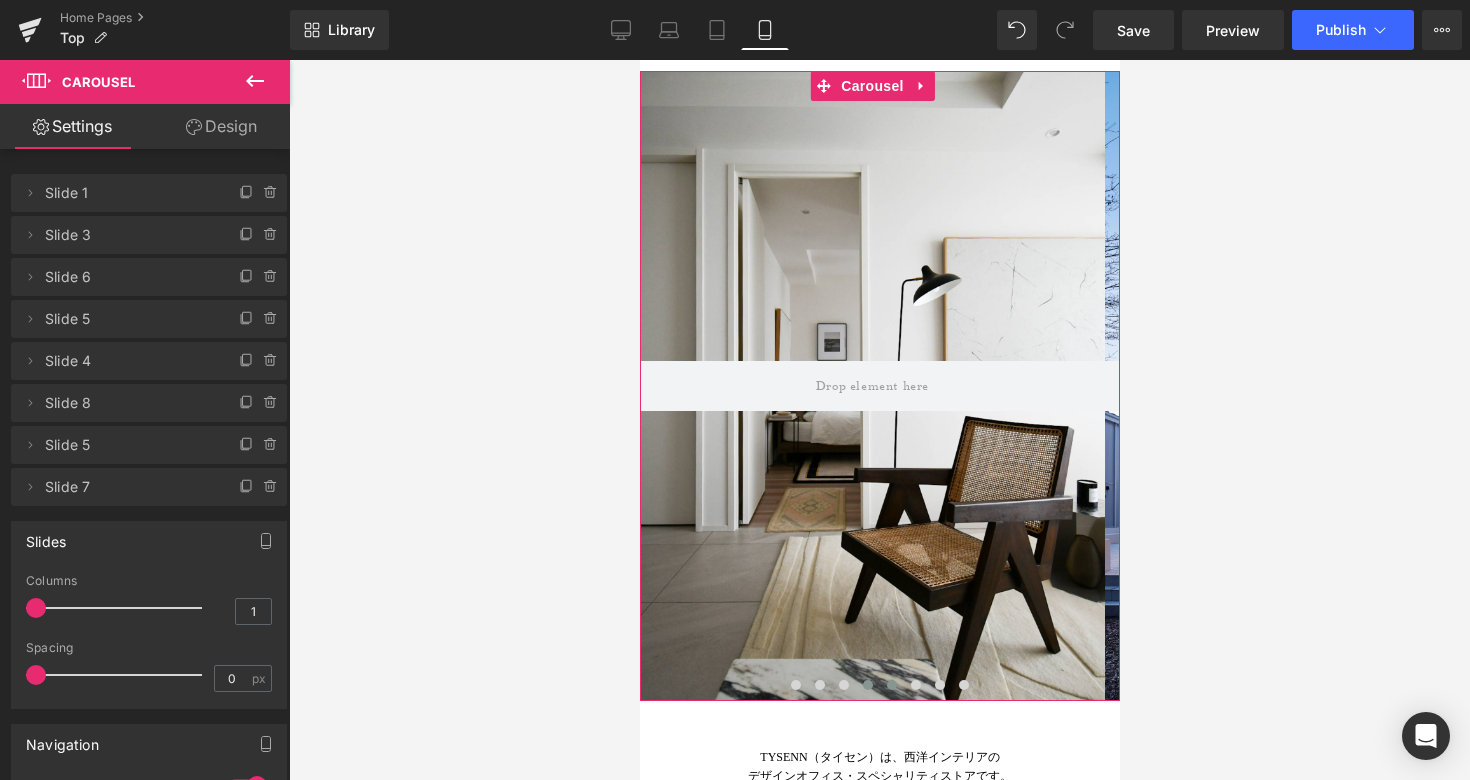 click at bounding box center [891, 685] 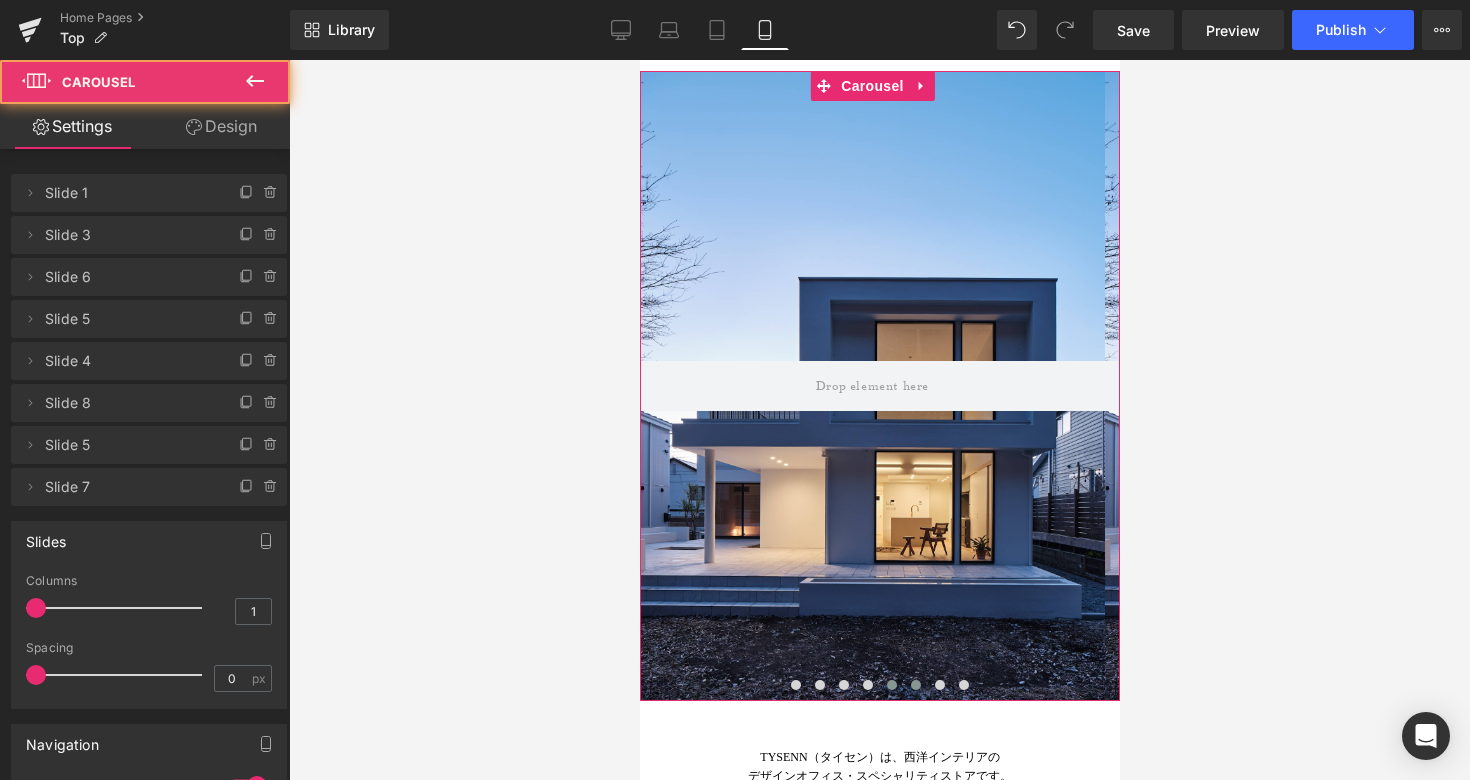 click at bounding box center (915, 685) 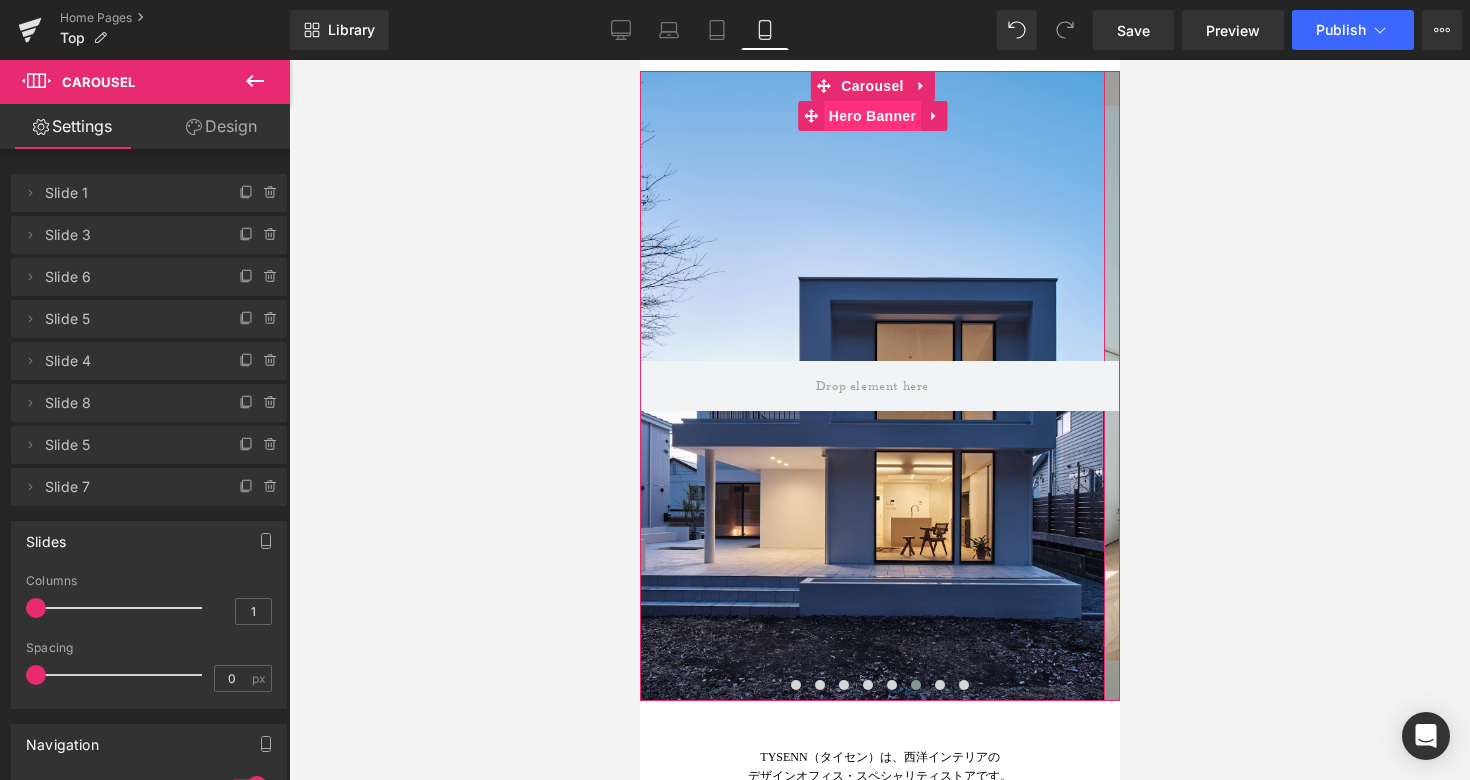click on "Hero Banner" at bounding box center (871, 116) 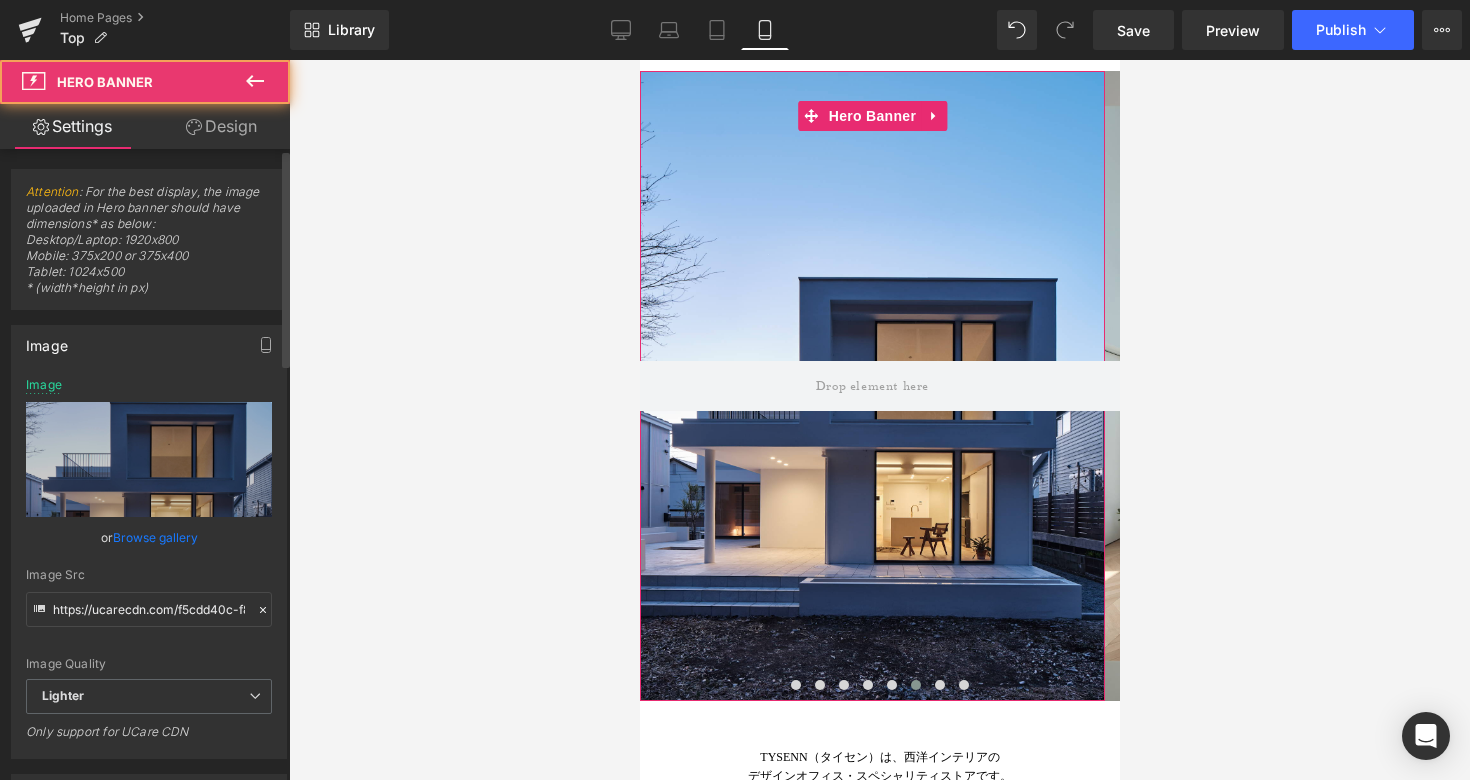 click on "Browse gallery" at bounding box center [155, 537] 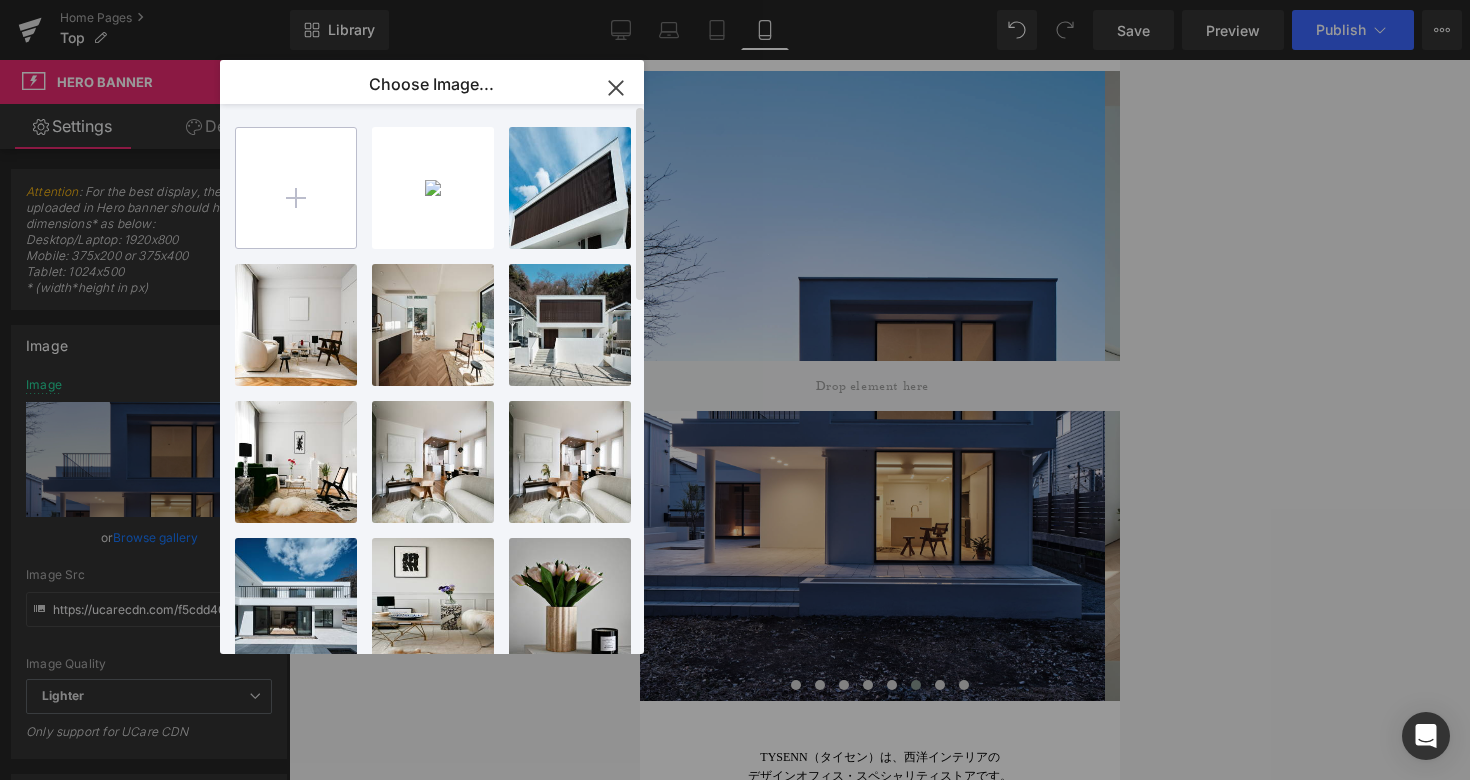 click at bounding box center (296, 188) 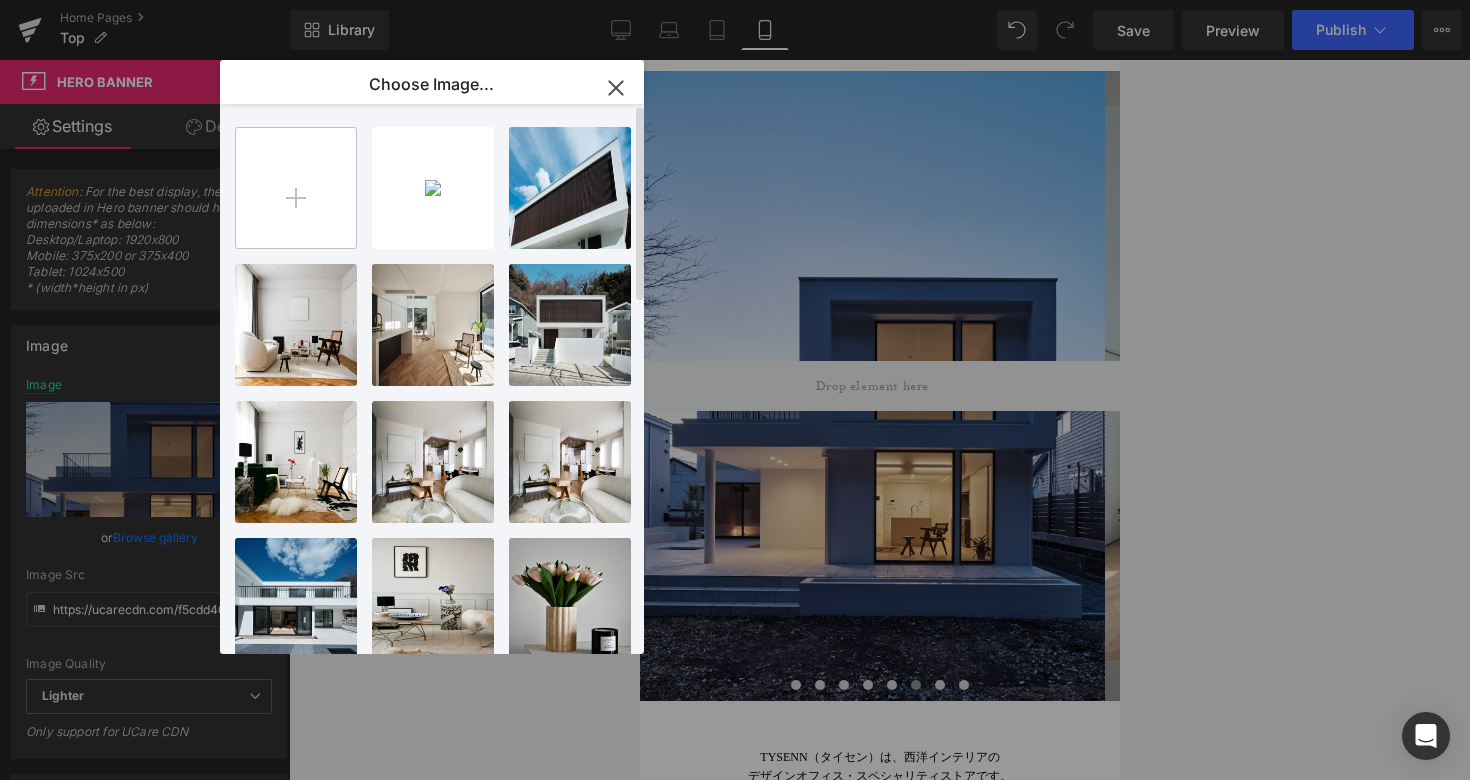 type on "C:\fakepath\DSC_1914.JPG" 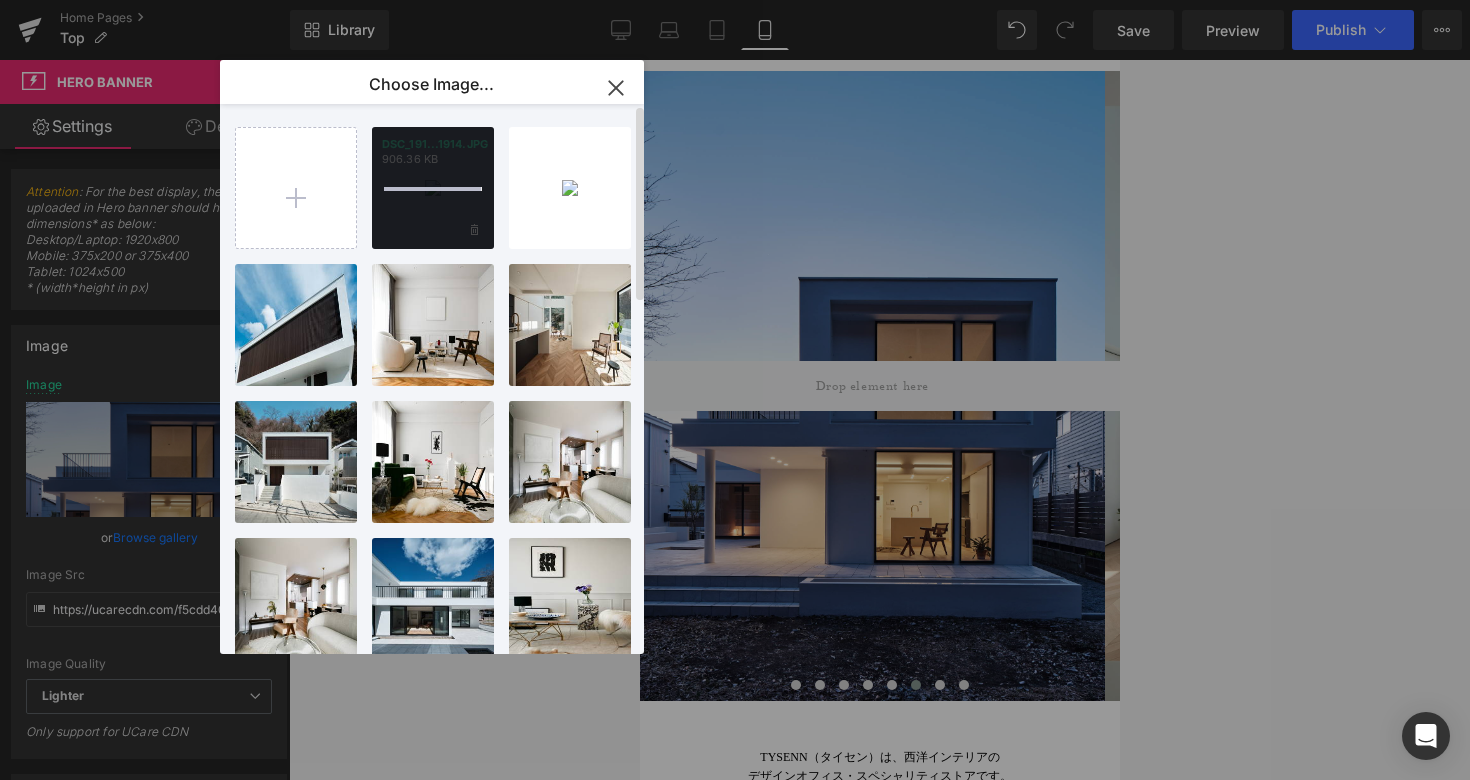 type 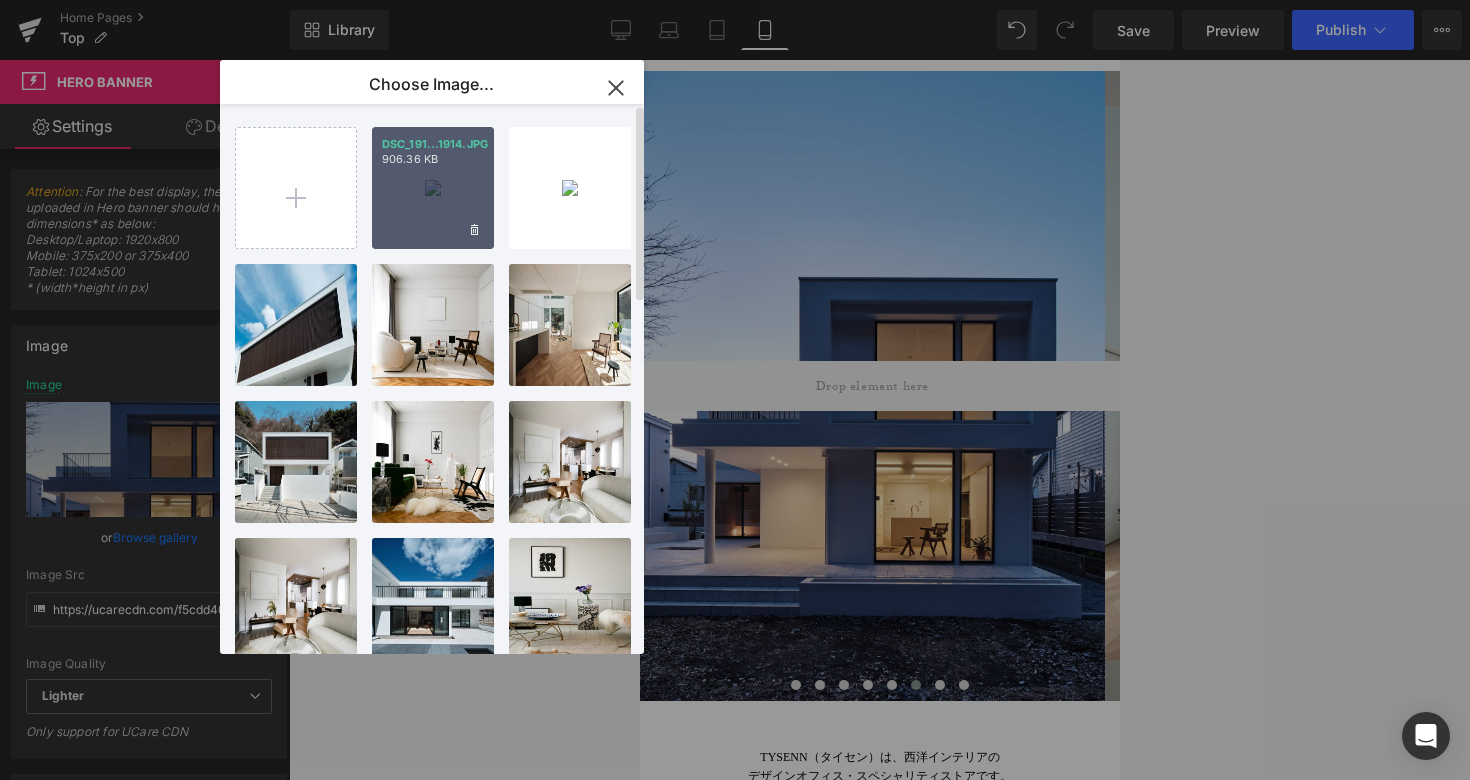 click on "DSC_191...1914.JPG 906.36 KB" at bounding box center (433, 188) 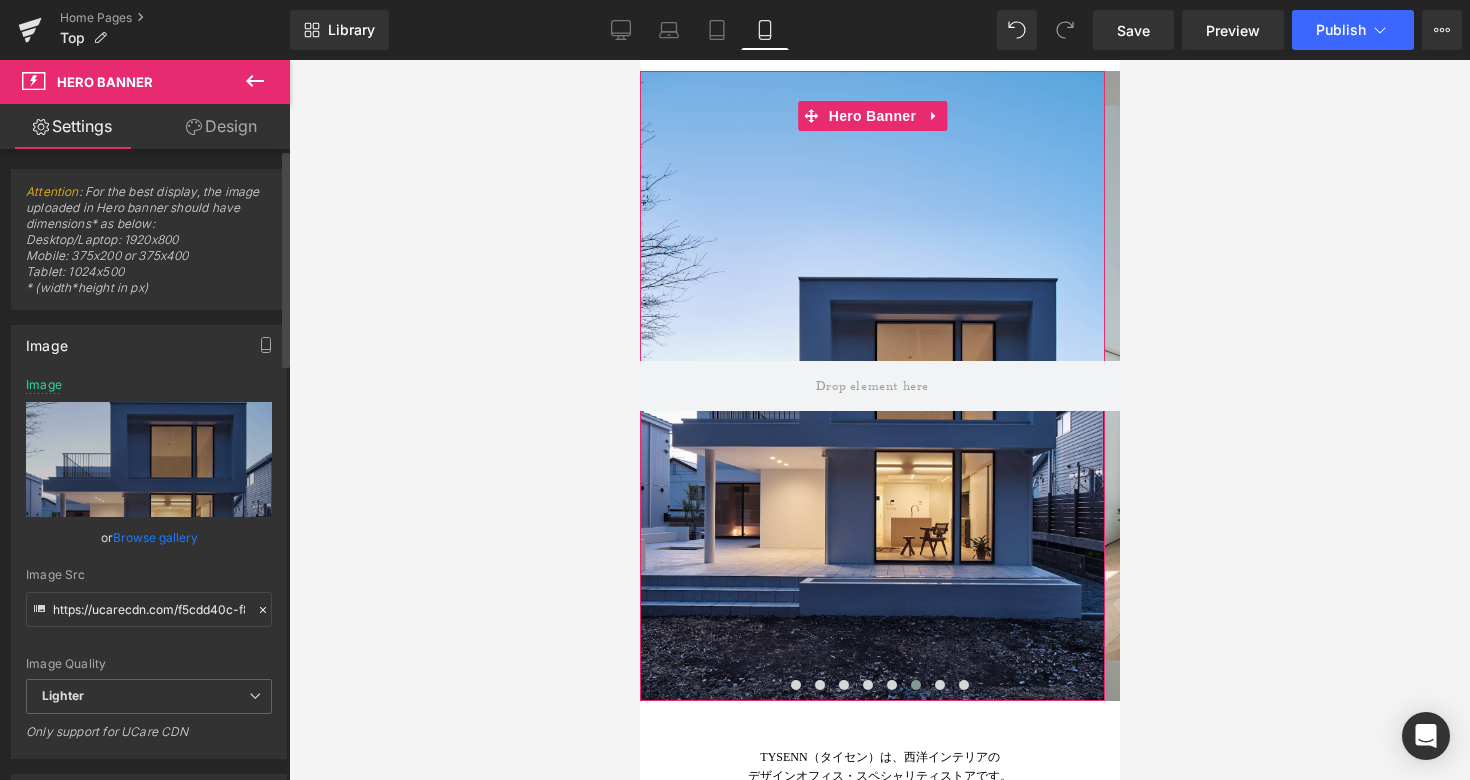 click on "Browse gallery" at bounding box center (155, 537) 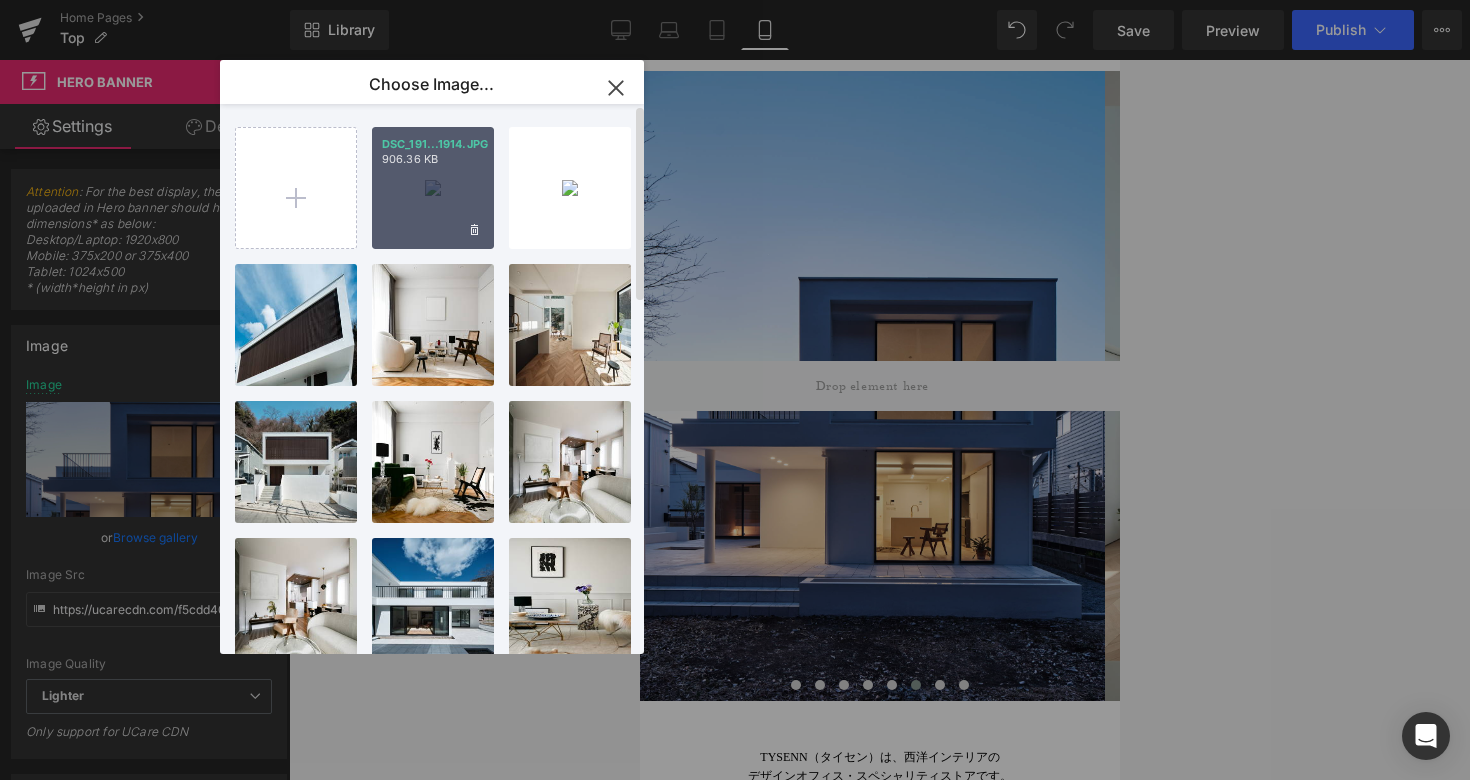 click on "DSC_191...1914.JPG 906.36 KB" at bounding box center (433, 188) 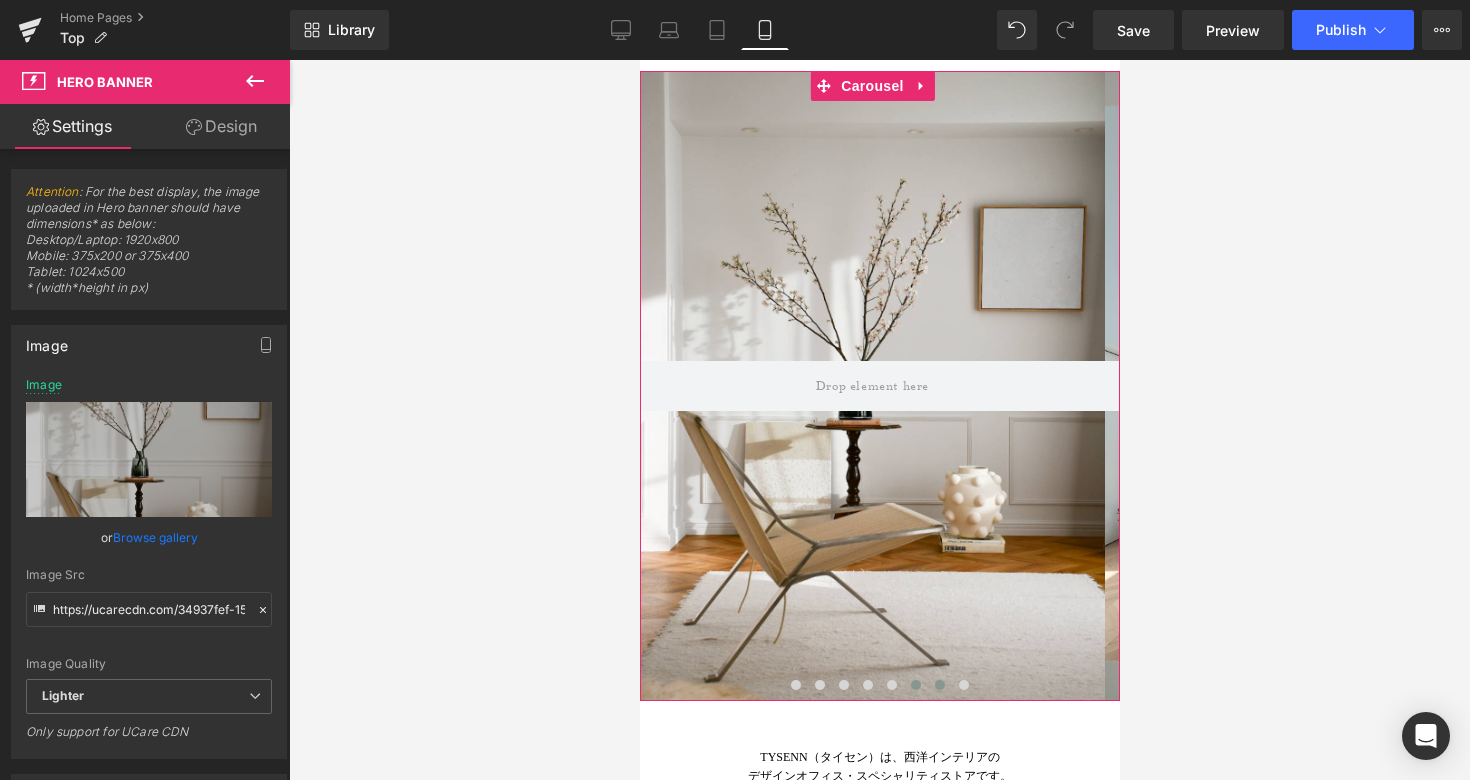 click at bounding box center (939, 685) 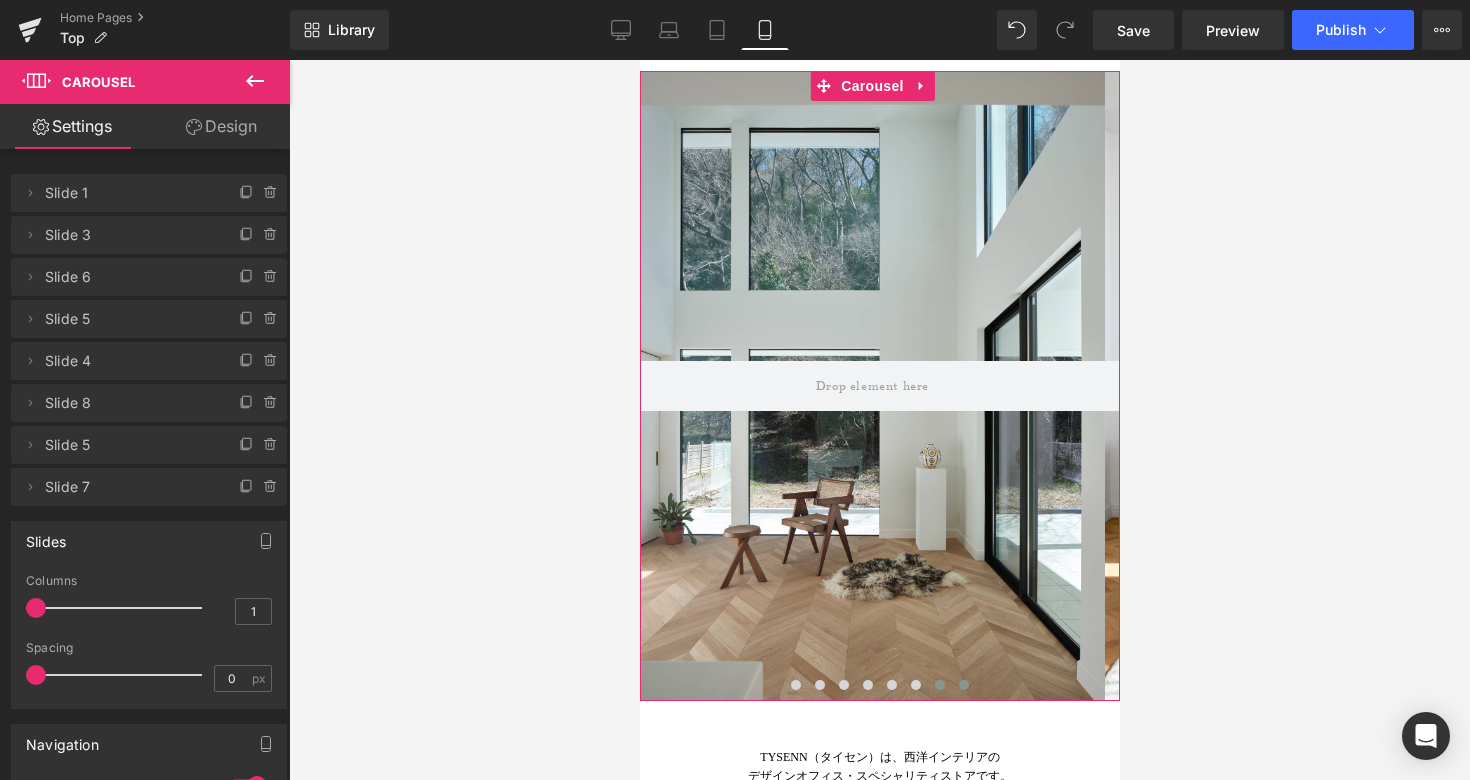 click at bounding box center (963, 685) 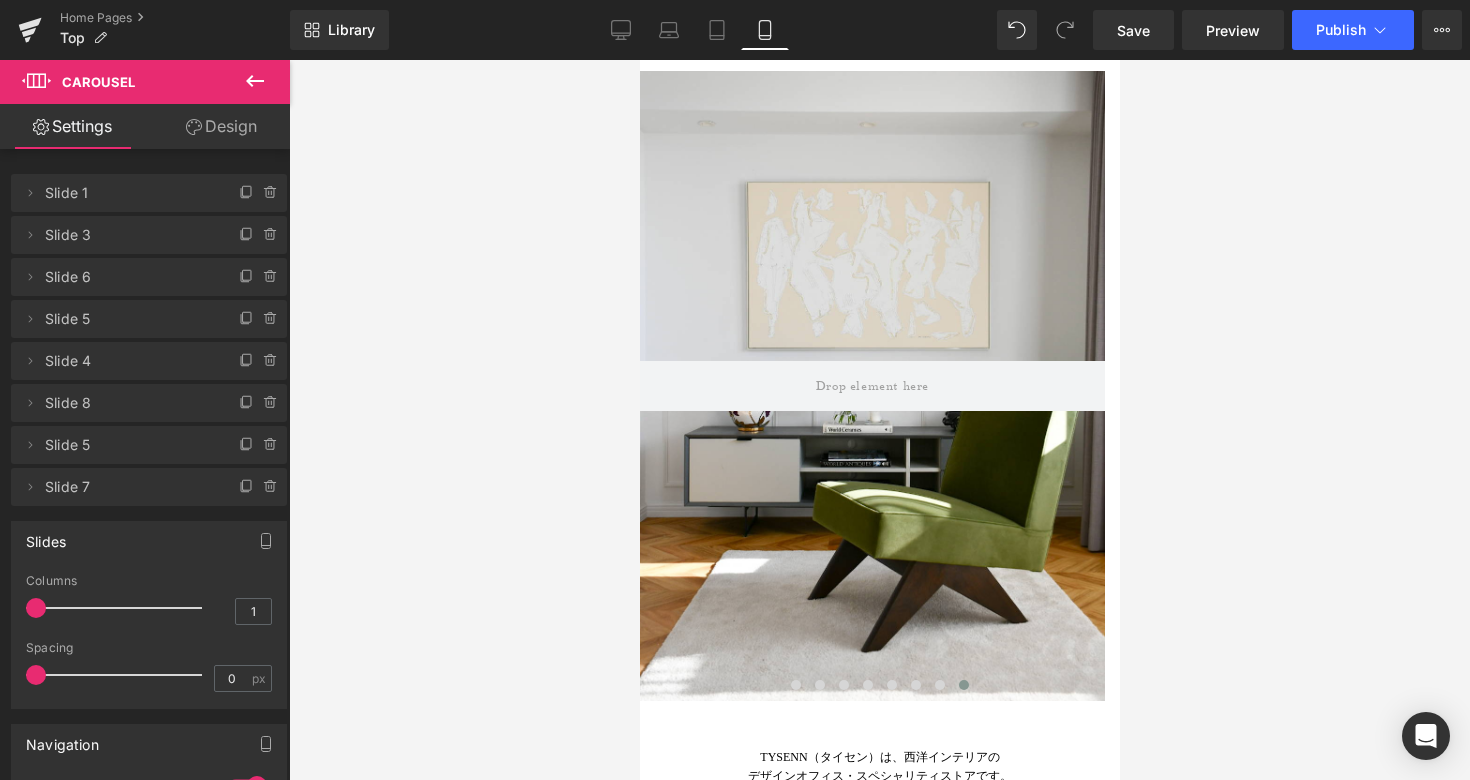 click at bounding box center (879, 420) 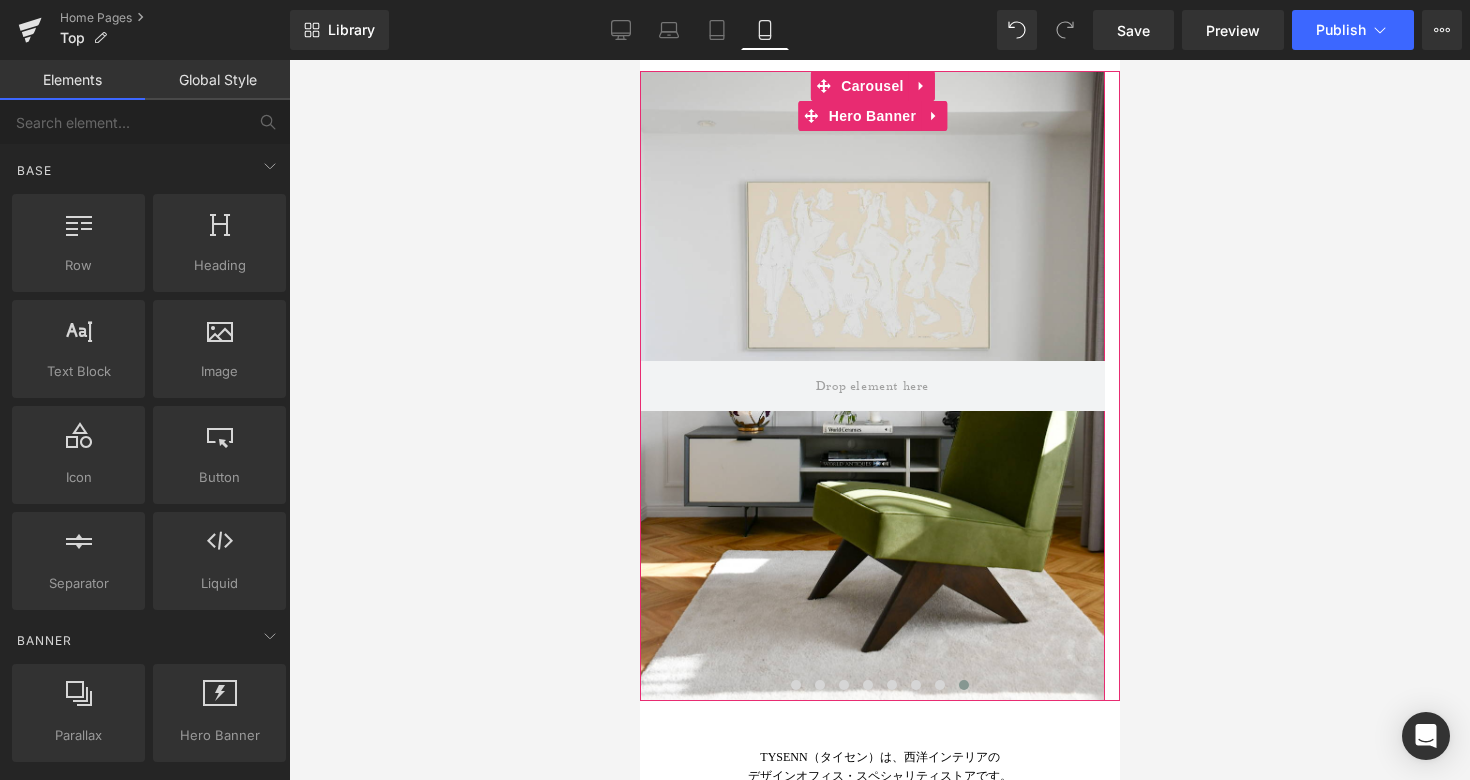 scroll, scrollTop: 0, scrollLeft: 0, axis: both 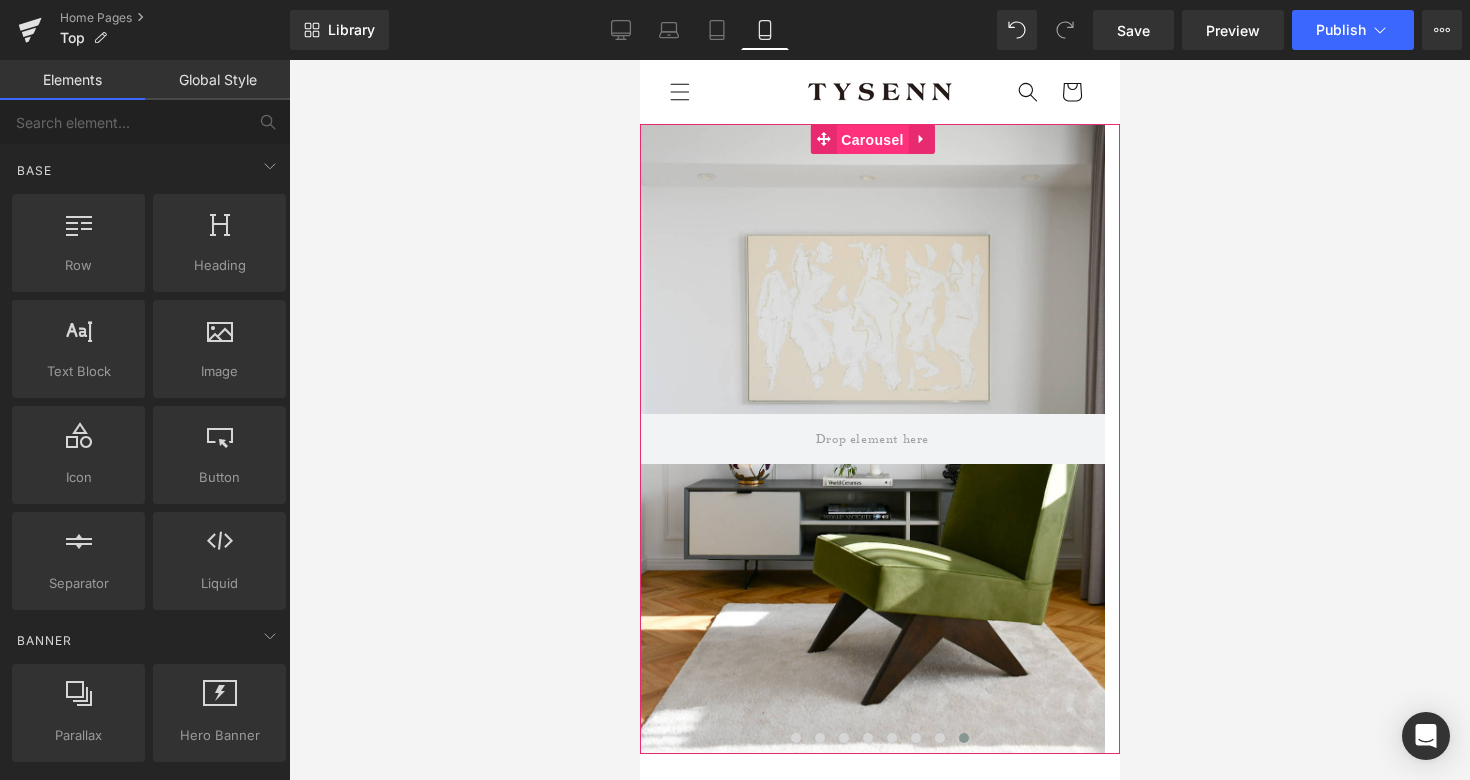 click on "Carousel" at bounding box center [871, 140] 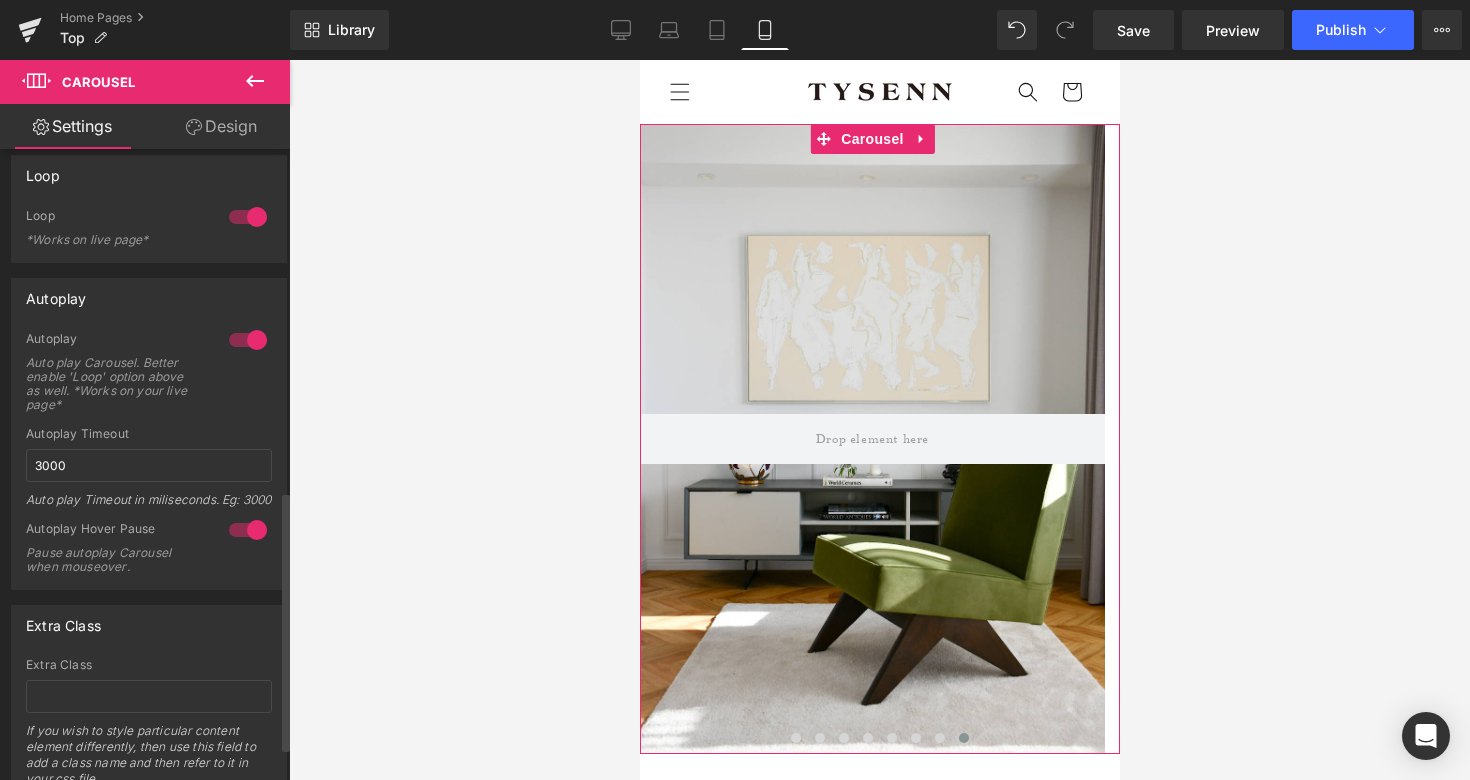 scroll, scrollTop: 832, scrollLeft: 0, axis: vertical 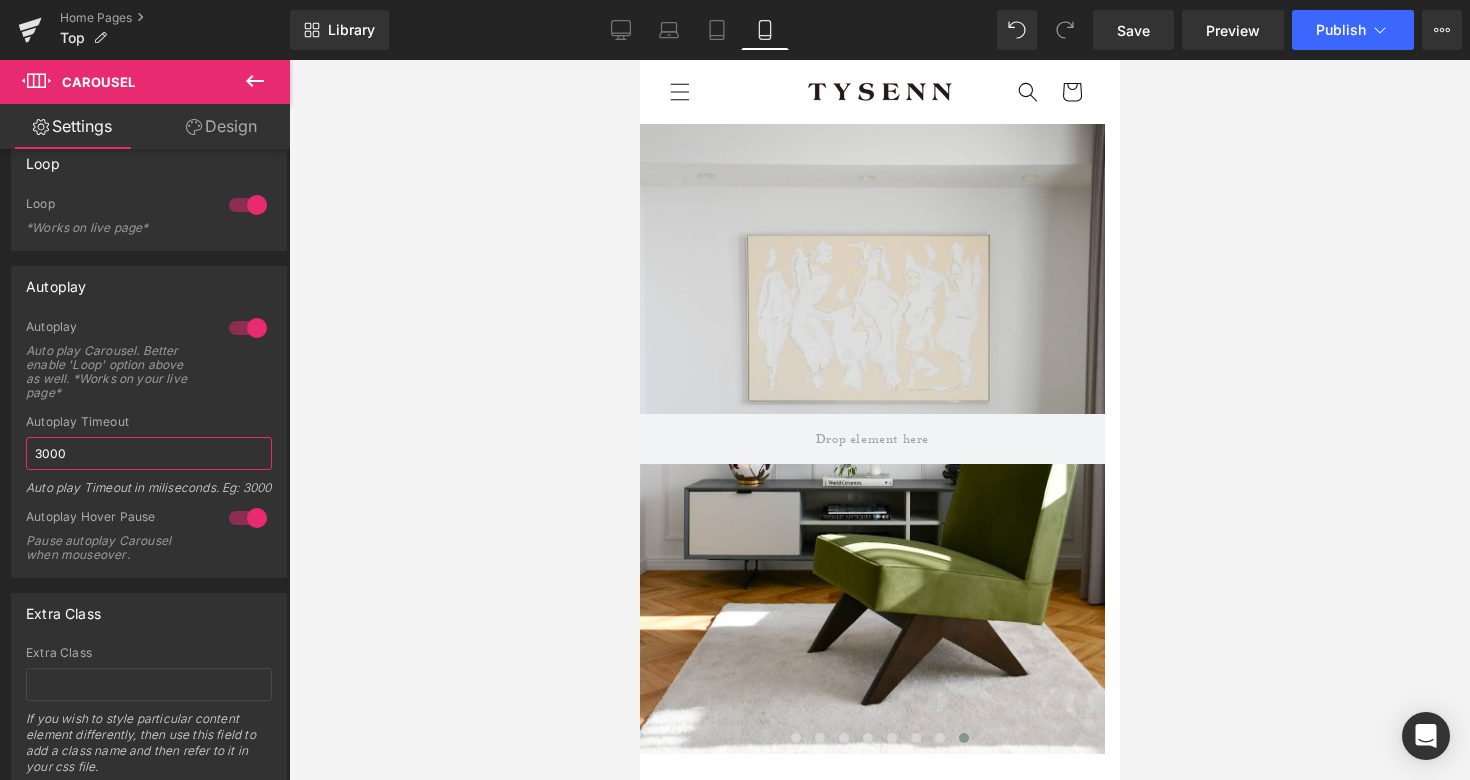 drag, startPoint x: 88, startPoint y: 449, endPoint x: -57, endPoint y: 449, distance: 145 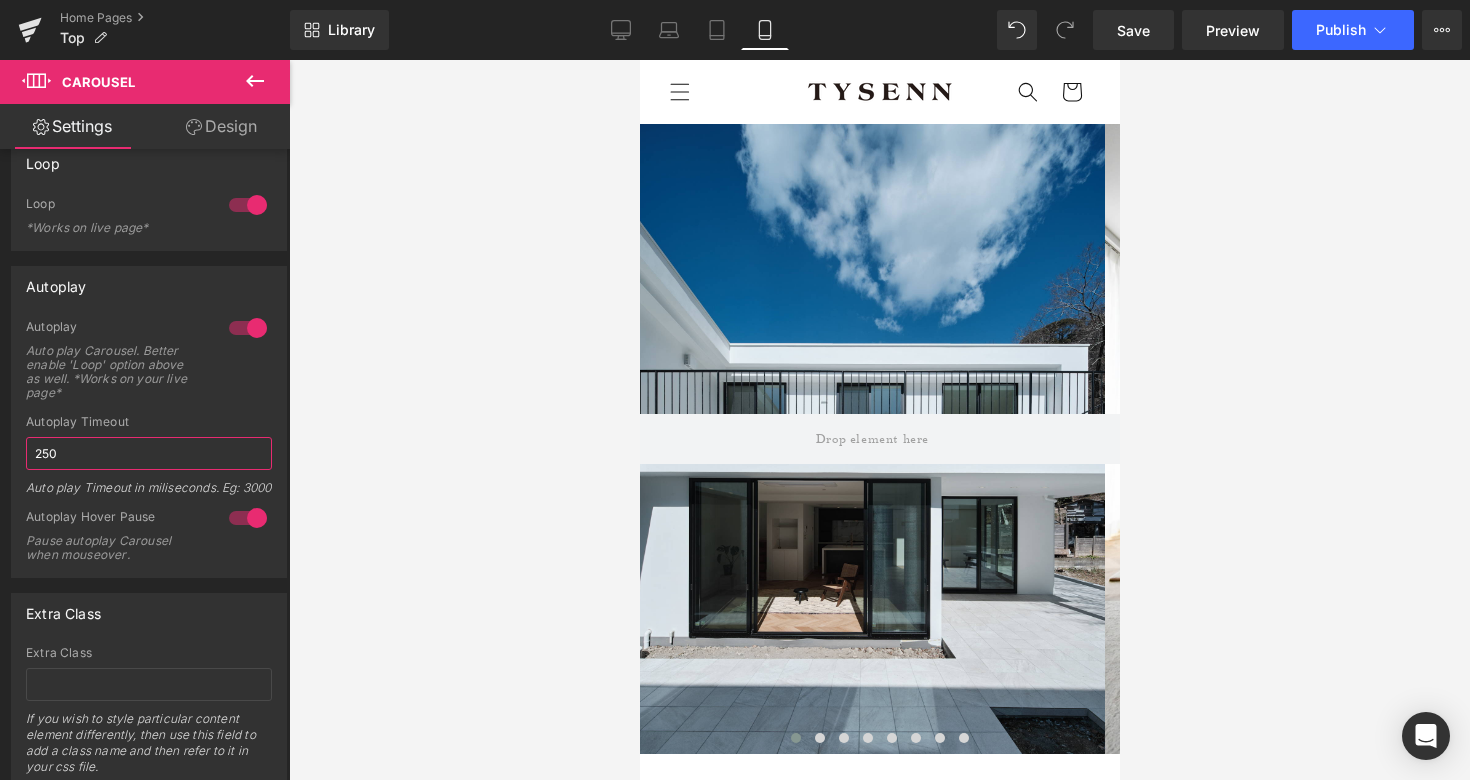 type on "2500" 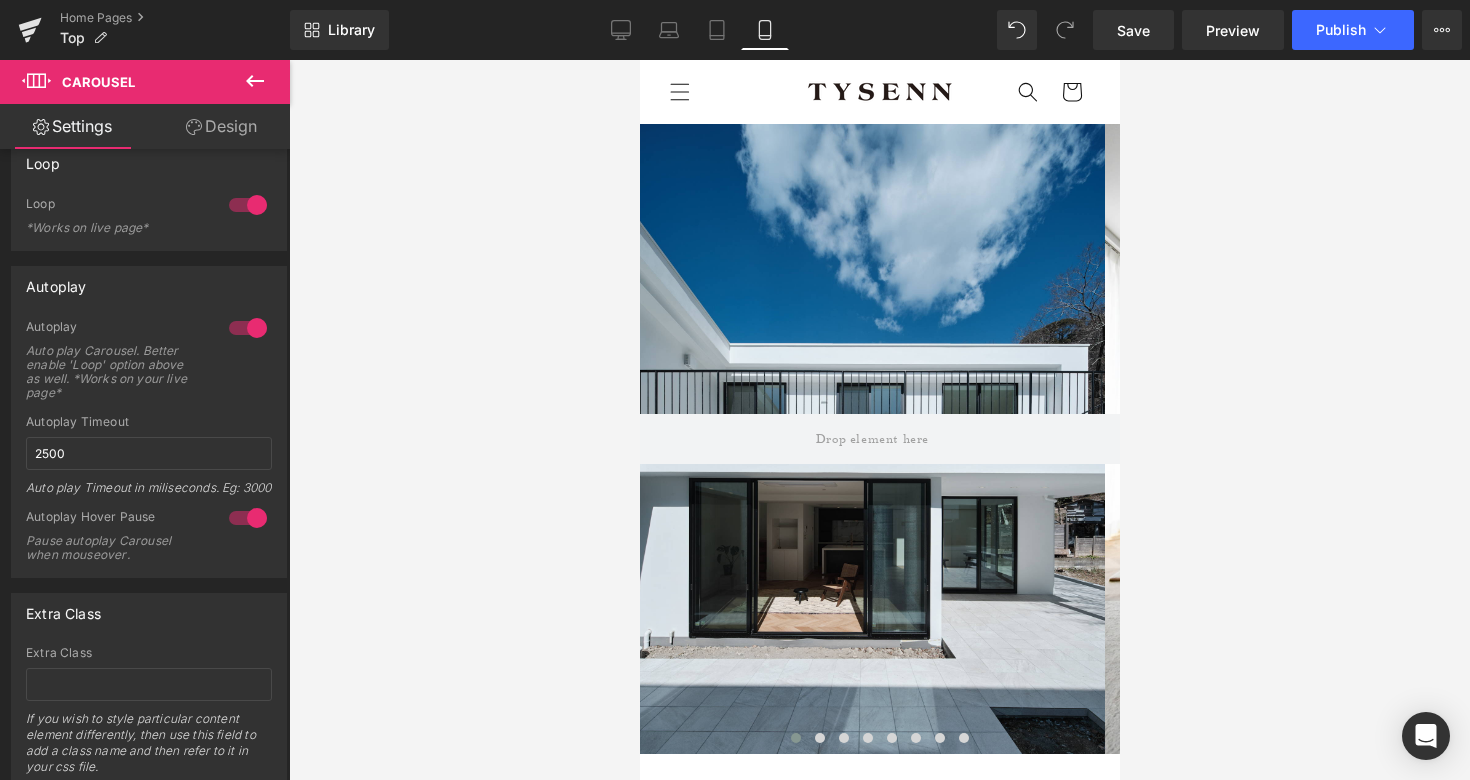 click at bounding box center (879, 420) 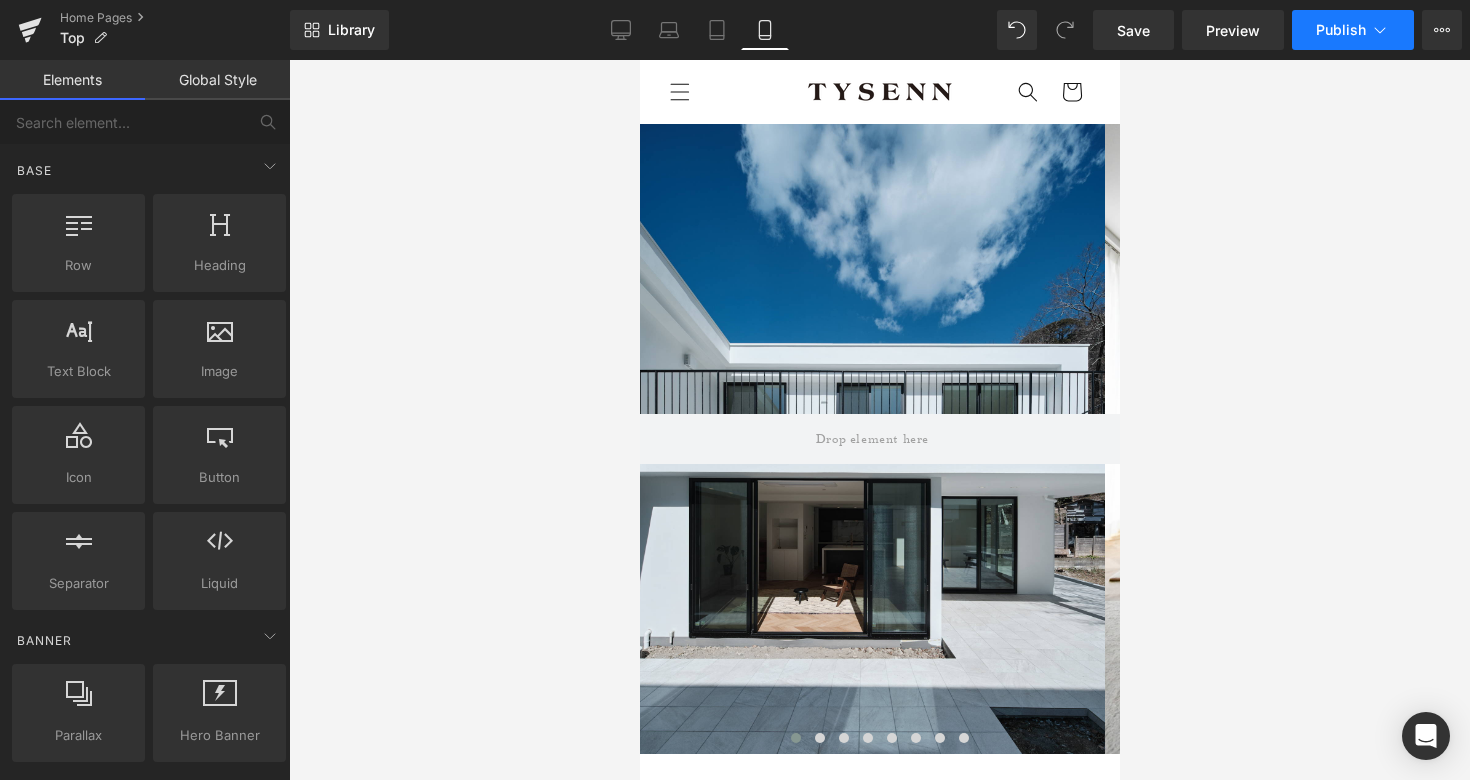 click 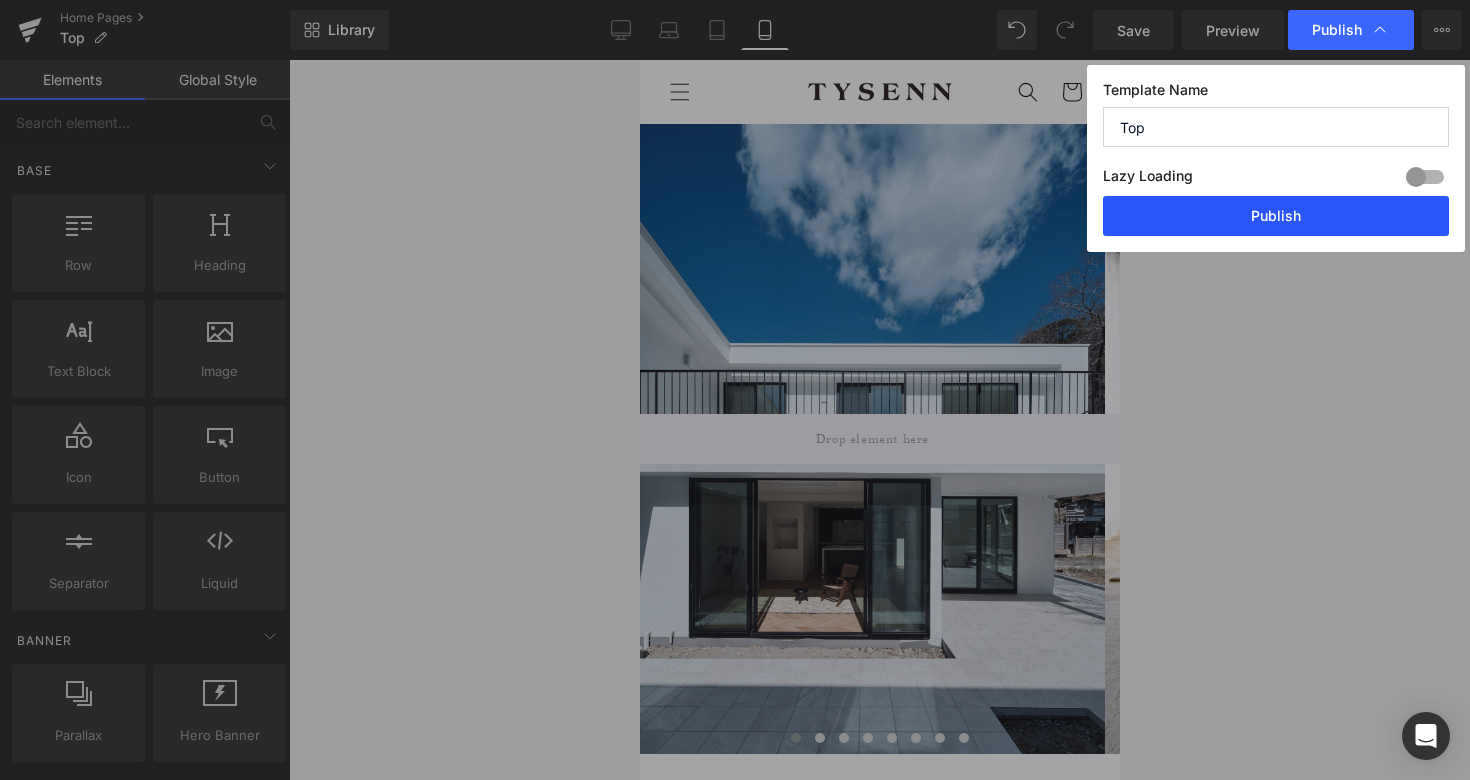 click on "Publish" at bounding box center [1276, 216] 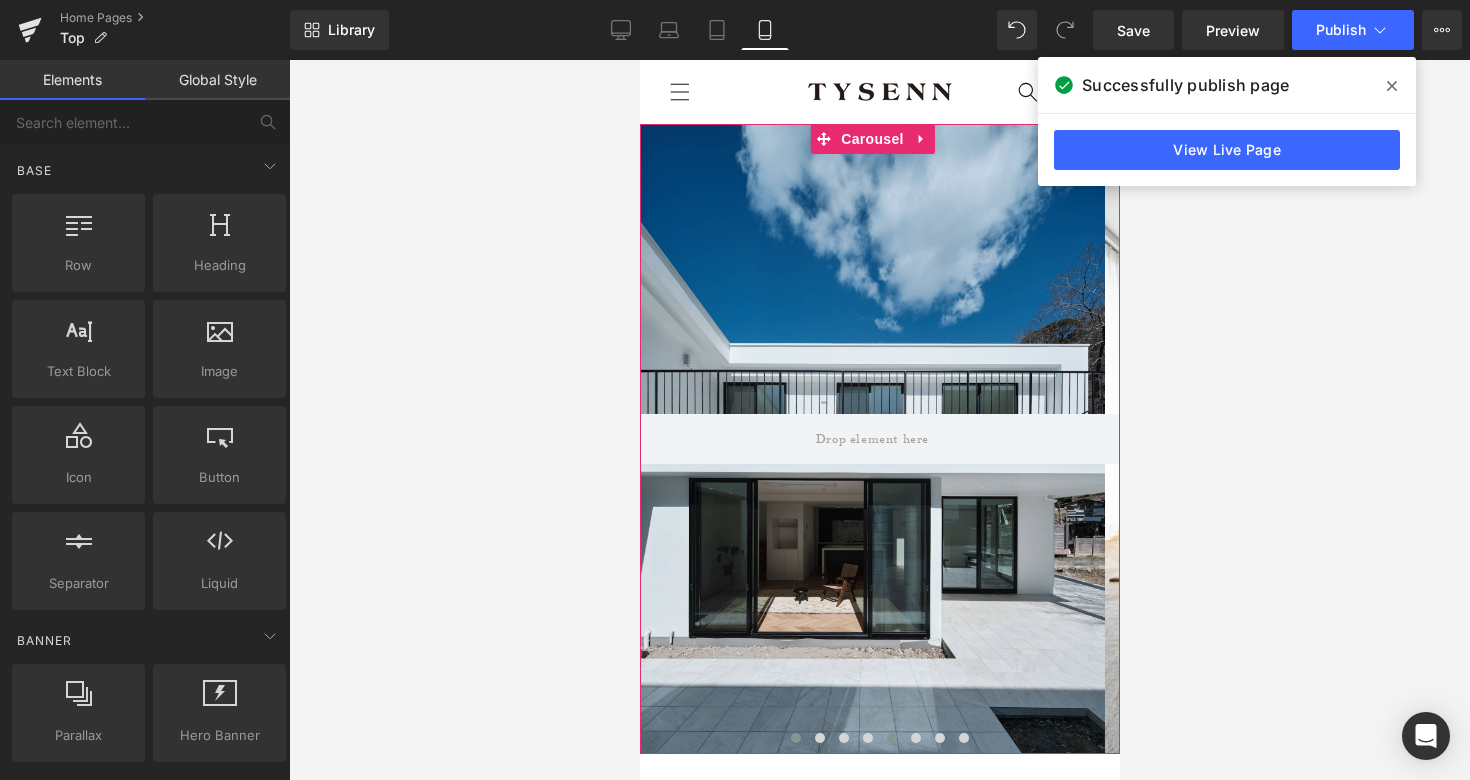 click at bounding box center [891, 738] 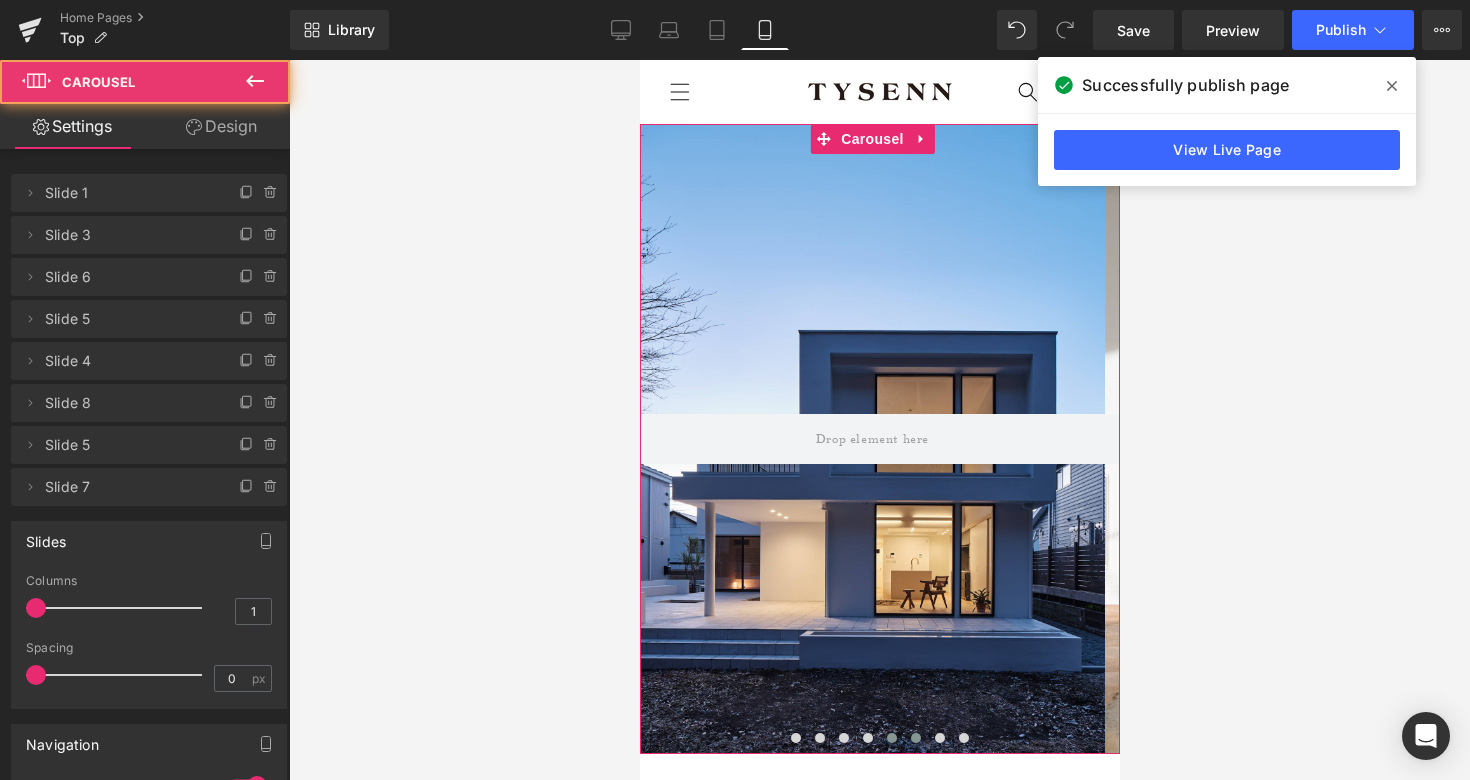 click at bounding box center [915, 738] 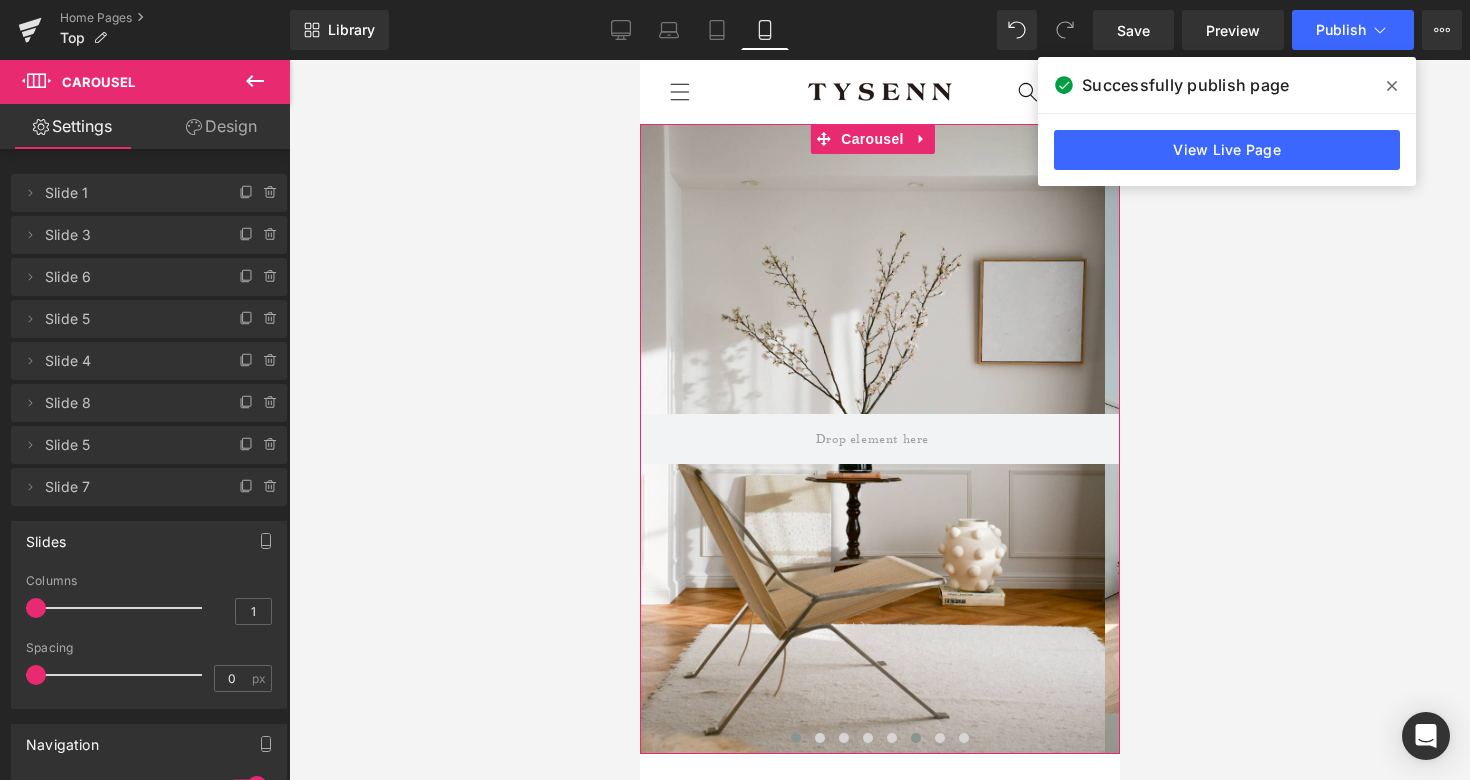 click at bounding box center [795, 738] 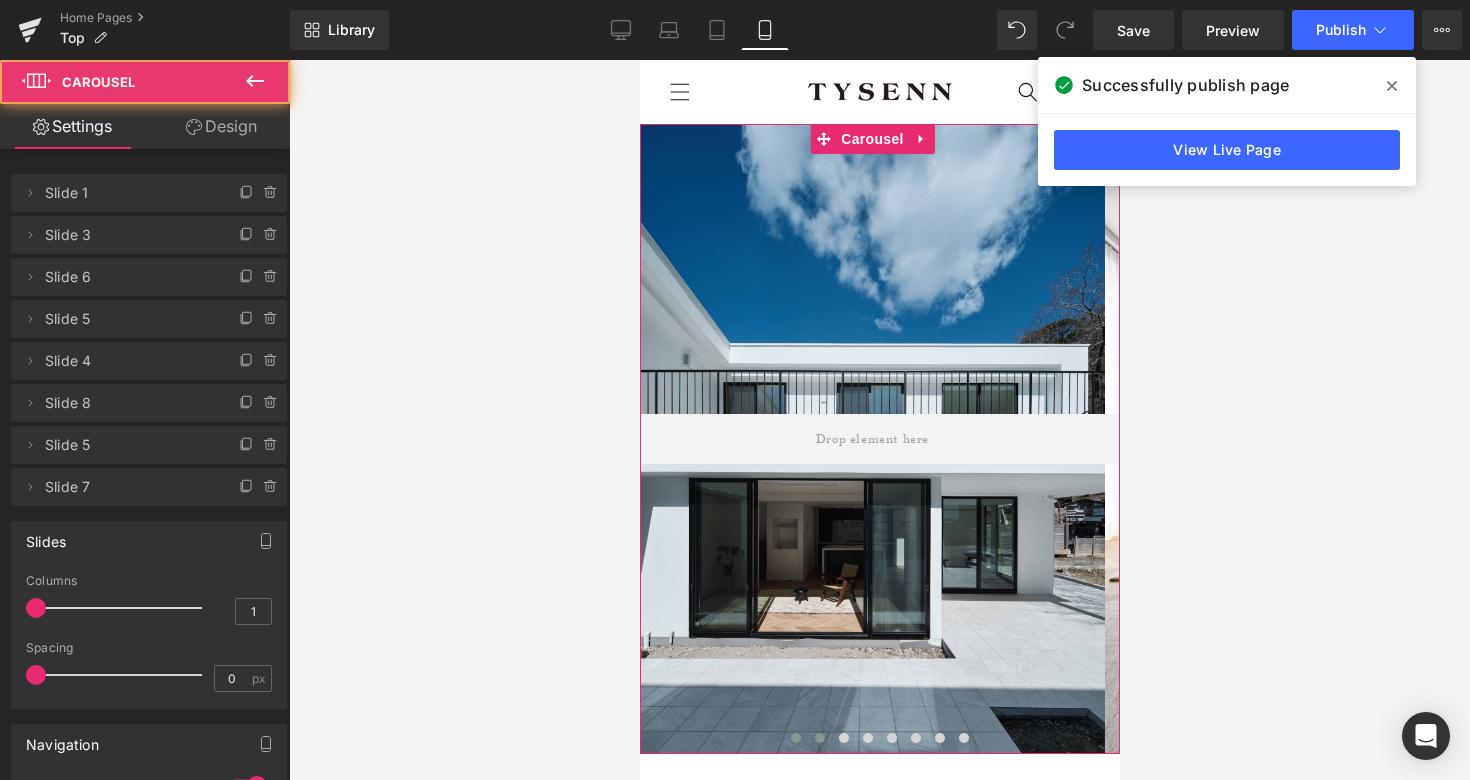 click at bounding box center [819, 738] 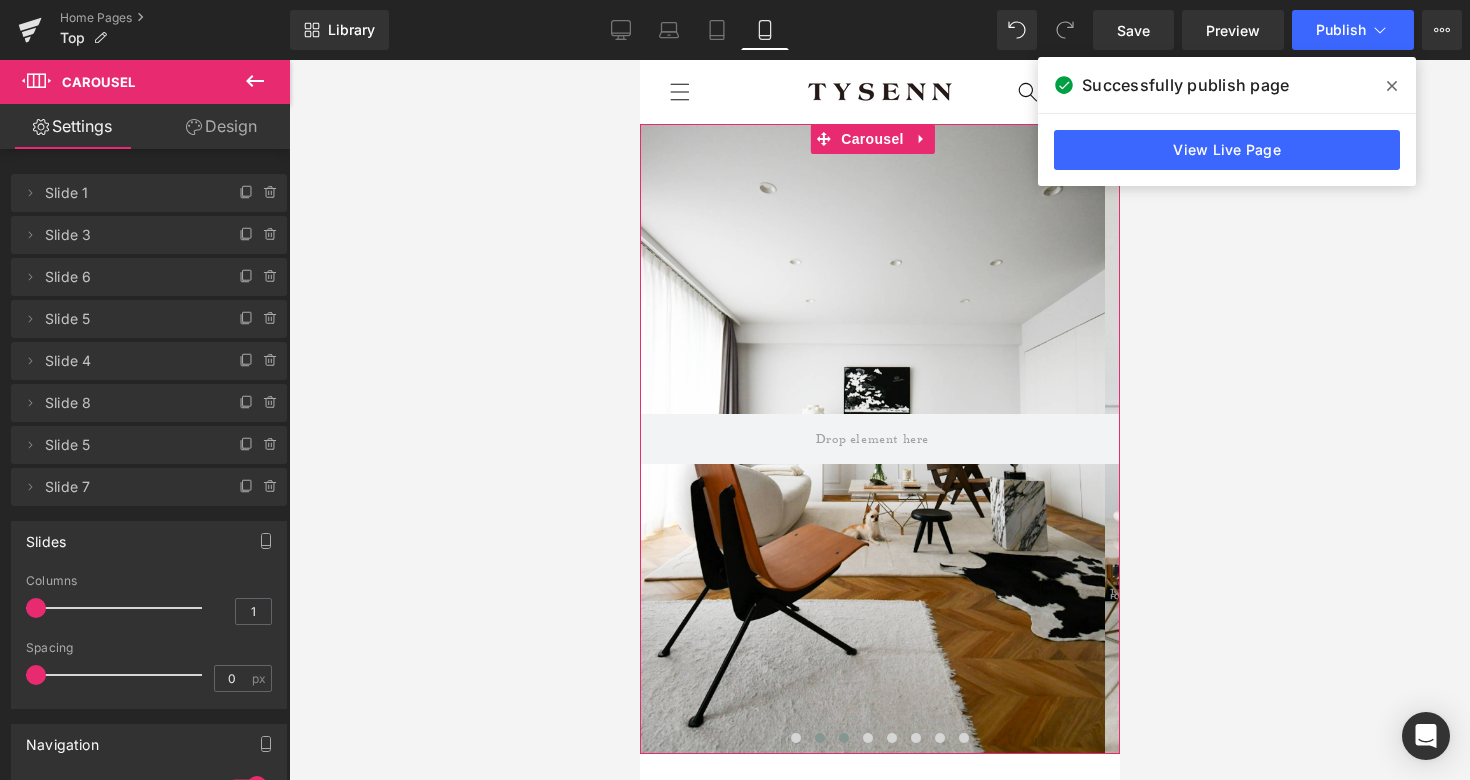 click at bounding box center (843, 738) 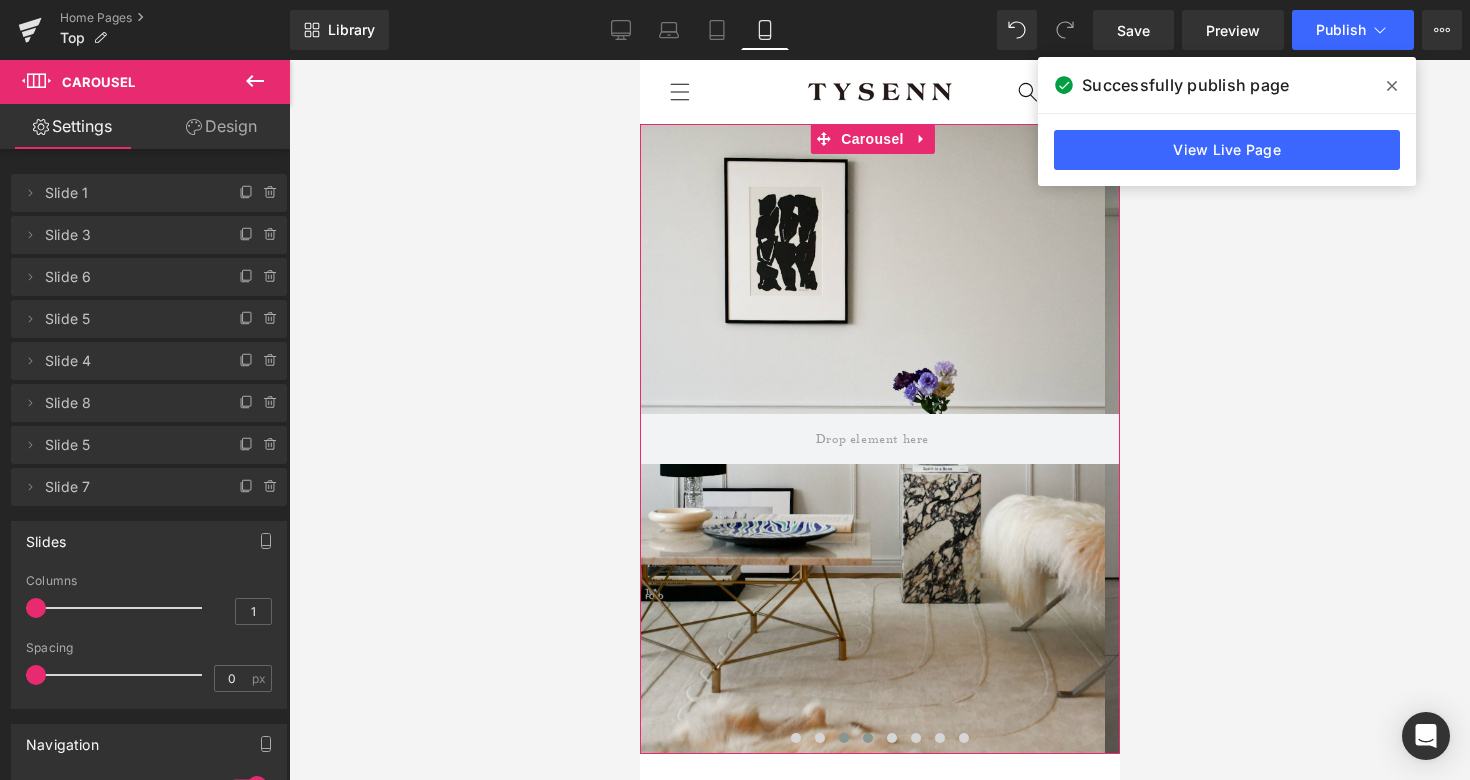 click at bounding box center [867, 738] 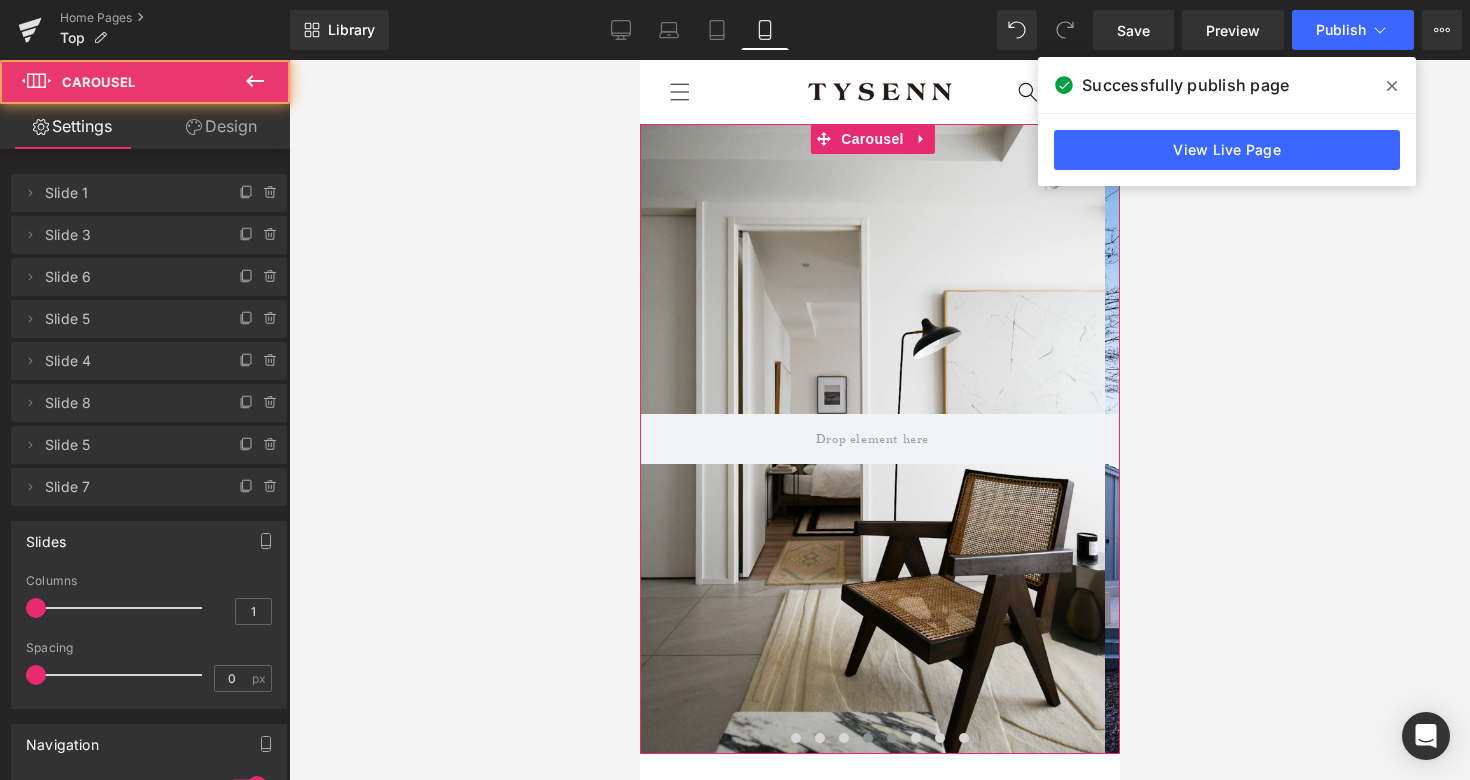 click at bounding box center (891, 738) 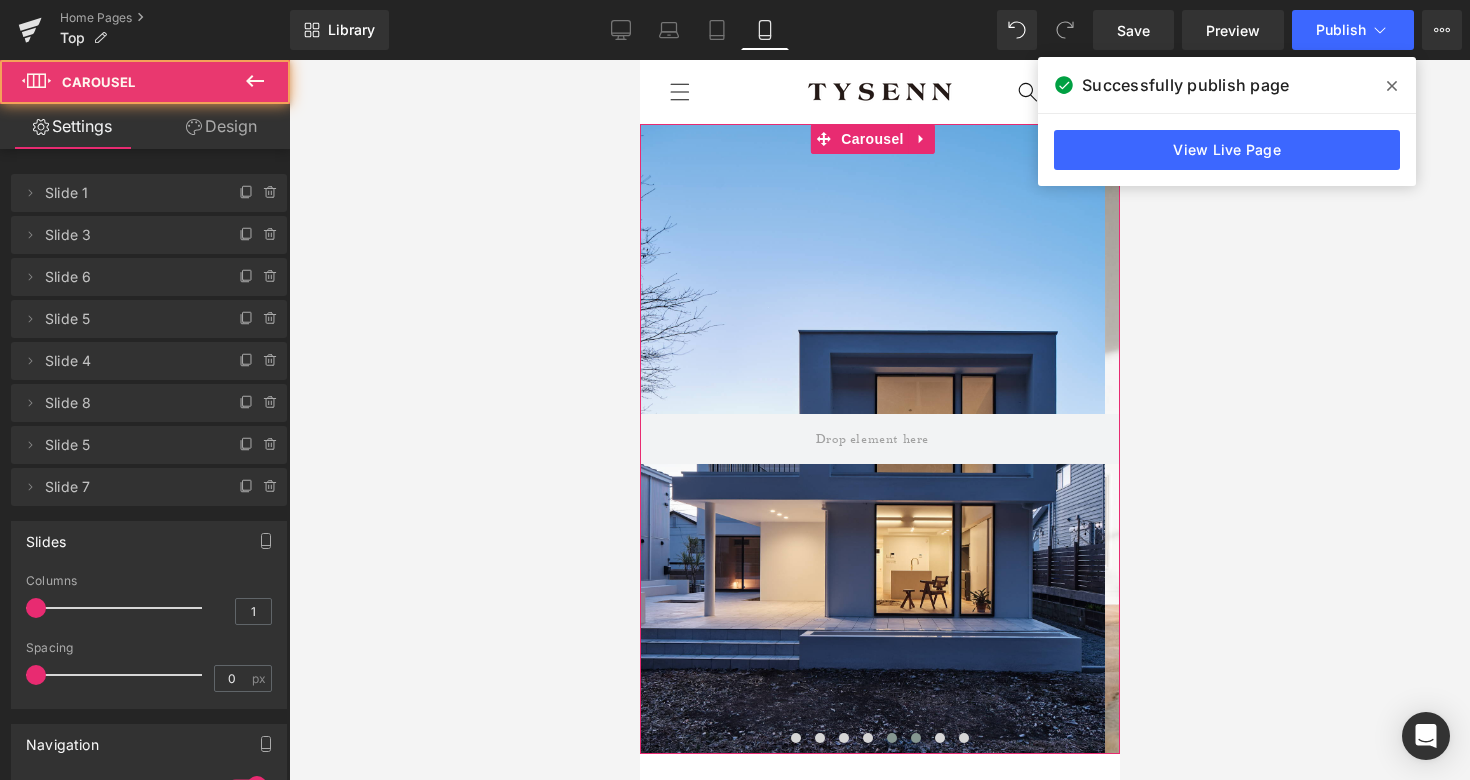 click at bounding box center [915, 738] 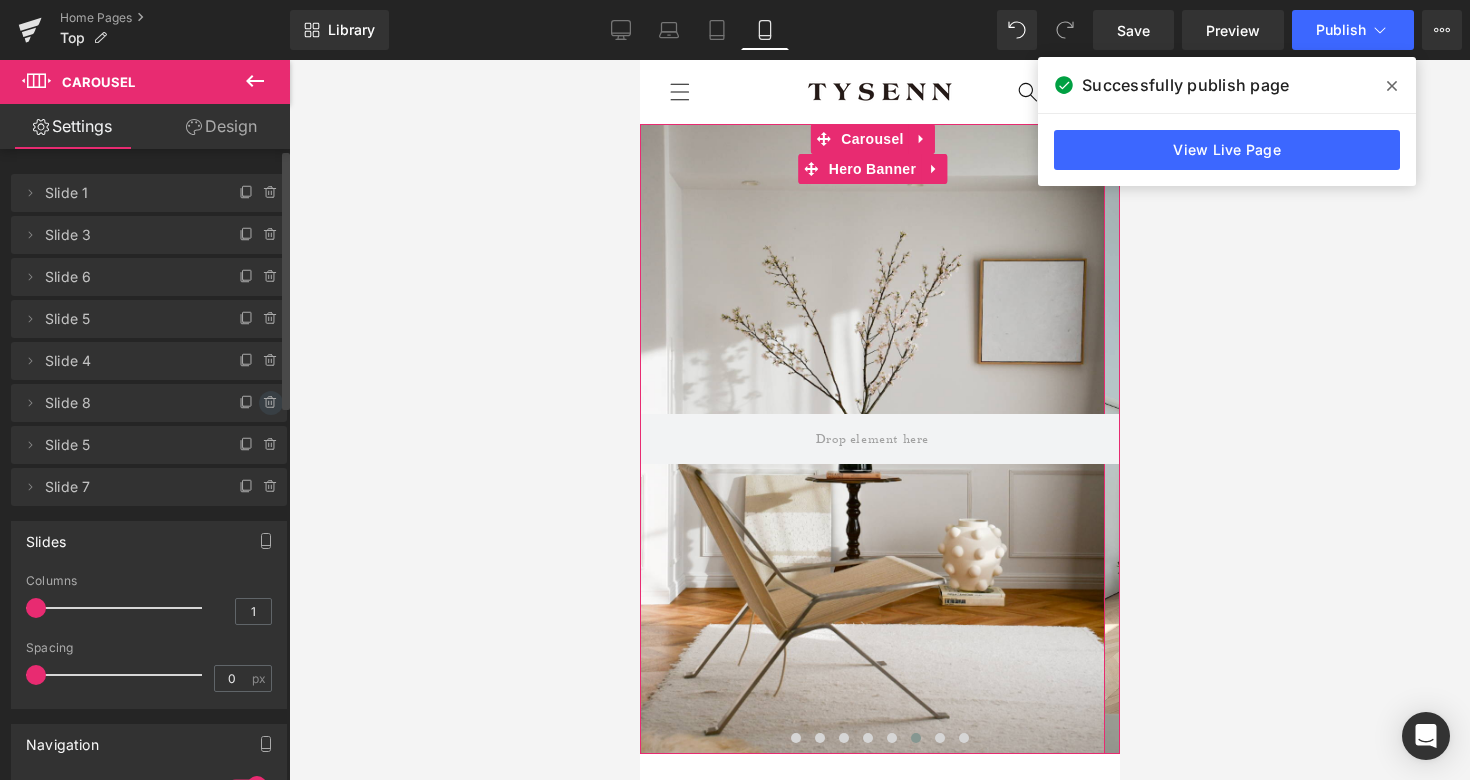 click 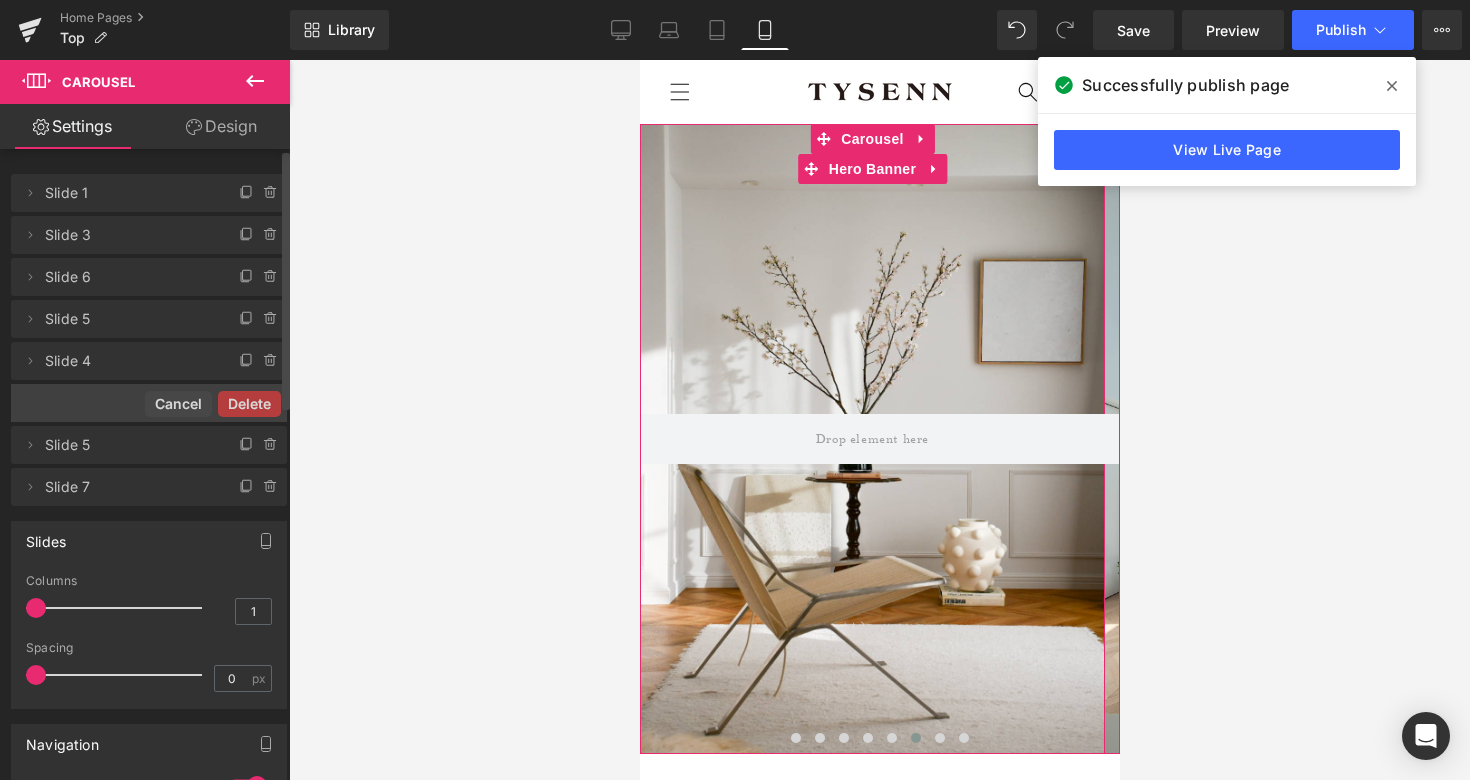 click on "Delete Cancel Slide 1 Slide 1 Name Slide 1 Delete Cancel Slide 3 Slide 3 Name Slide 3 Delete Cancel Slide 6 Slide 6 Name Slide 6 Delete Cancel Slide 5 Slide 5 Name Slide 5 Delete Cancel Slide 4 Slide 4 Name Slide 4 Delete Cancel Slide 8 Slide 8 Name Slide 8 Delete Cancel Slide 5 Slide 5 Name Slide 5 Delete Cancel Slide 7 Slide 7 Name Slide 7" at bounding box center [149, 330] 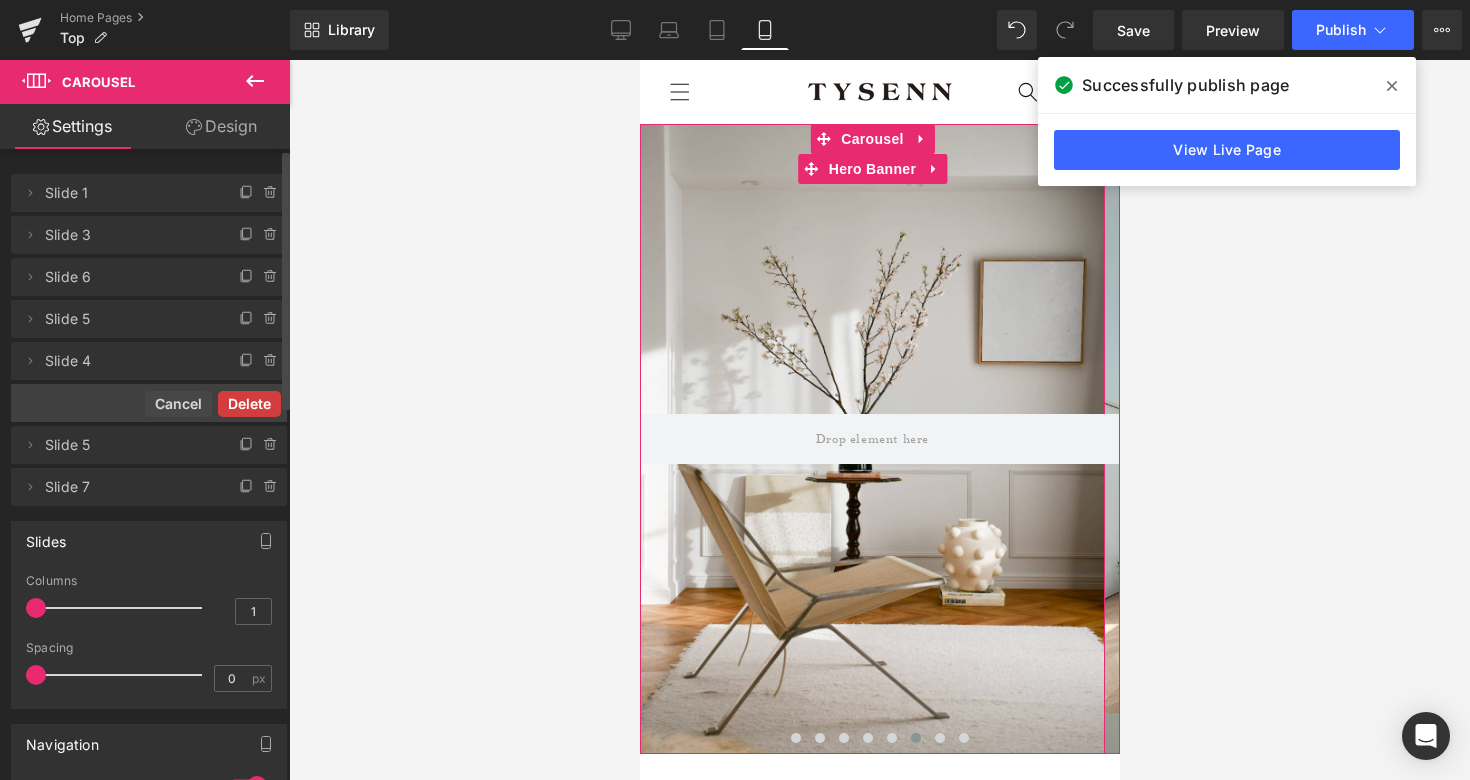 click on "Delete" at bounding box center (249, 404) 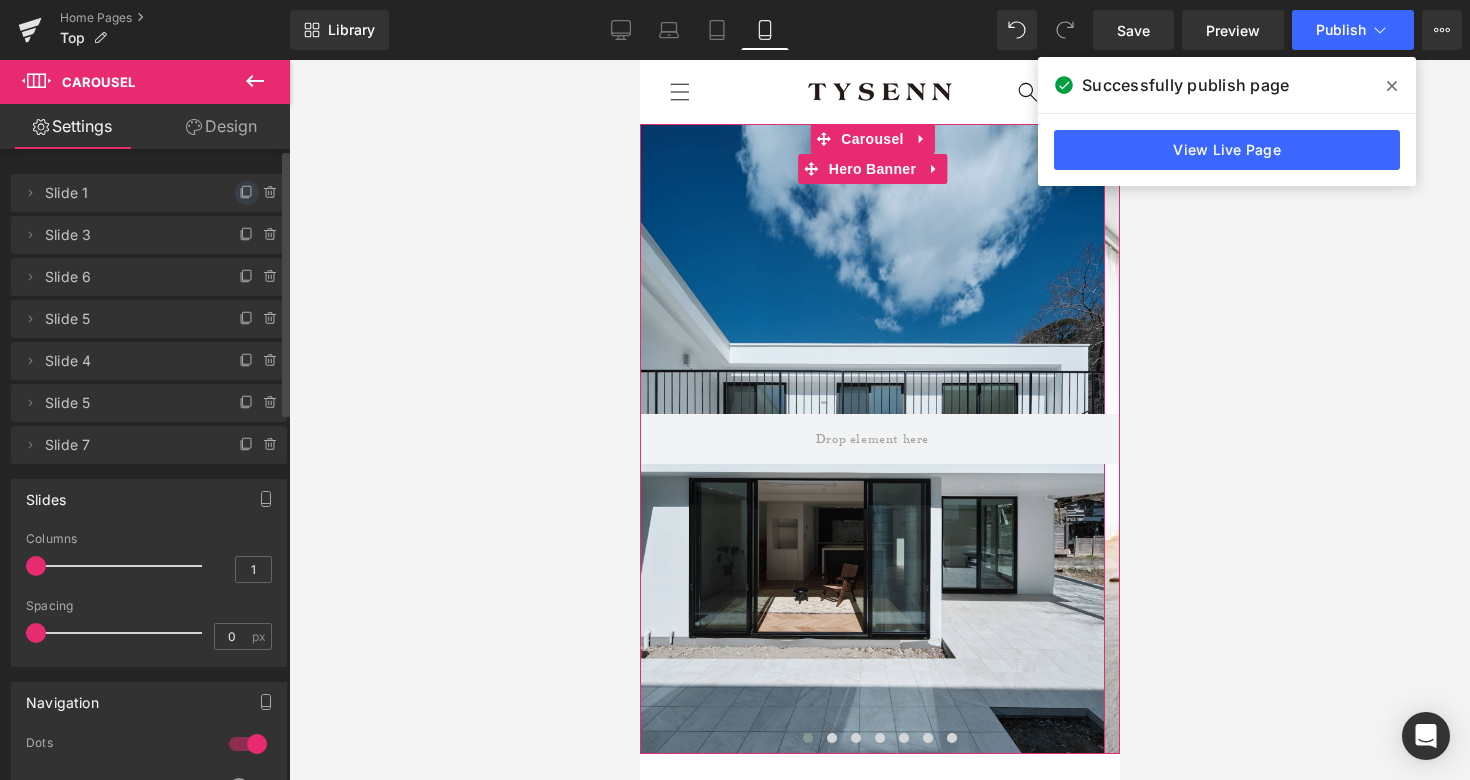 click at bounding box center [247, 193] 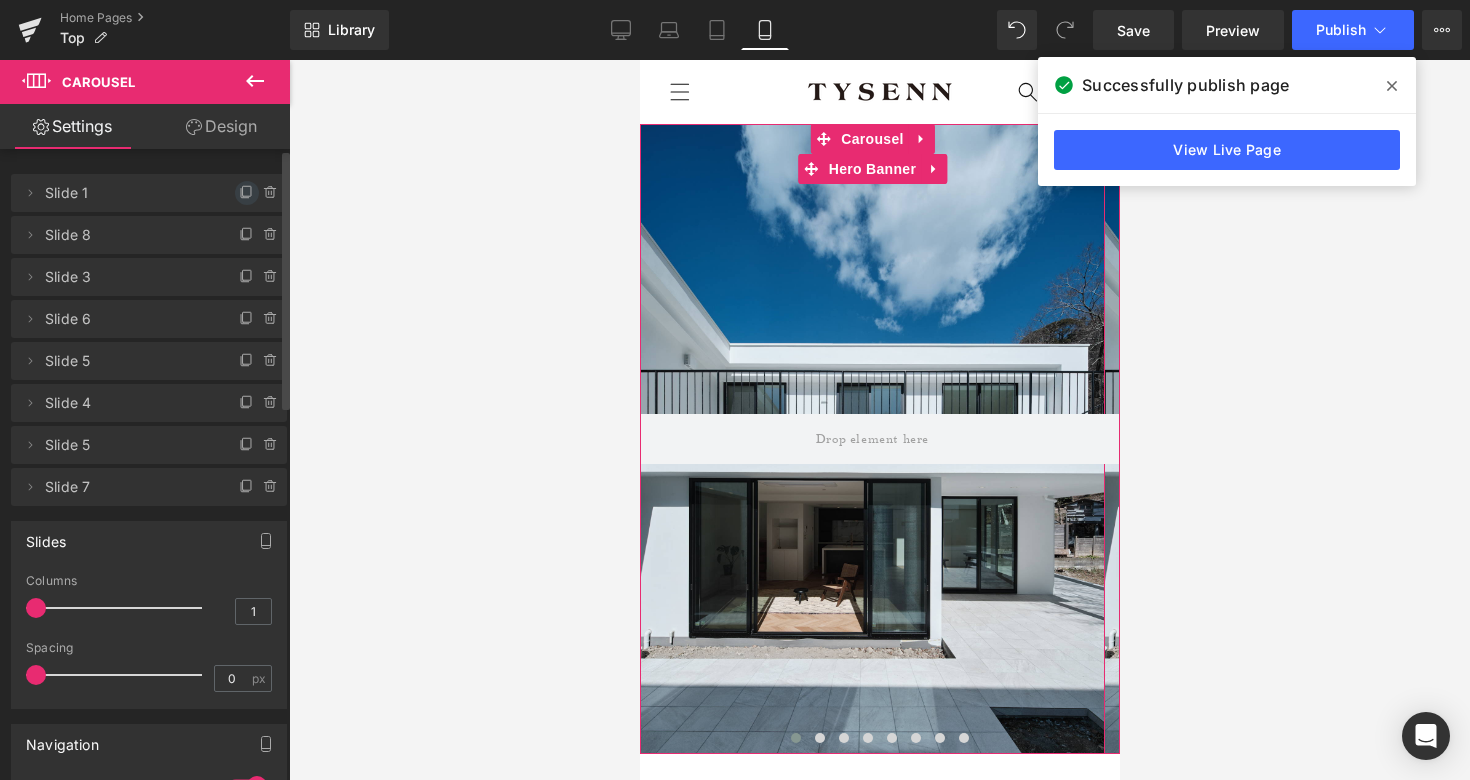 click 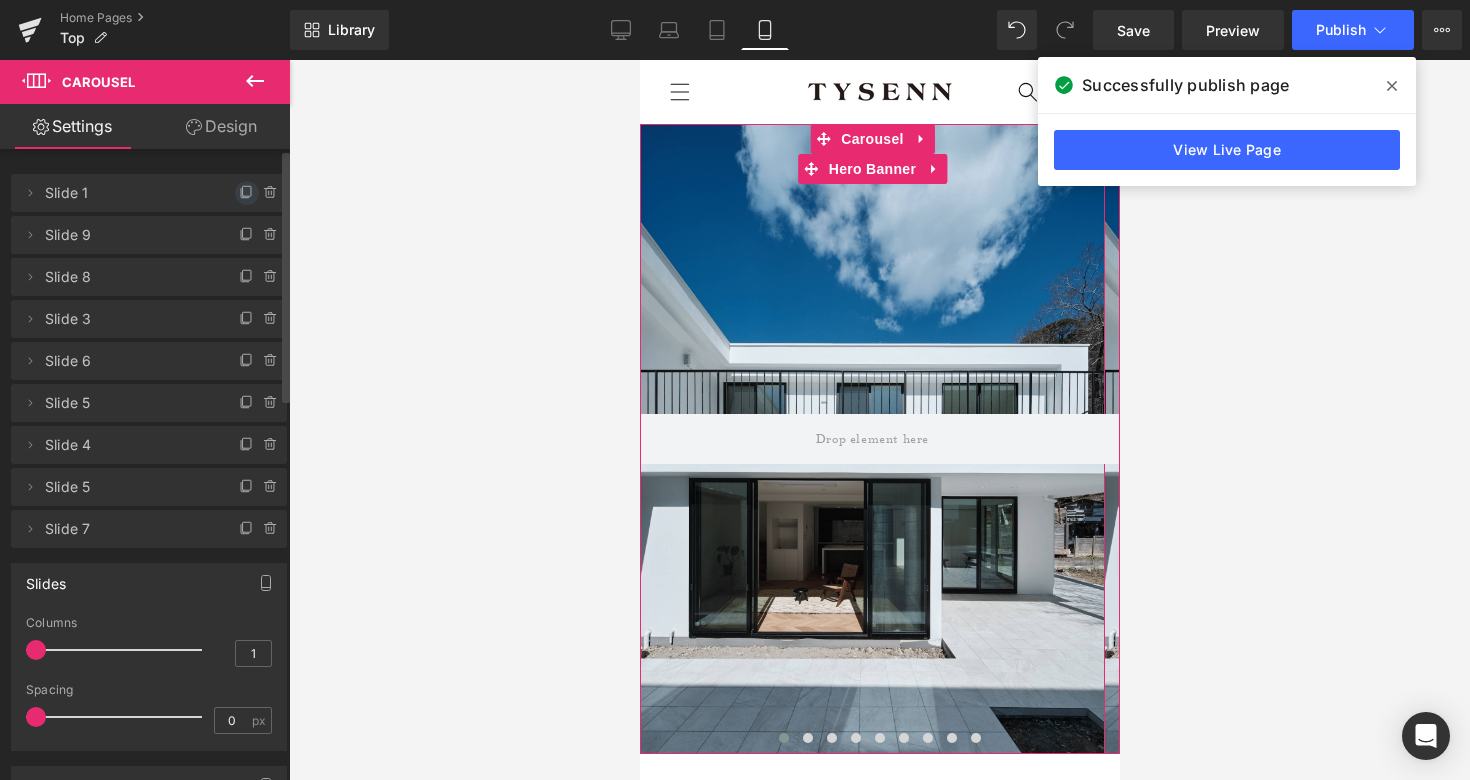 click 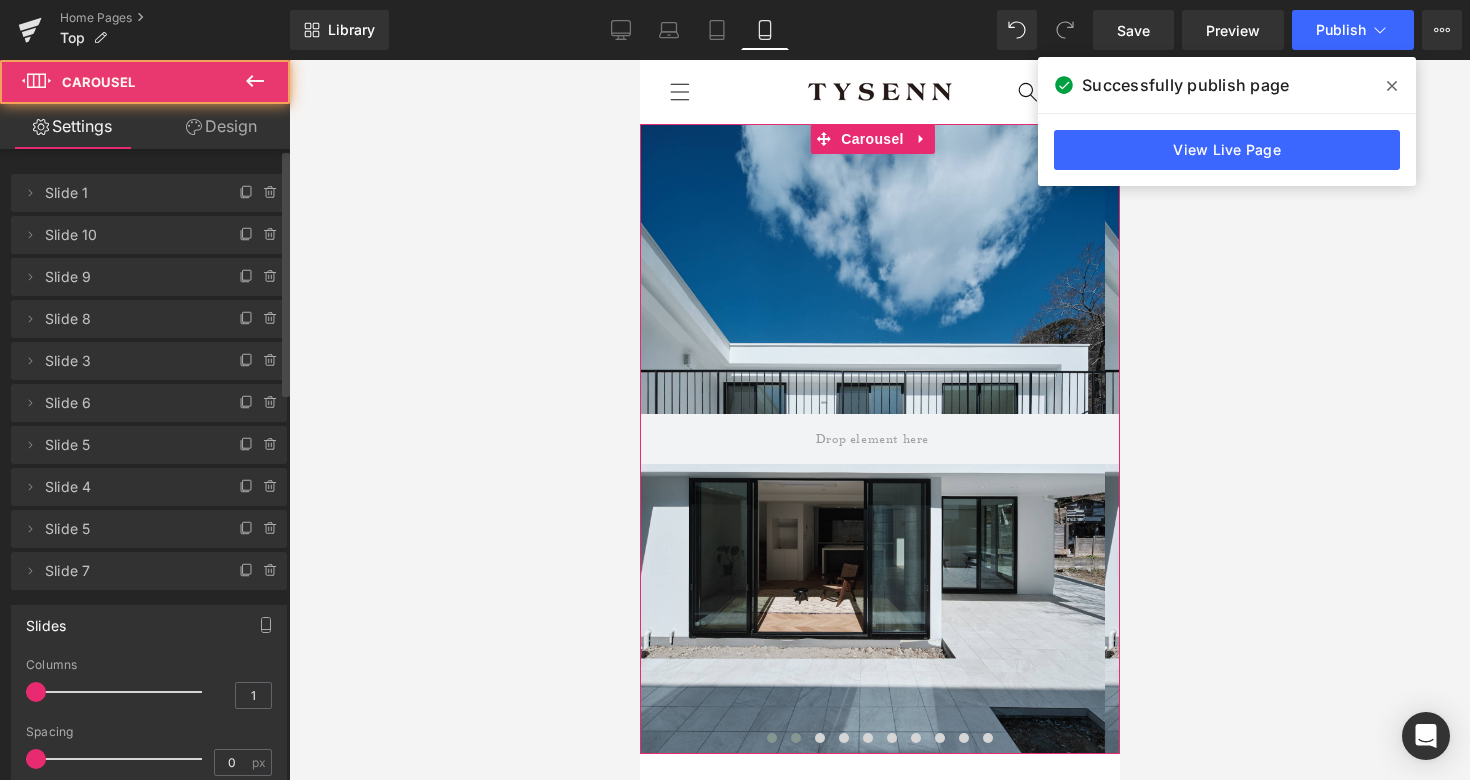 click at bounding box center (795, 738) 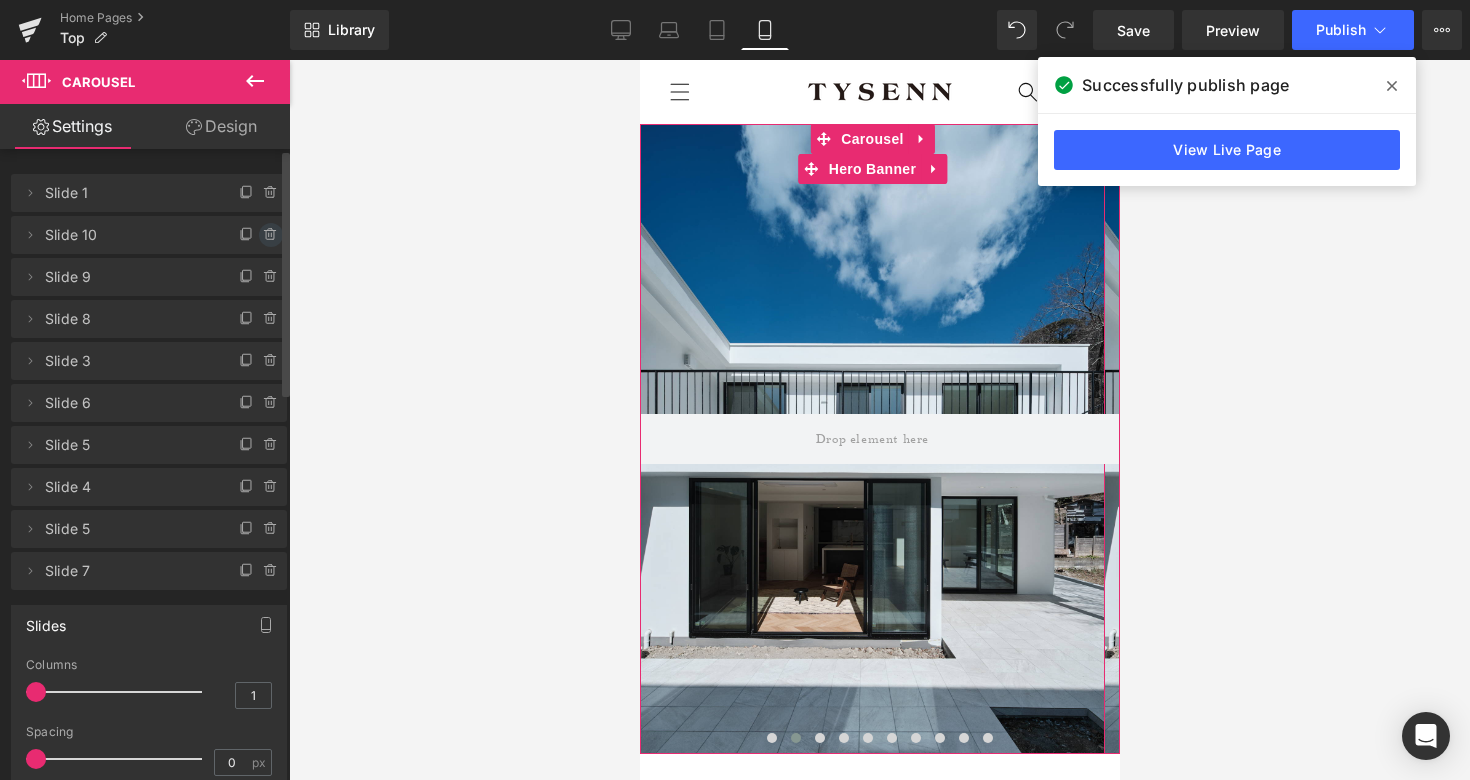 click 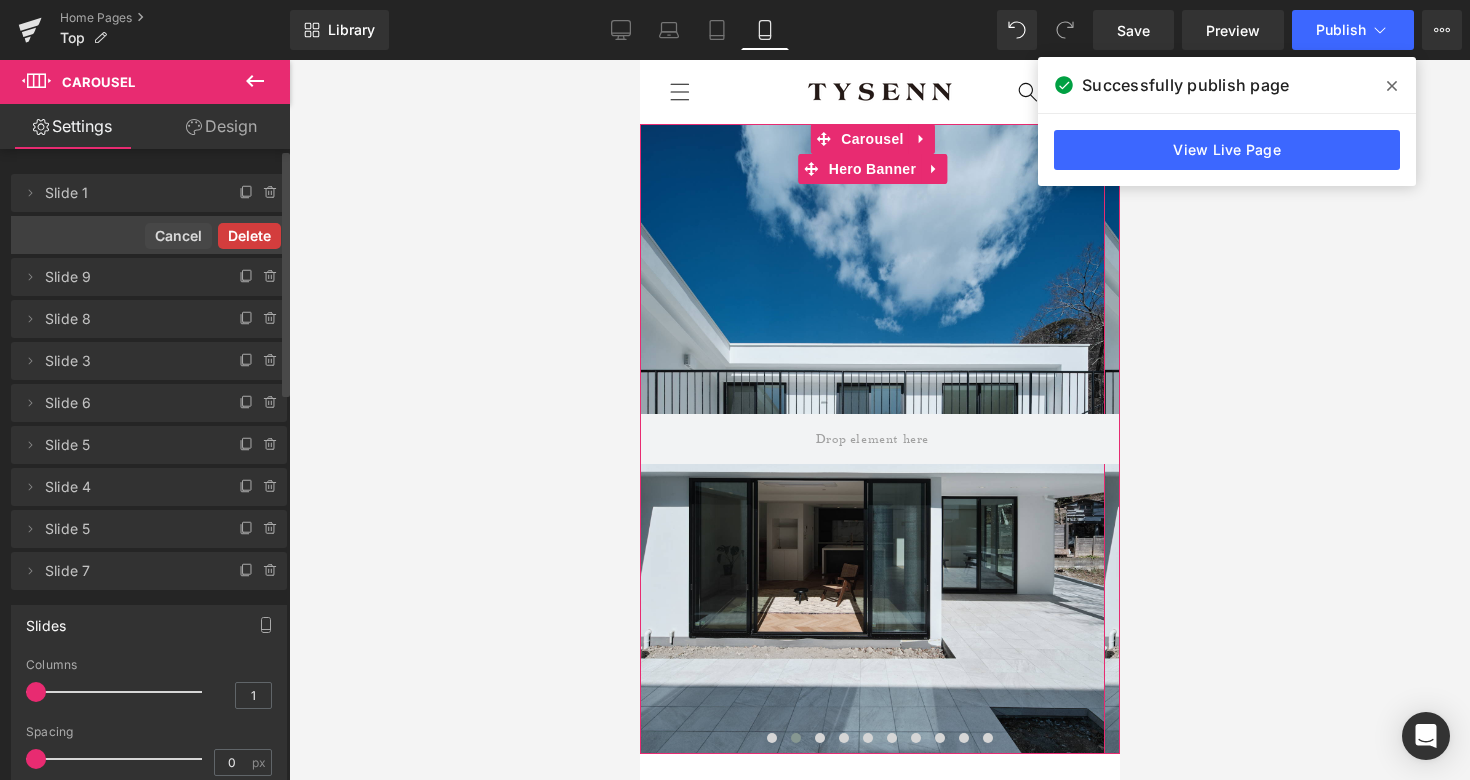click on "Delete" at bounding box center (249, 236) 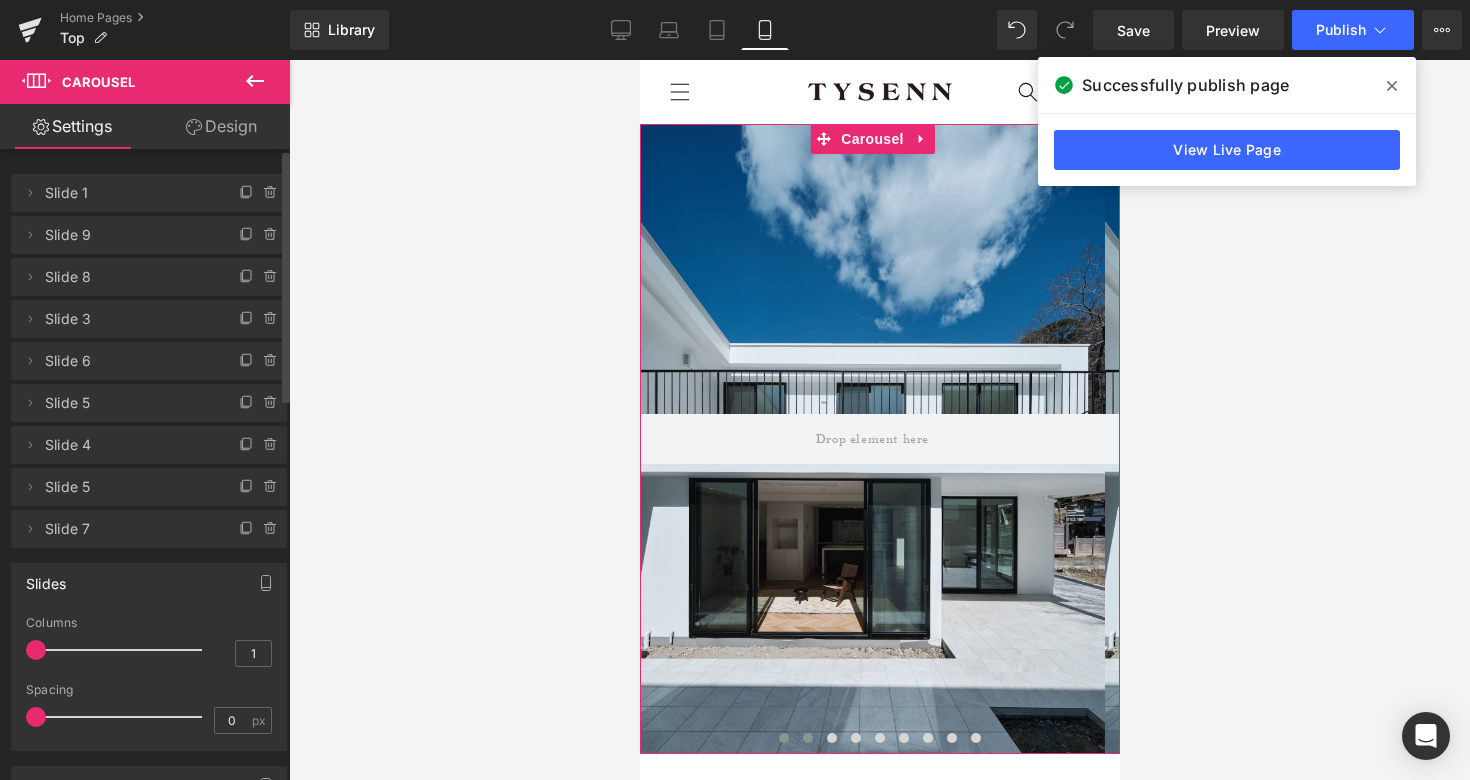 click at bounding box center (807, 738) 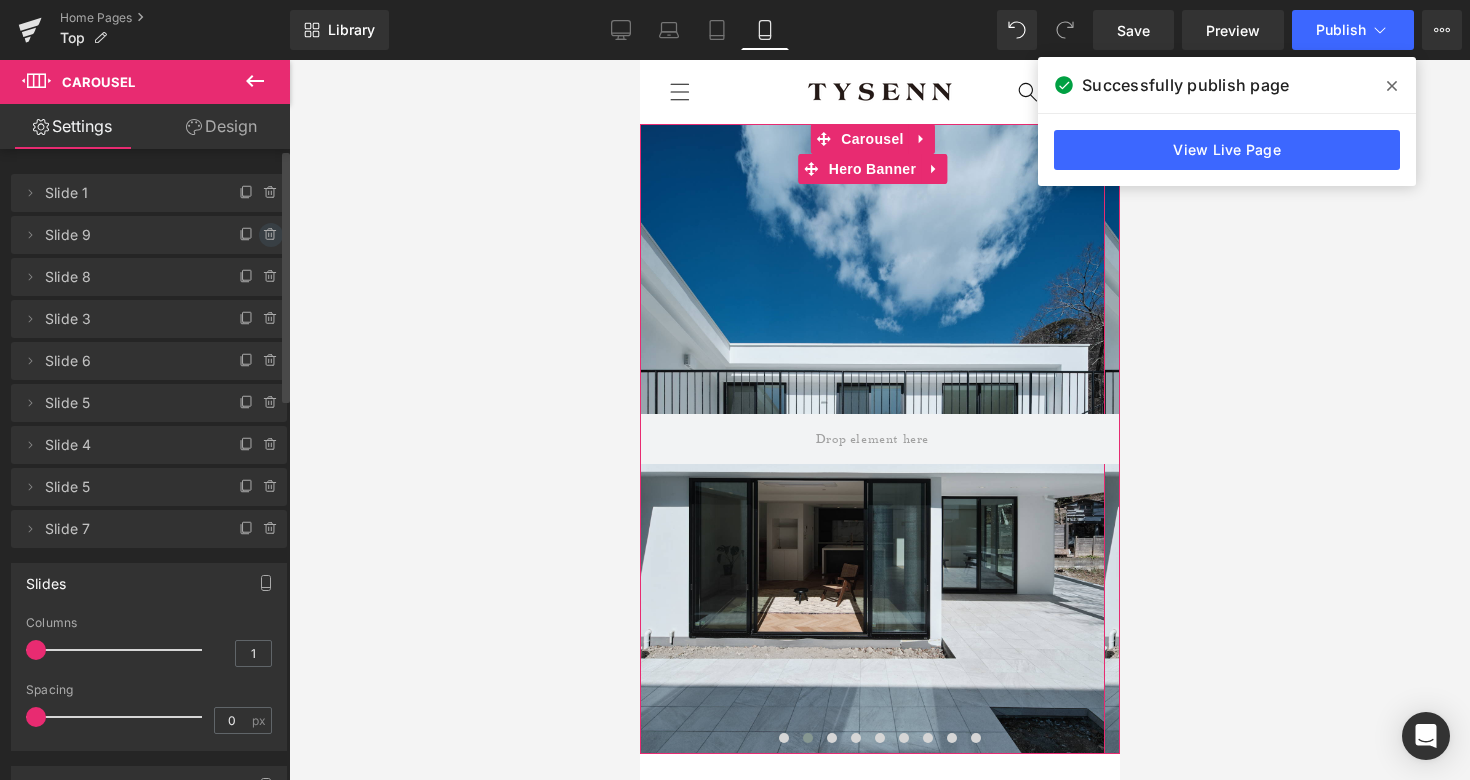 click 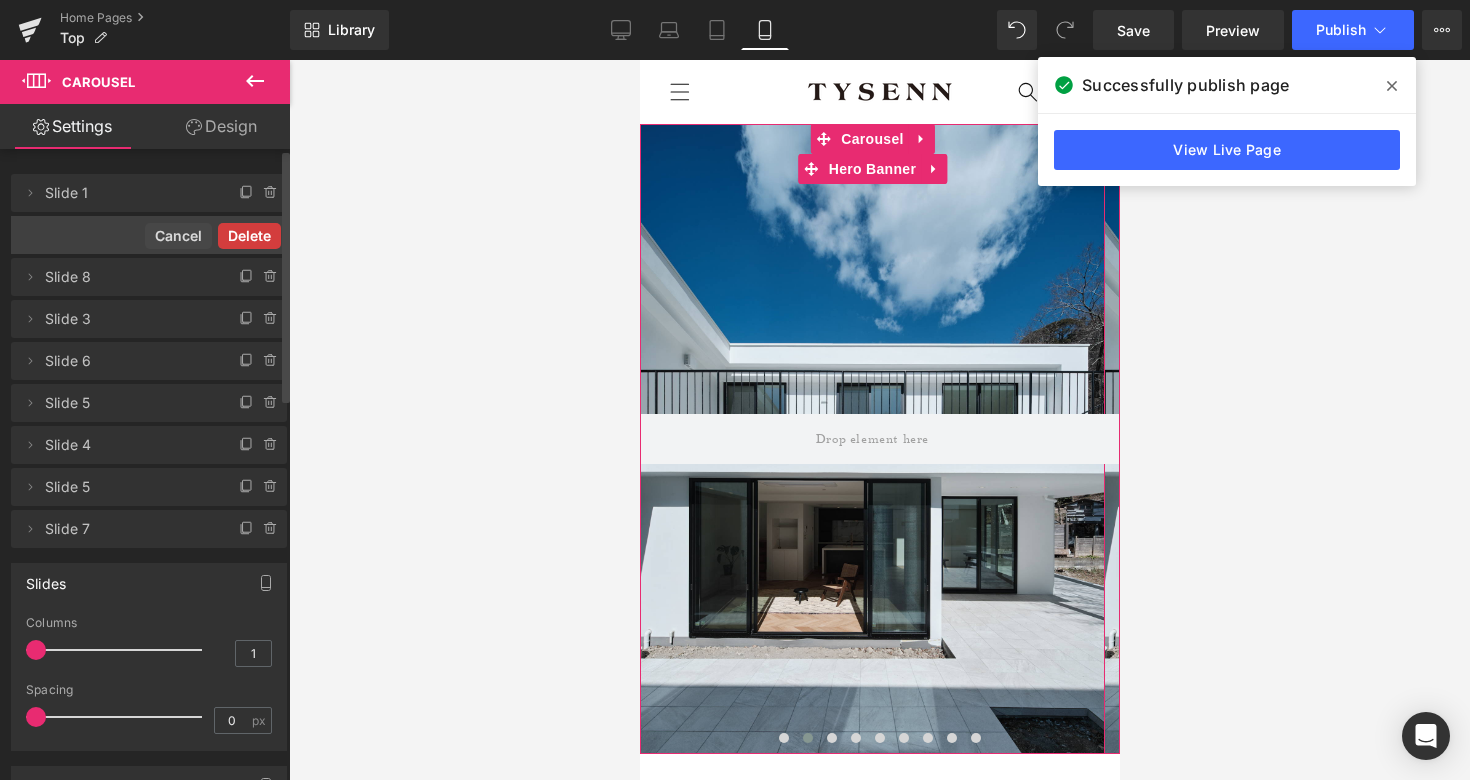 click on "Delete" at bounding box center (249, 236) 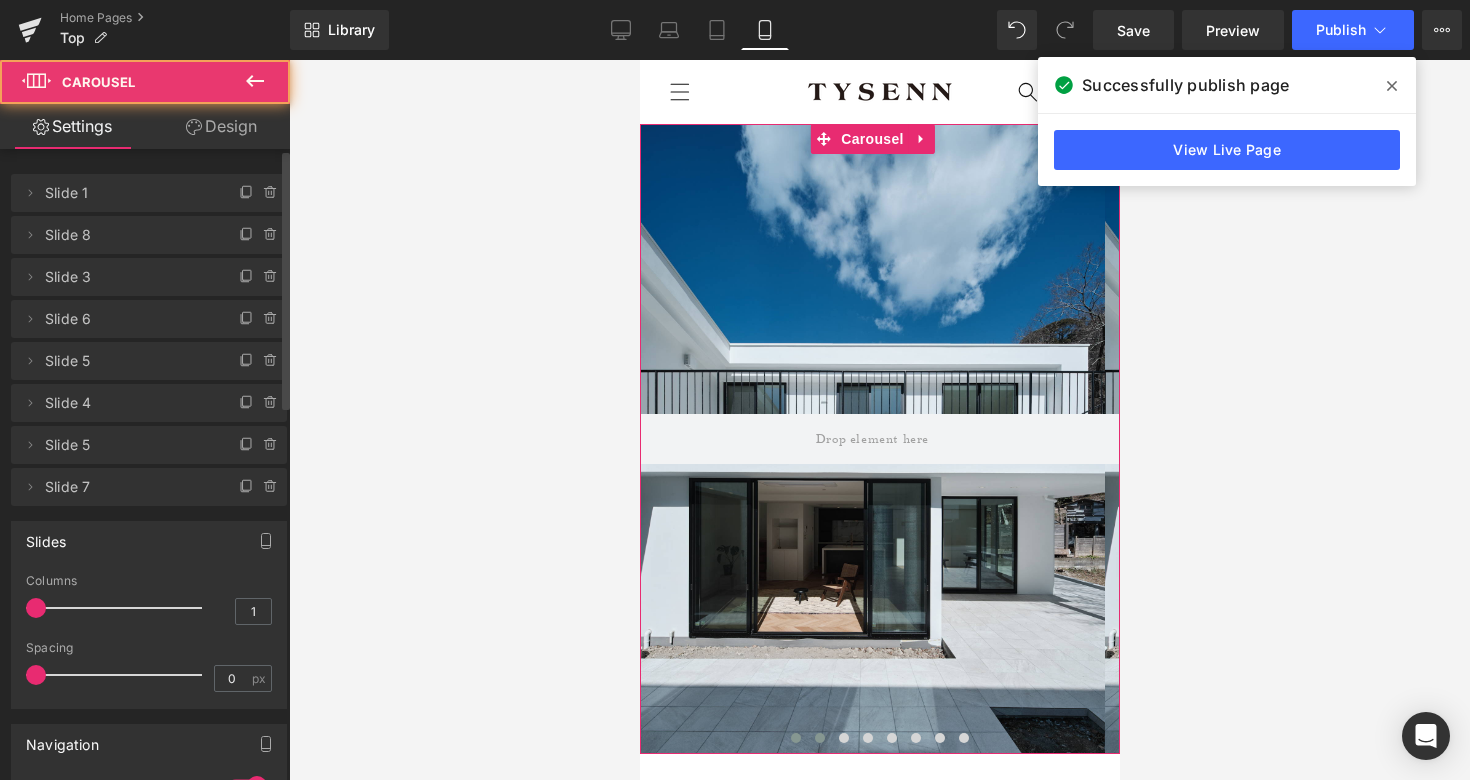 click at bounding box center (819, 738) 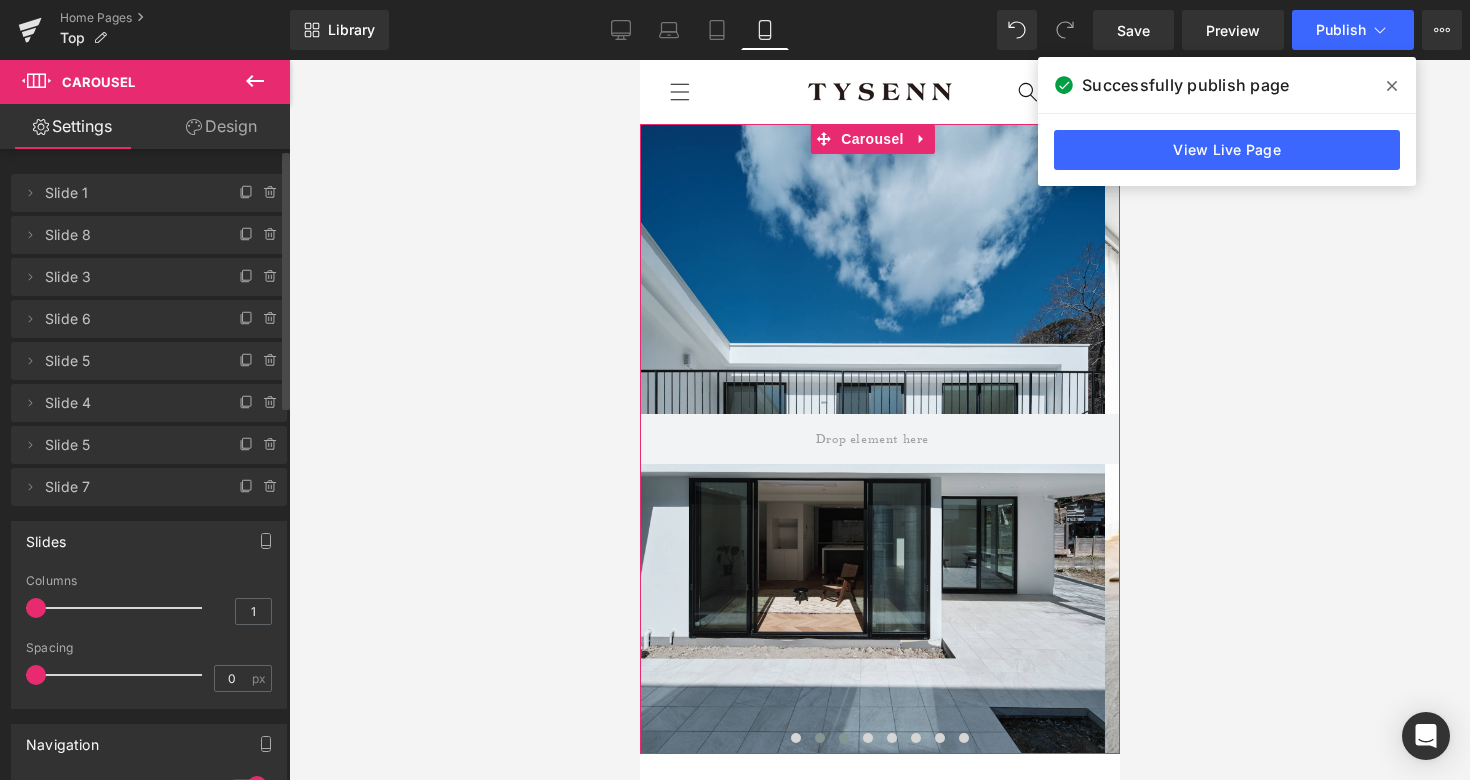 click at bounding box center (843, 738) 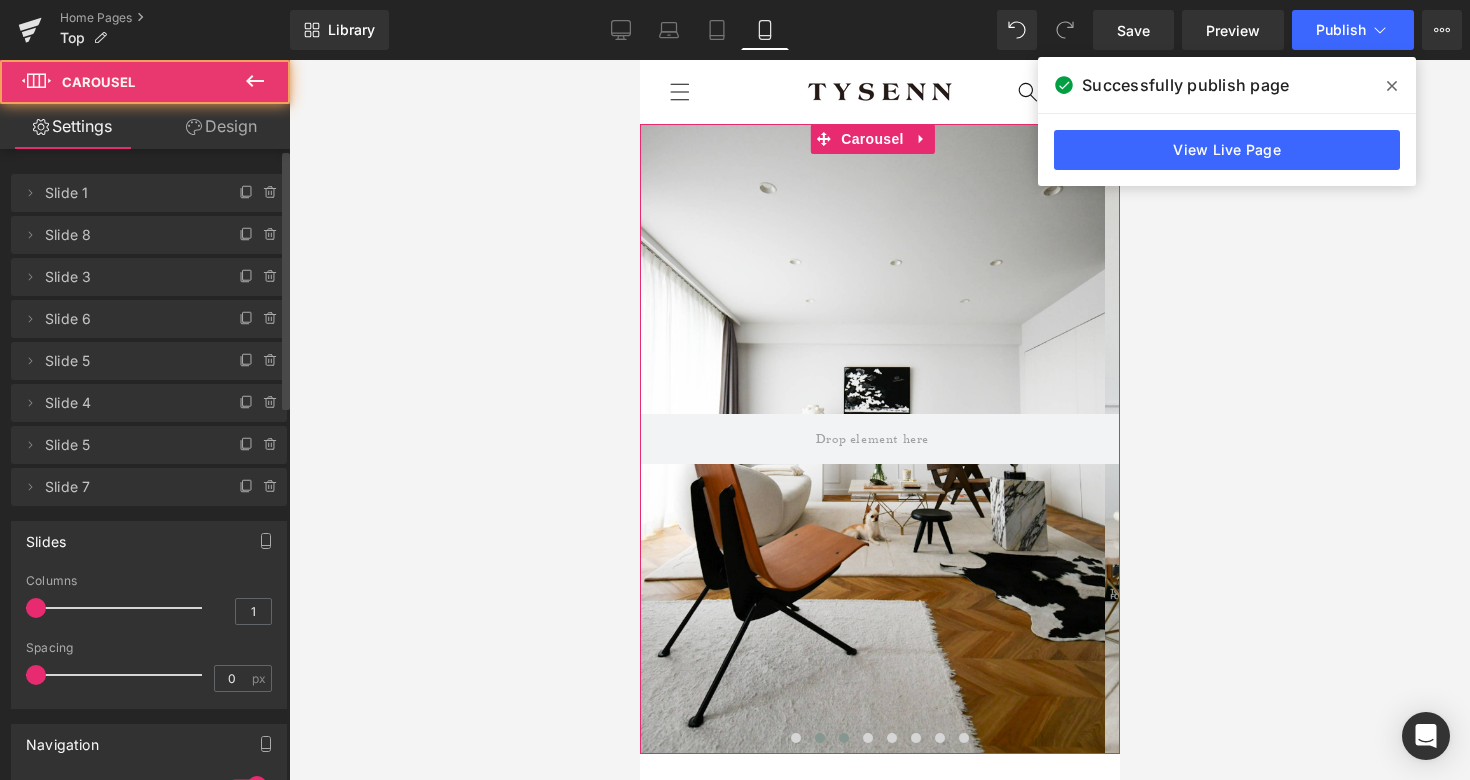 click at bounding box center [819, 738] 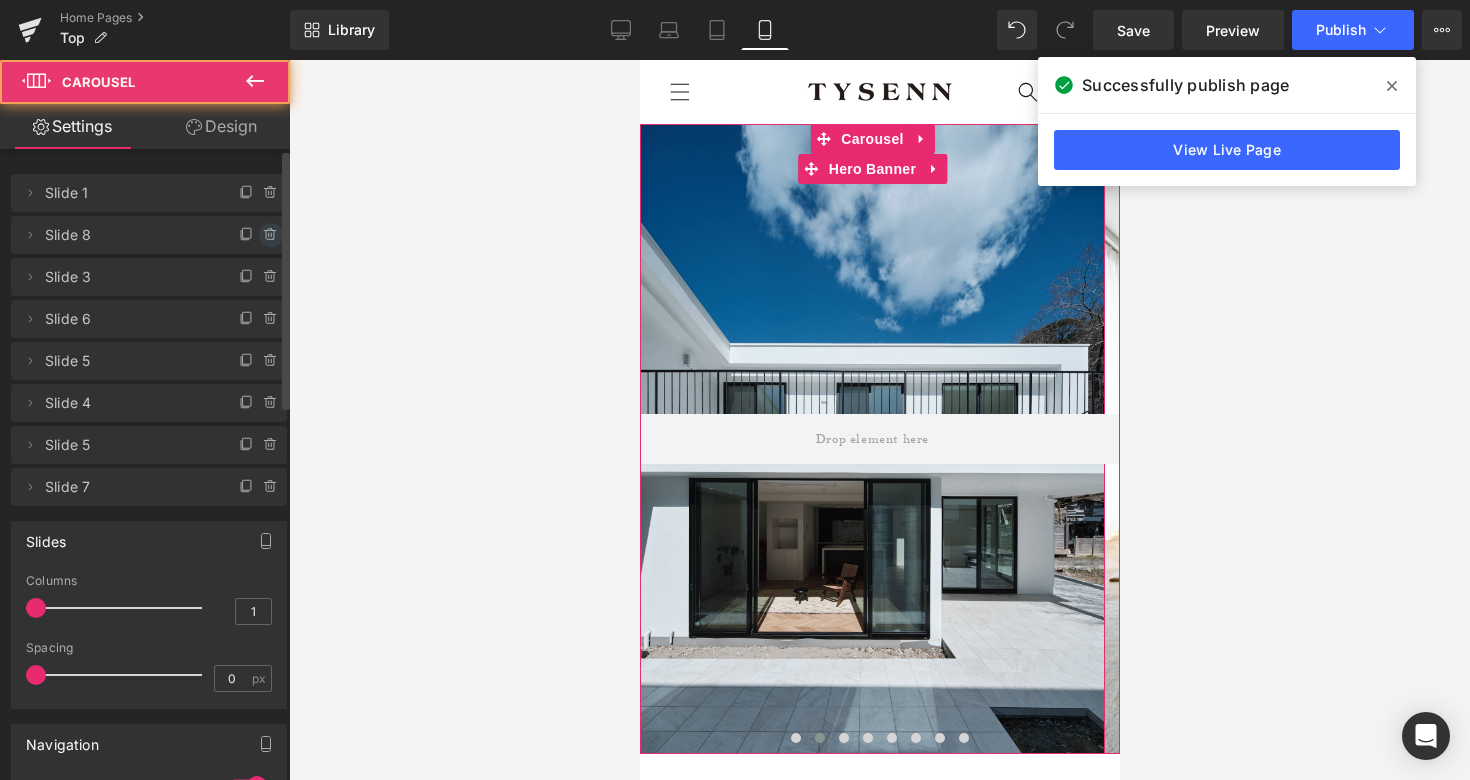 click 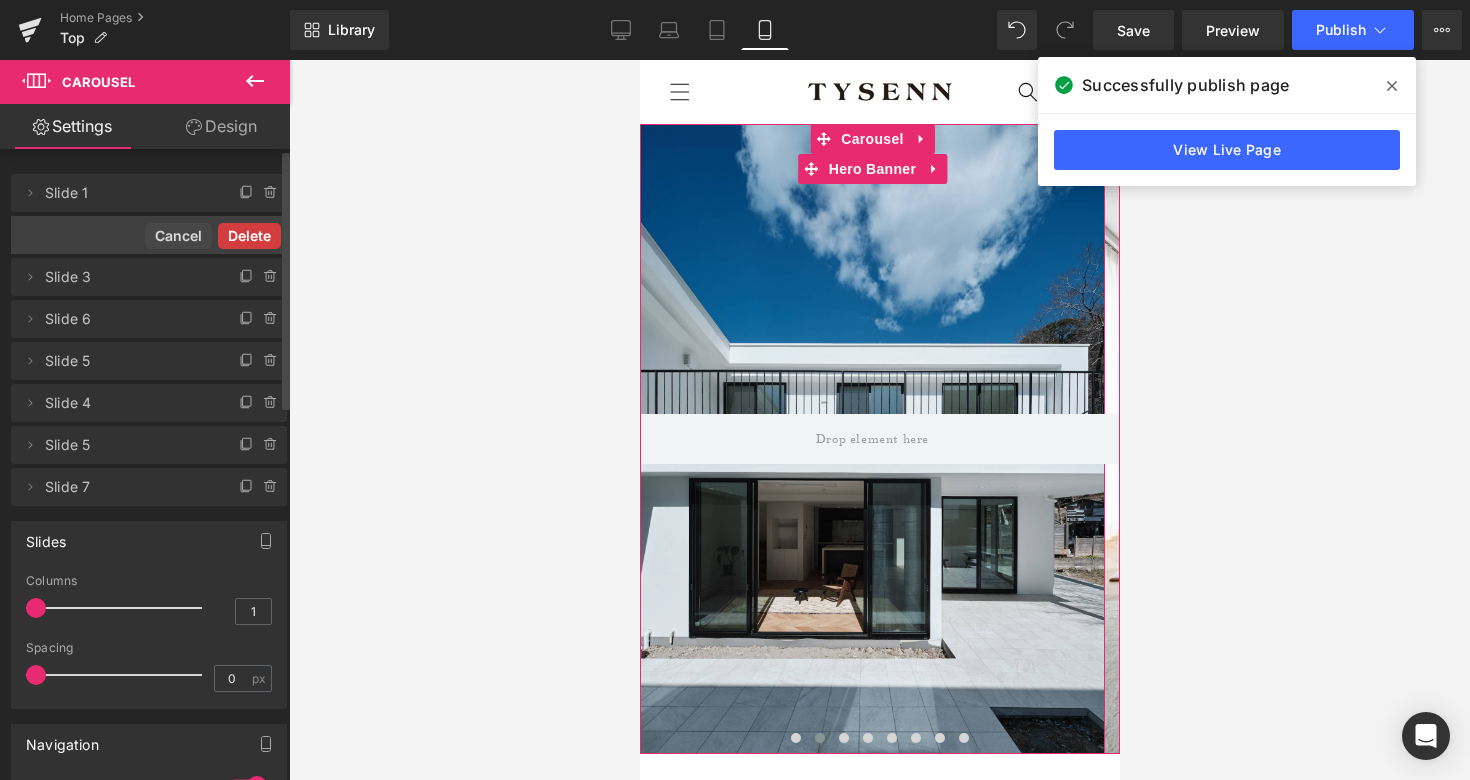 click on "Delete" at bounding box center (249, 236) 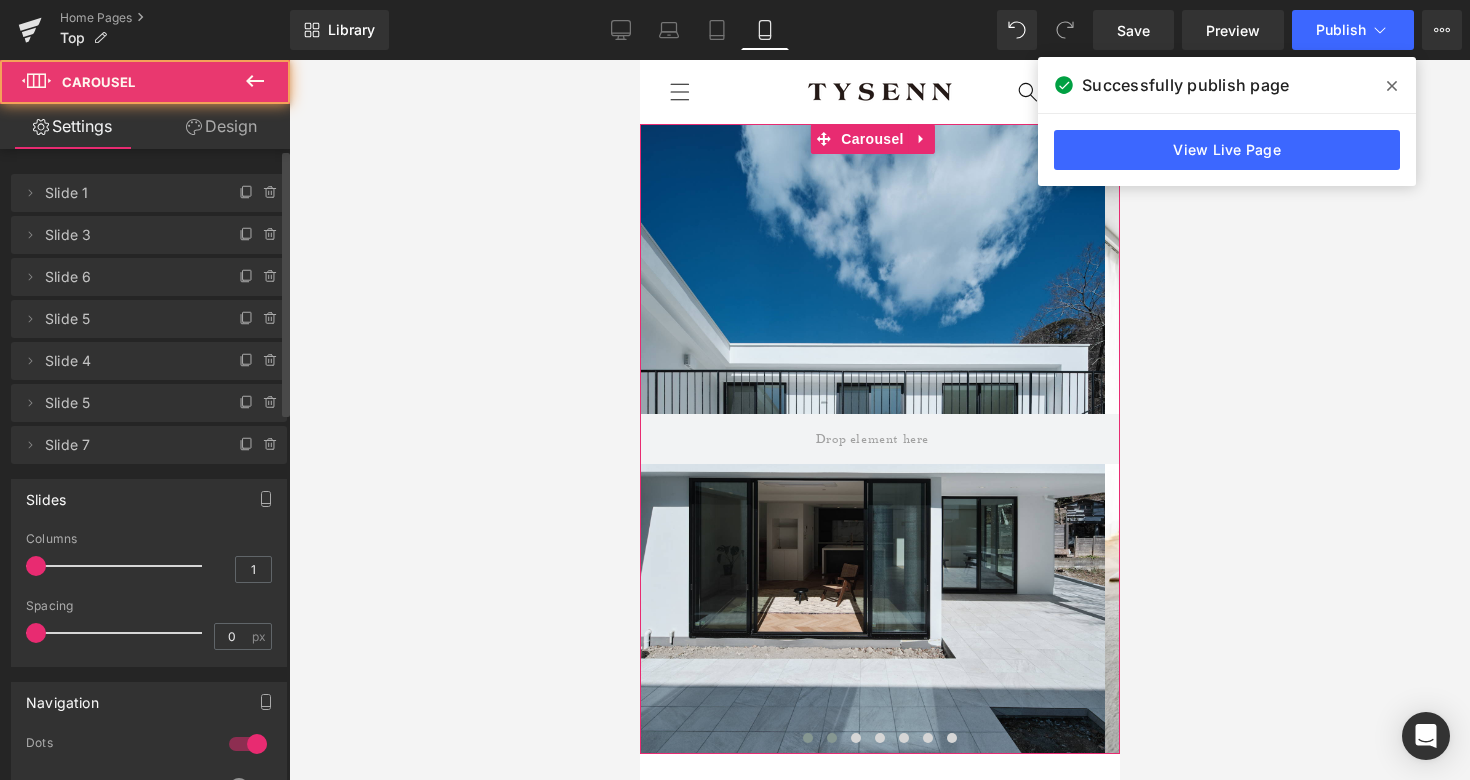click at bounding box center [831, 738] 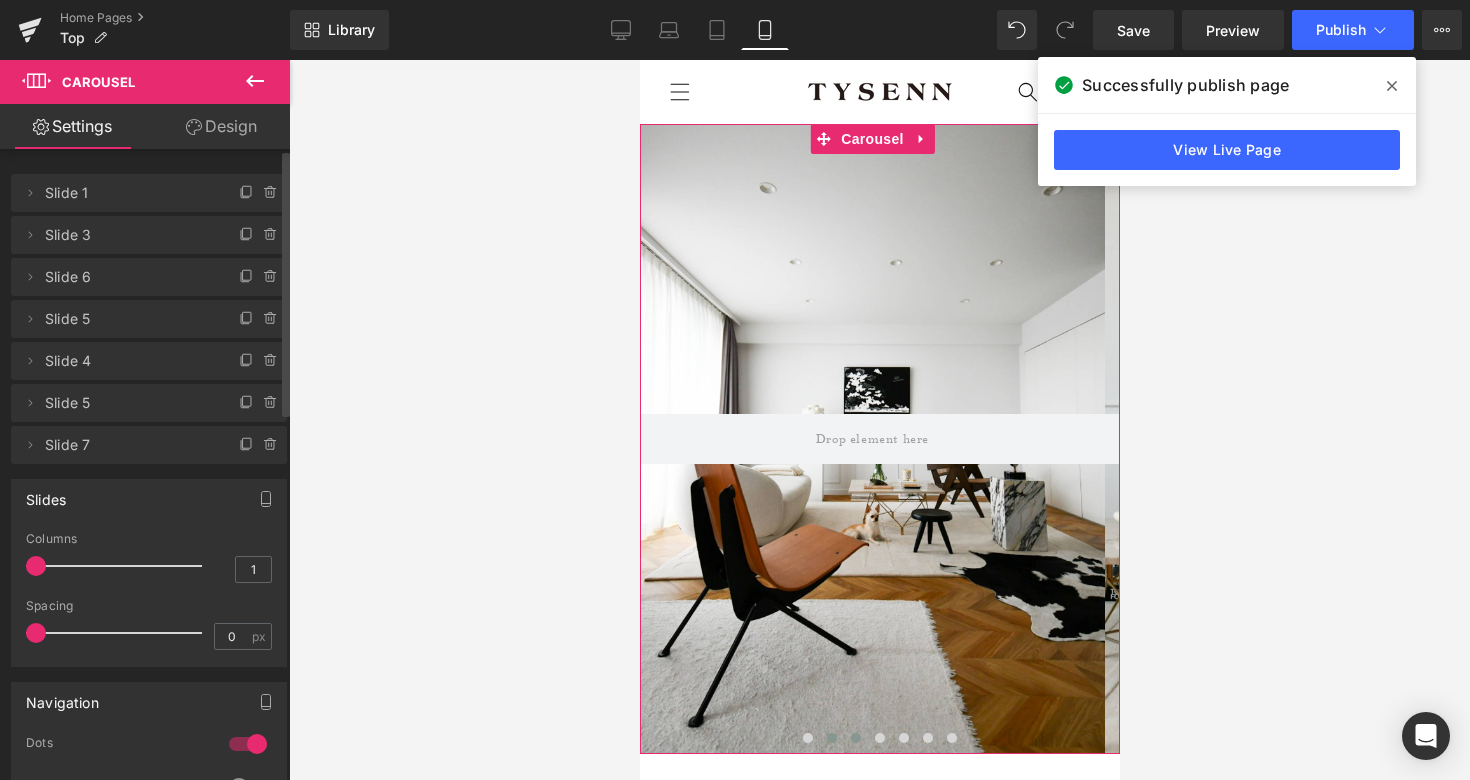 click at bounding box center [855, 738] 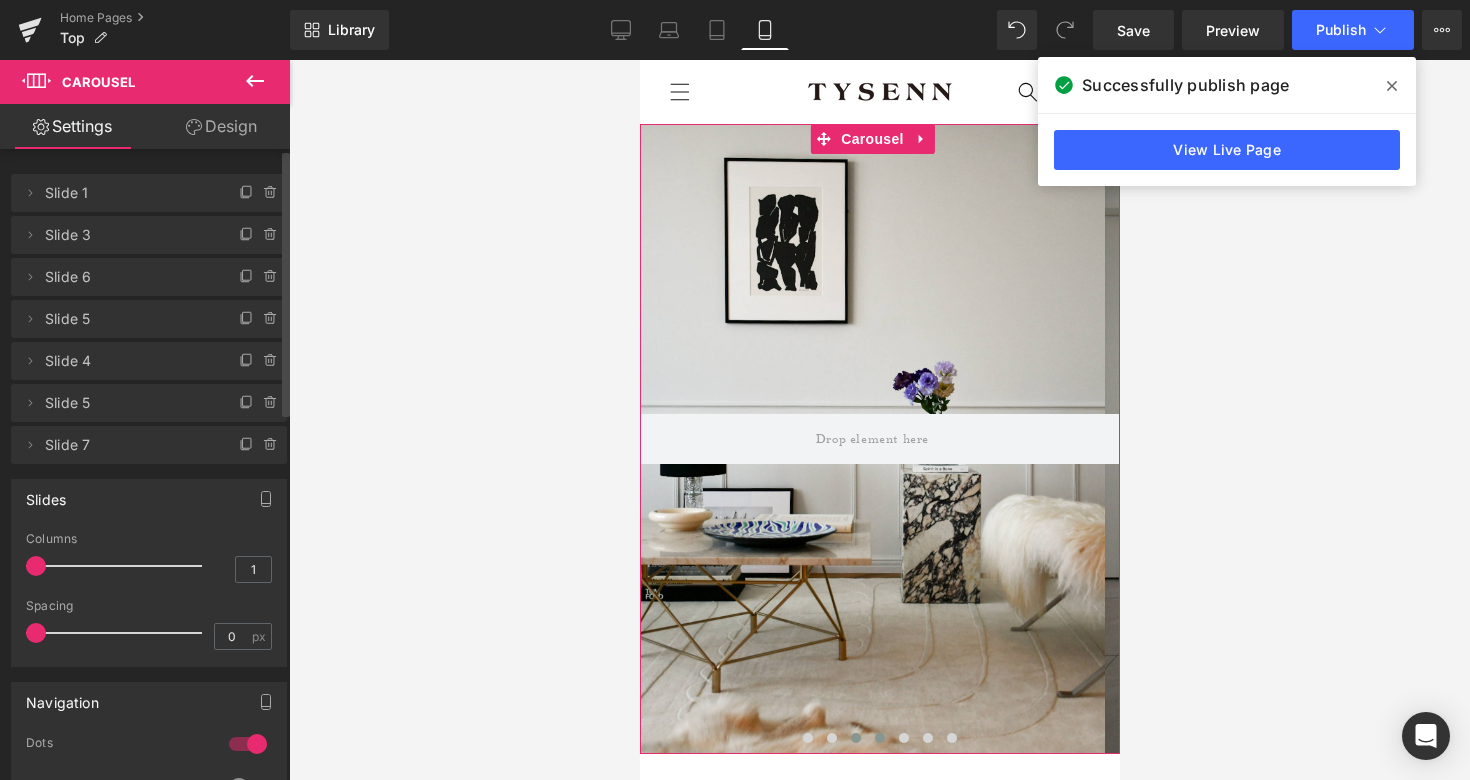 click at bounding box center [879, 738] 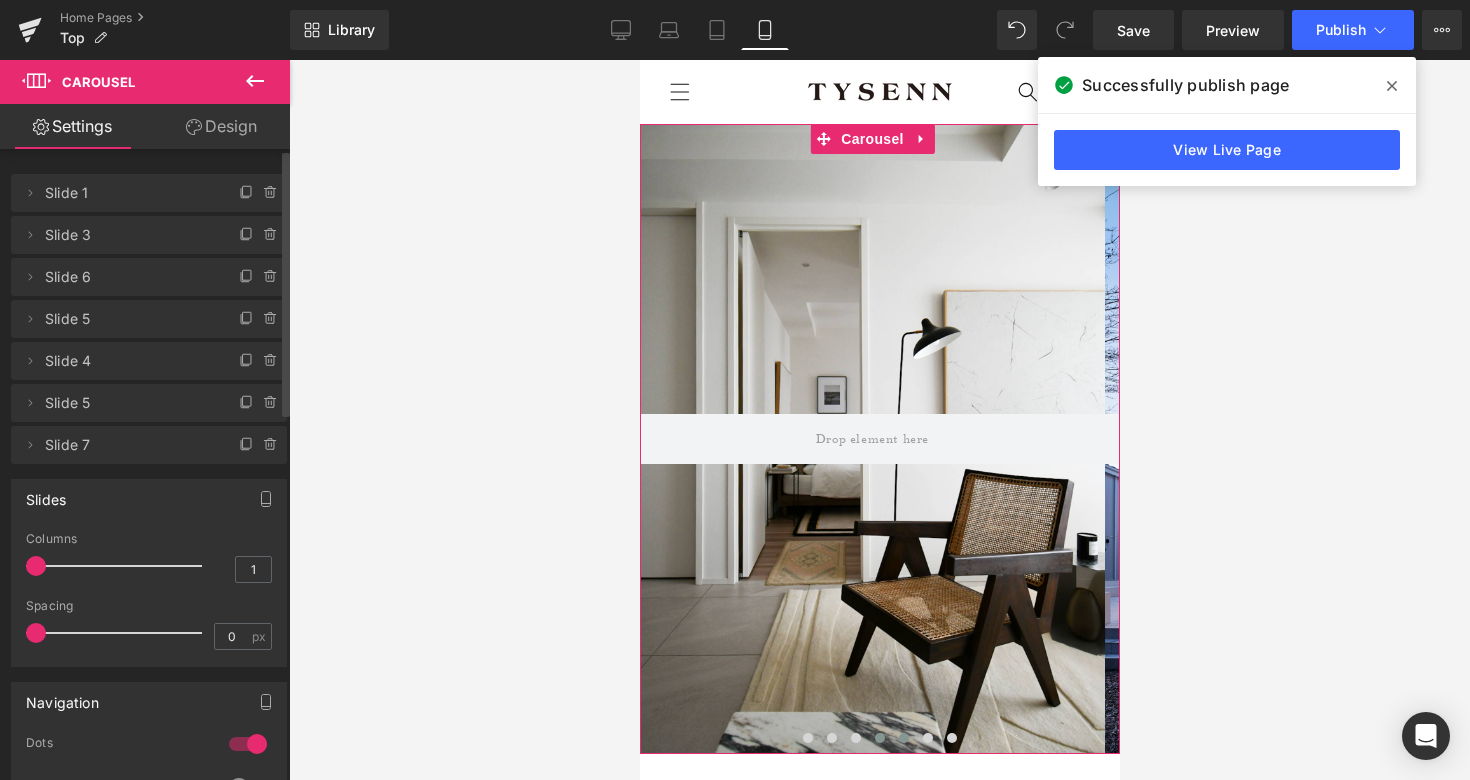 click at bounding box center [903, 738] 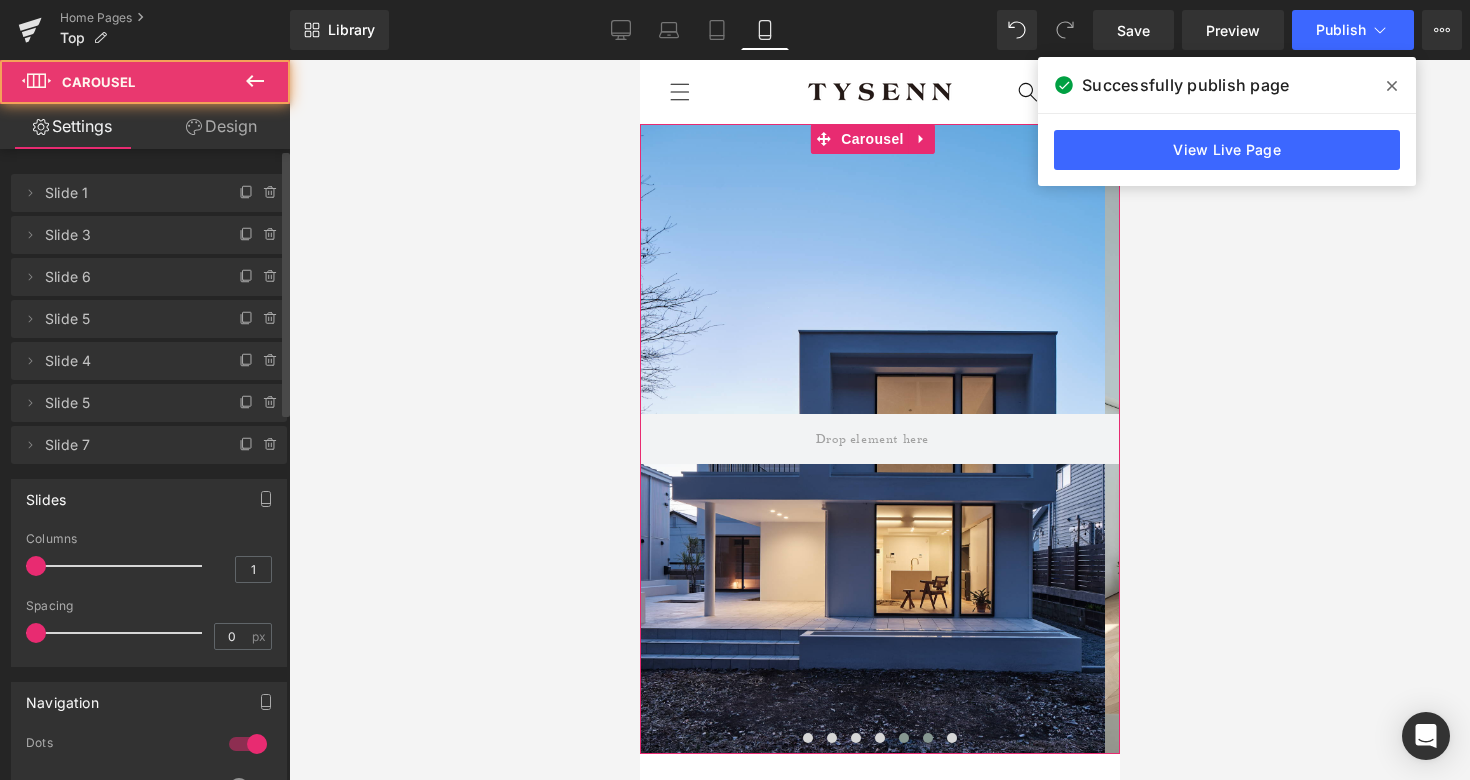 click at bounding box center (927, 738) 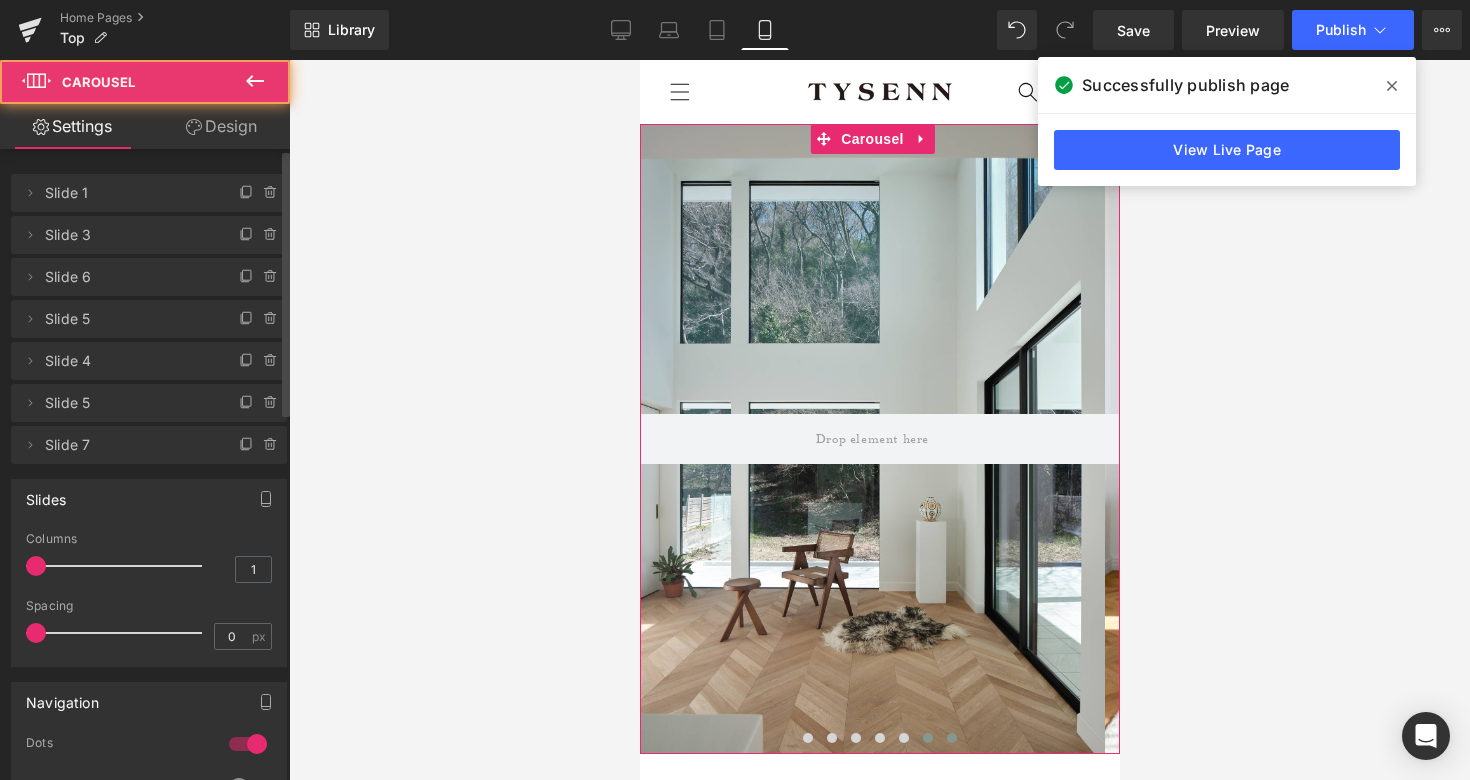 click at bounding box center [951, 738] 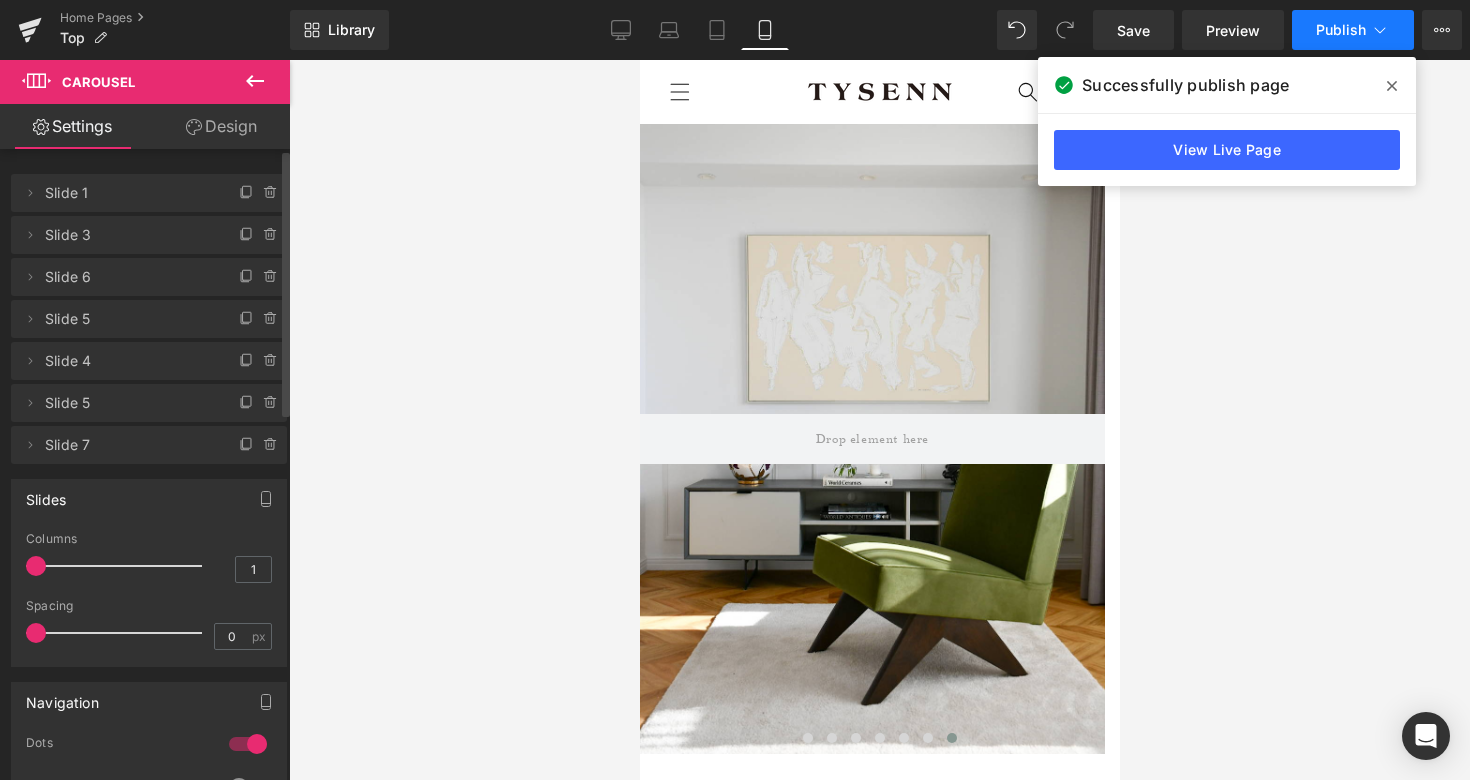 click 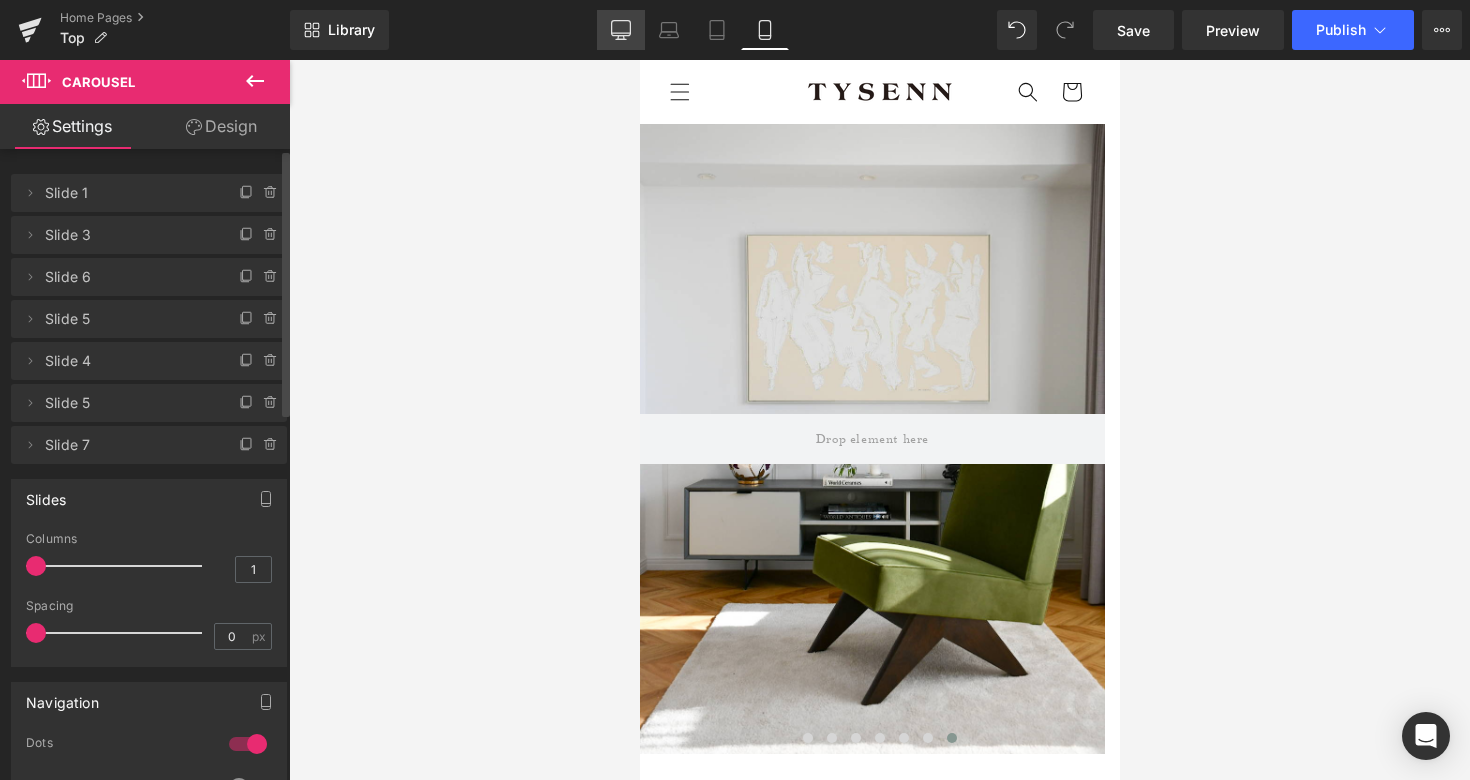 click 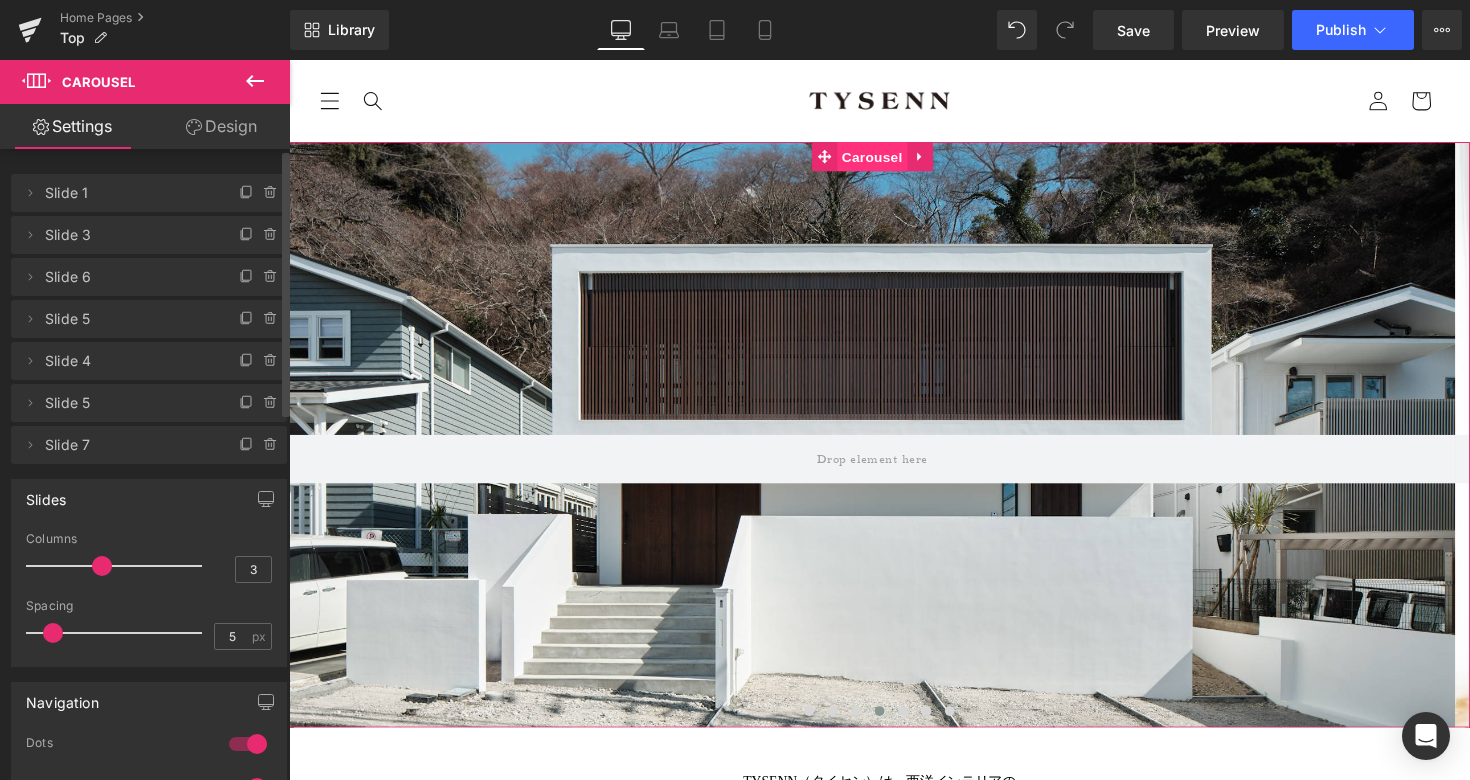 click on "Carousel" at bounding box center (886, 159) 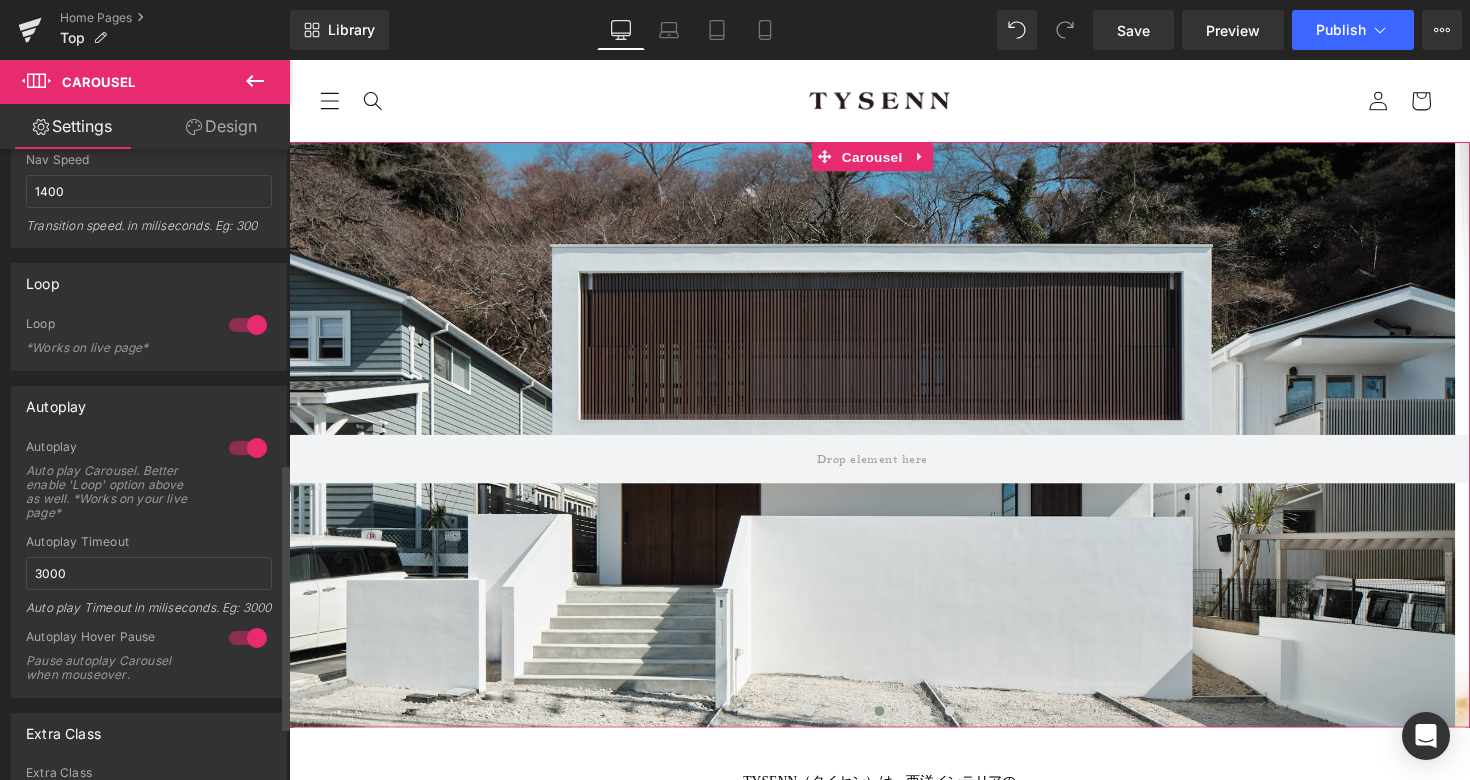 scroll, scrollTop: 802, scrollLeft: 0, axis: vertical 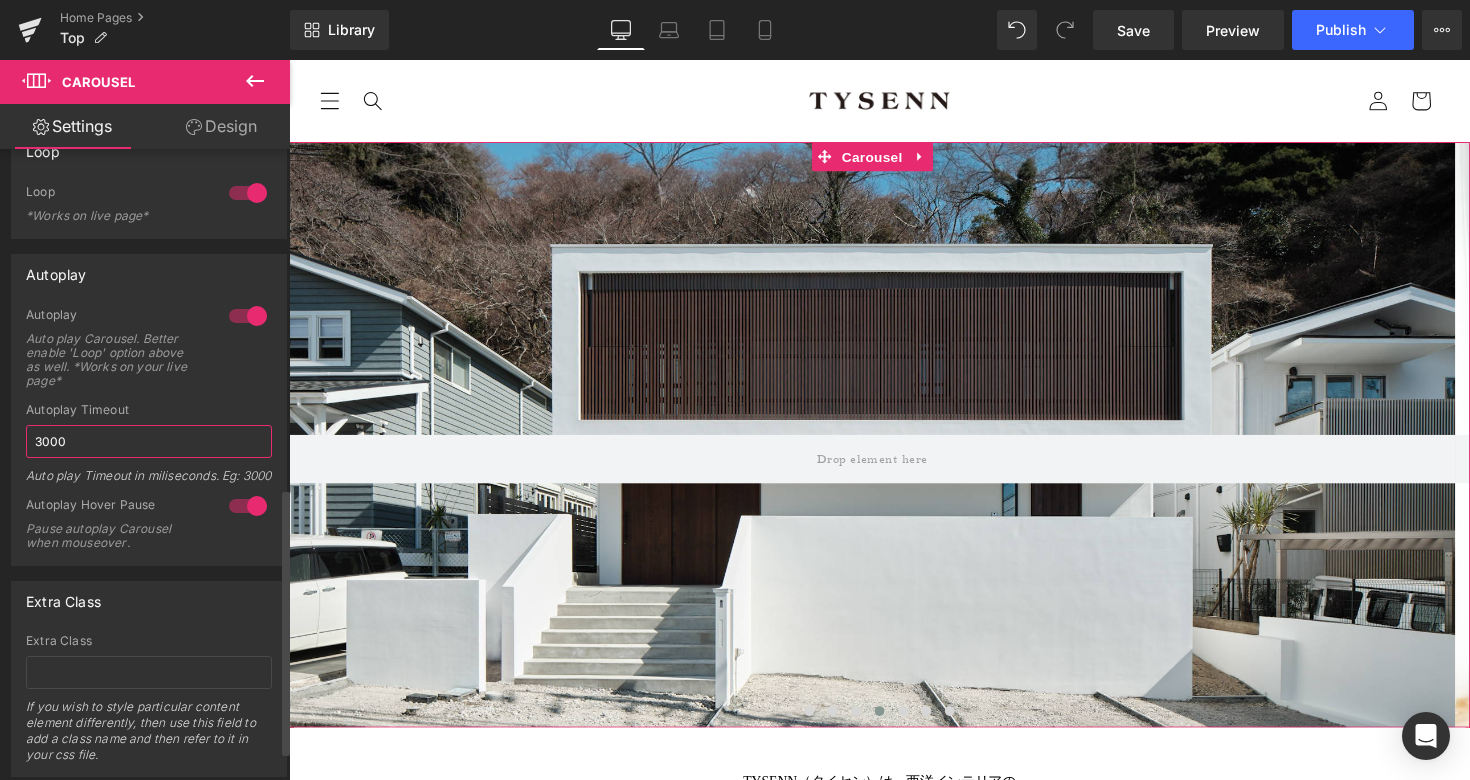 drag, startPoint x: 66, startPoint y: 443, endPoint x: 19, endPoint y: 443, distance: 47 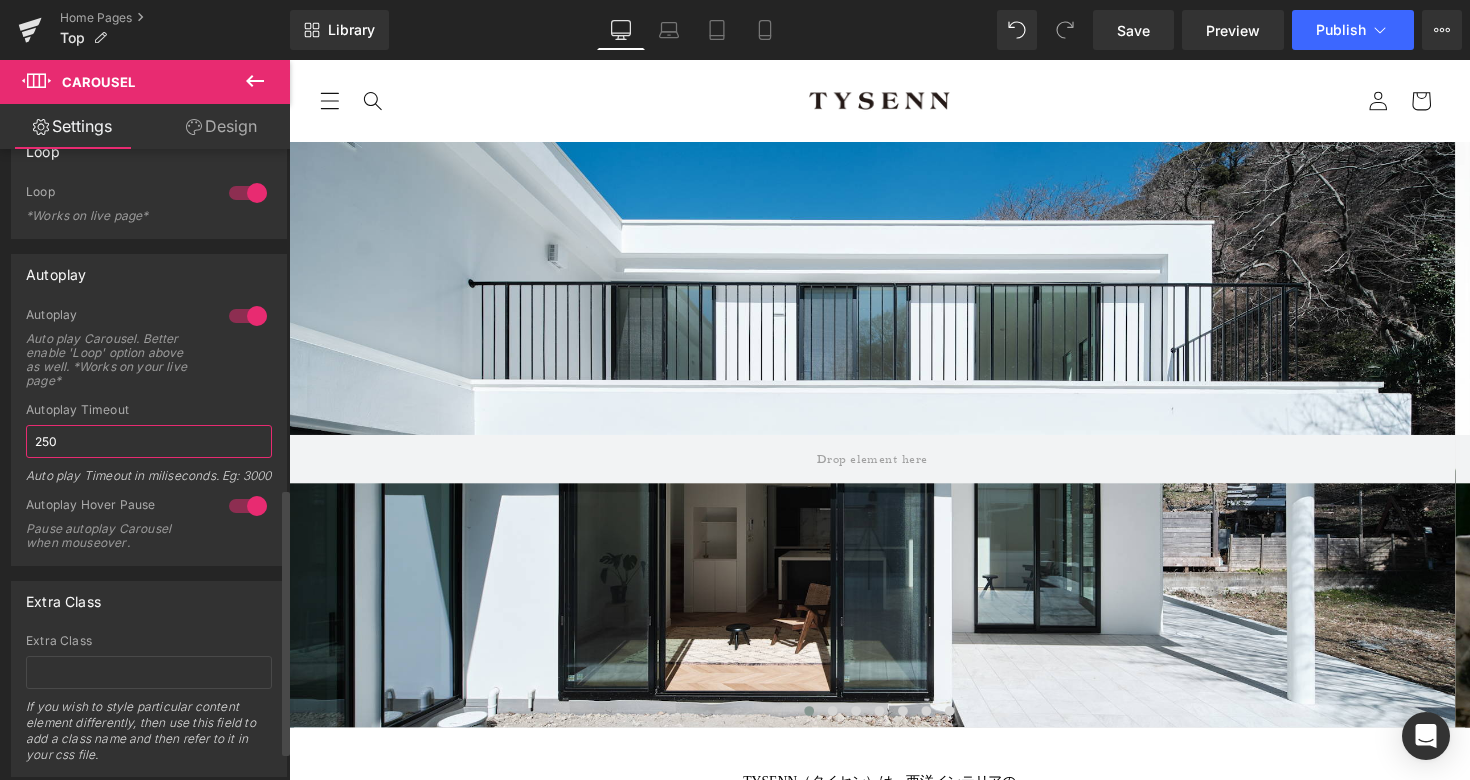 type on "2500" 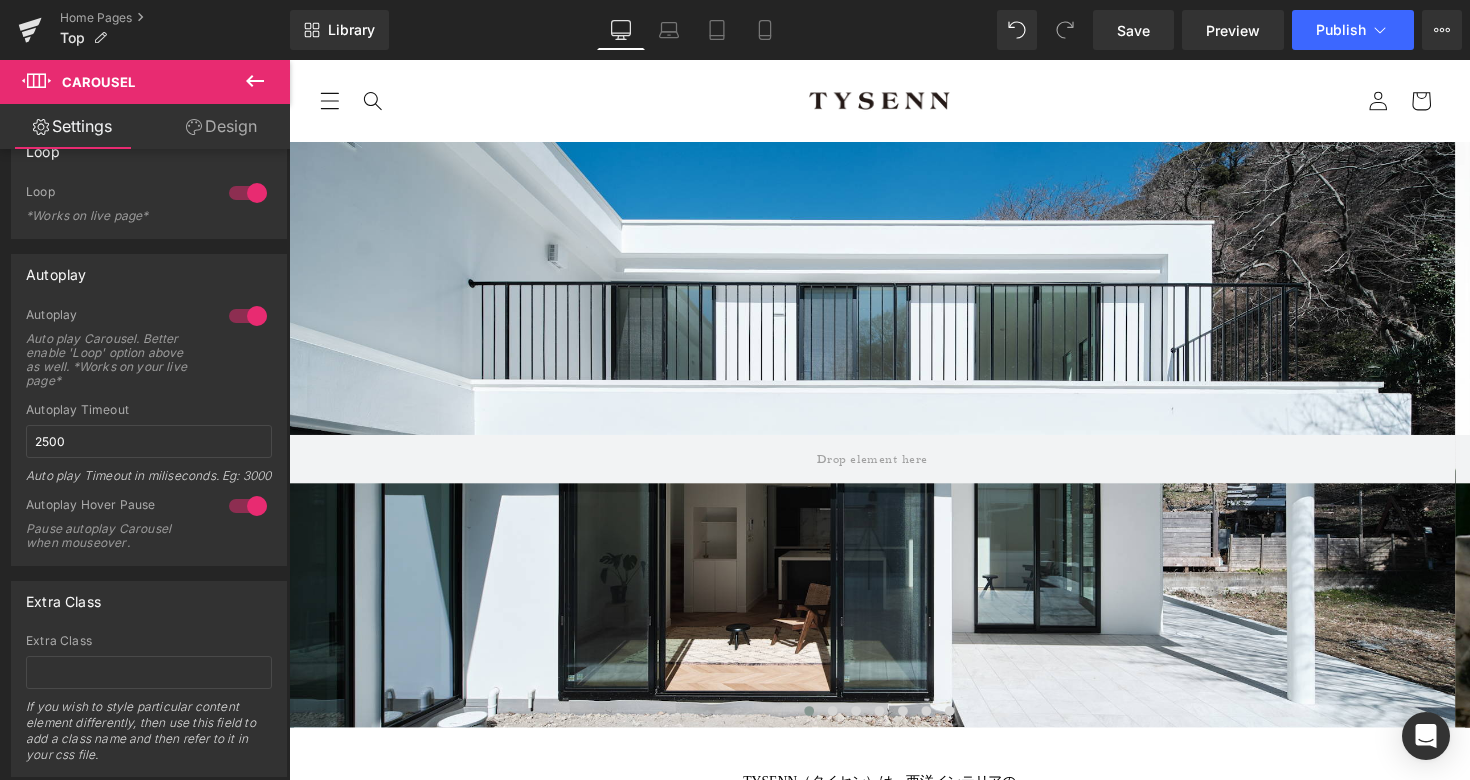 click on "DESIGN
DESIGN
プロジェクト
デザインサービス
PRODUCT" at bounding box center [894, 102] 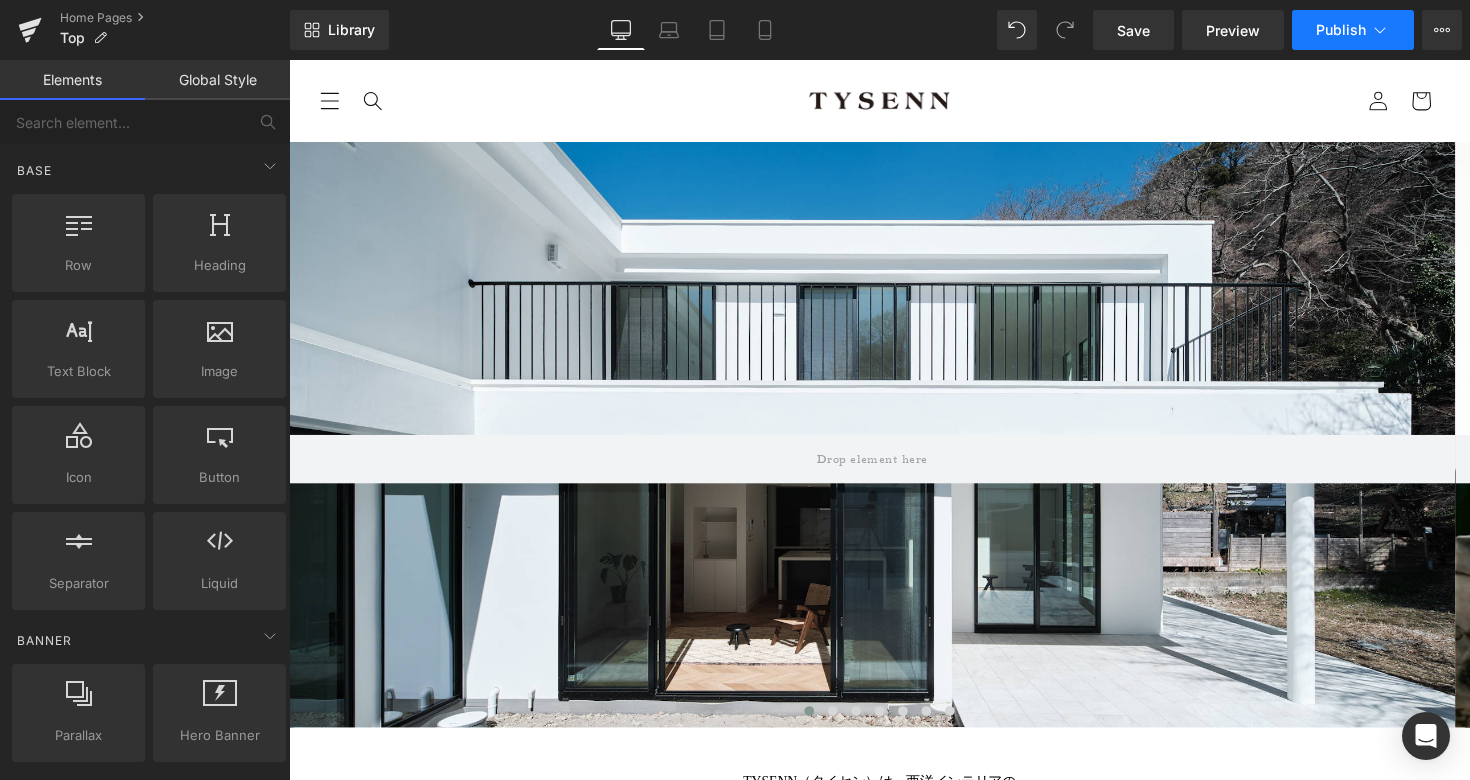 click on "Publish" at bounding box center (1353, 30) 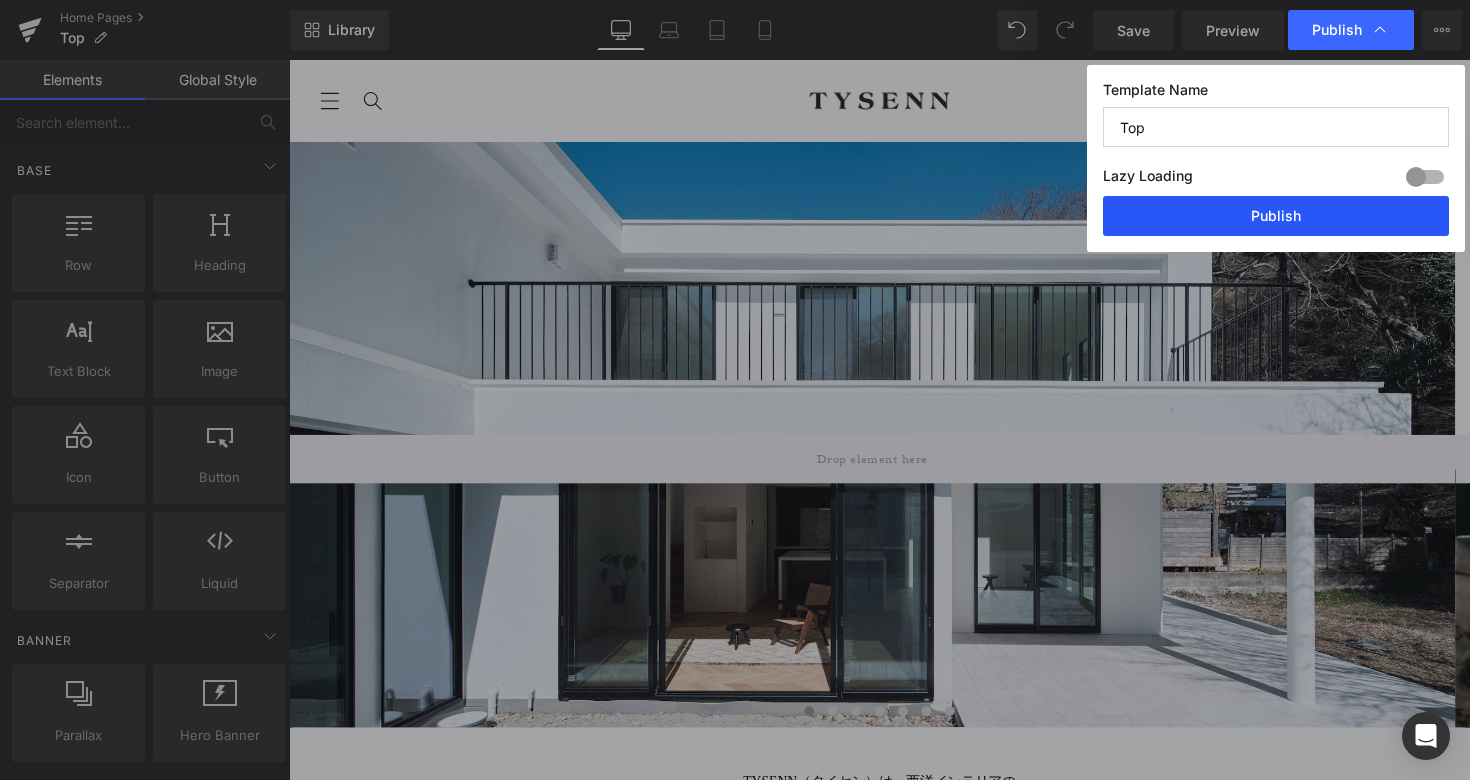 click on "Publish" at bounding box center [1276, 216] 